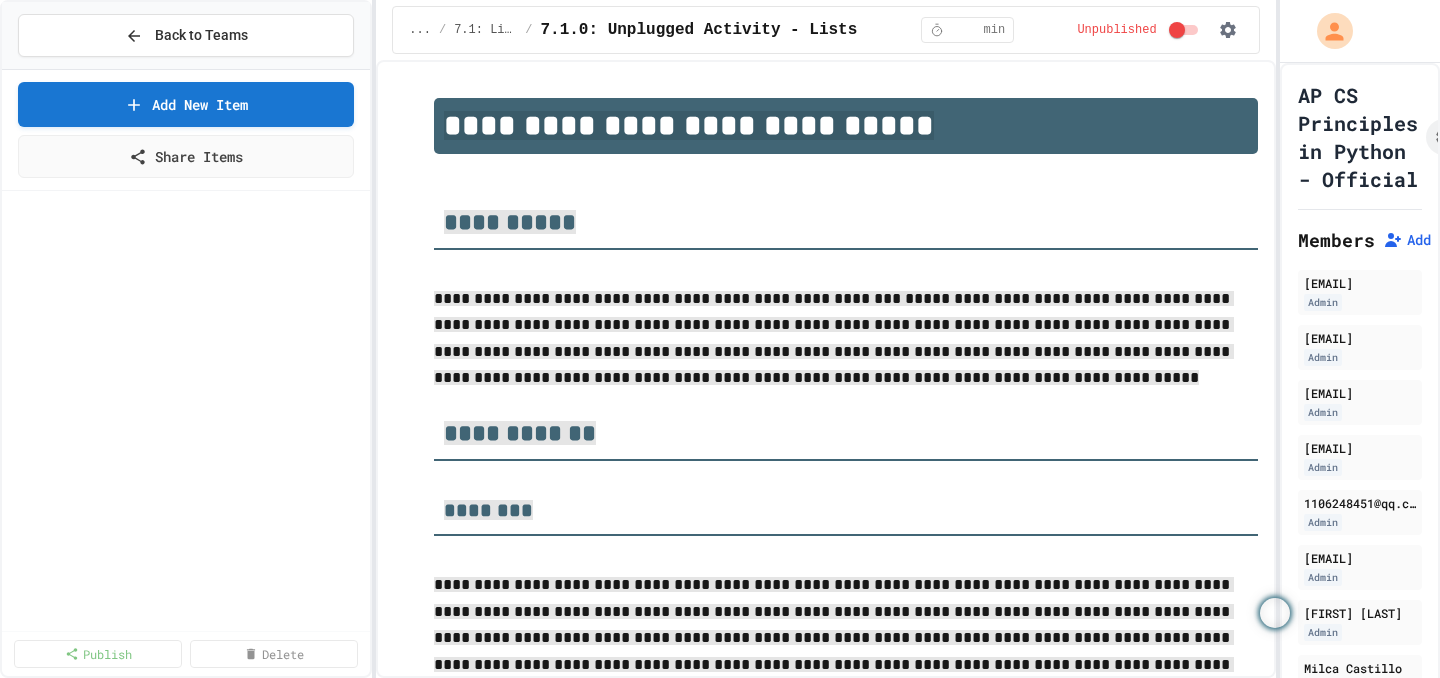 scroll, scrollTop: 0, scrollLeft: 0, axis: both 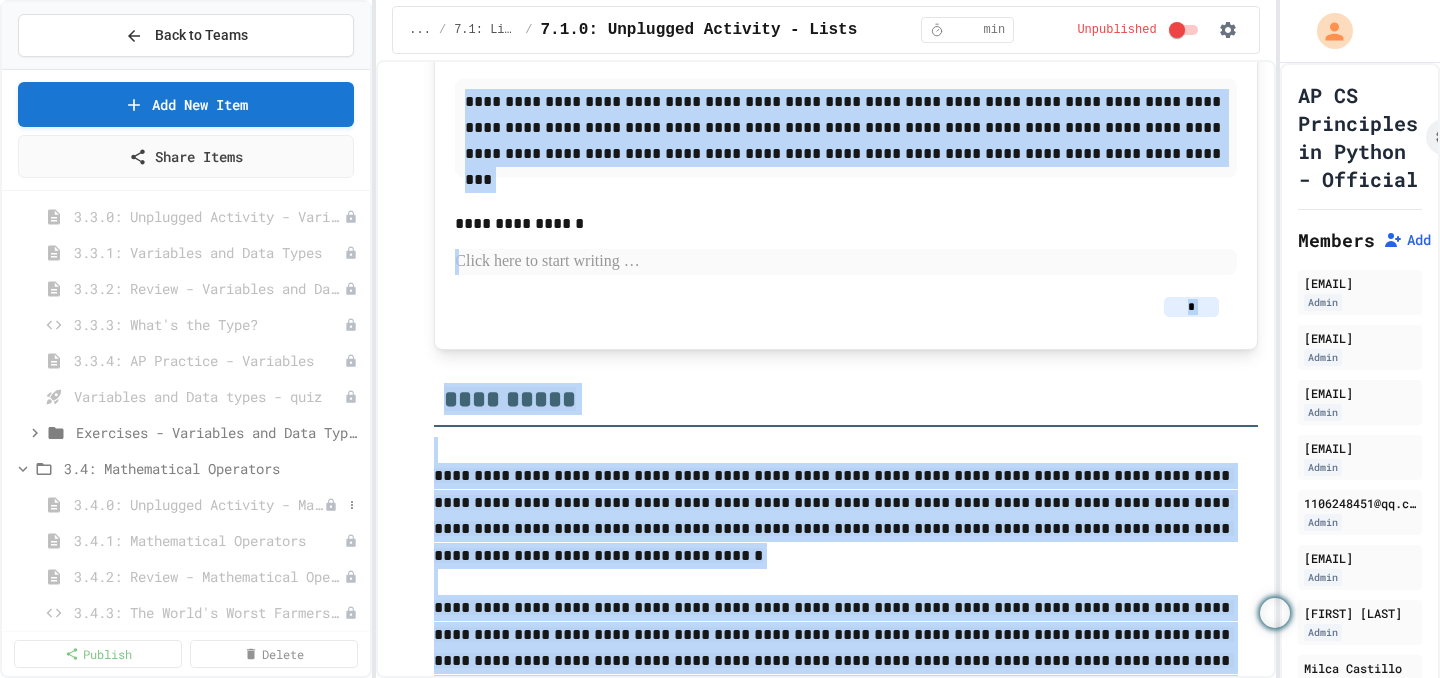click on "3.4.0: Unplugged Activity - Mathematical Operators" at bounding box center [199, 504] 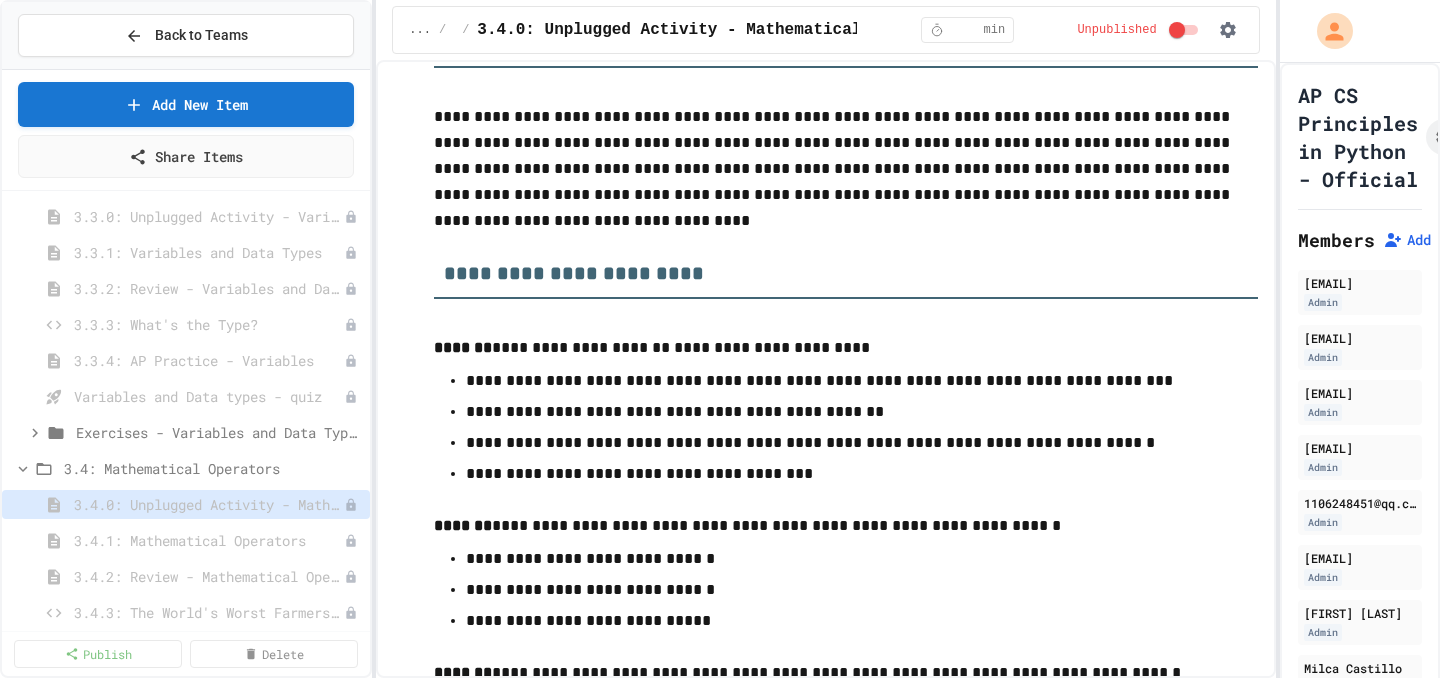 scroll, scrollTop: 956, scrollLeft: 0, axis: vertical 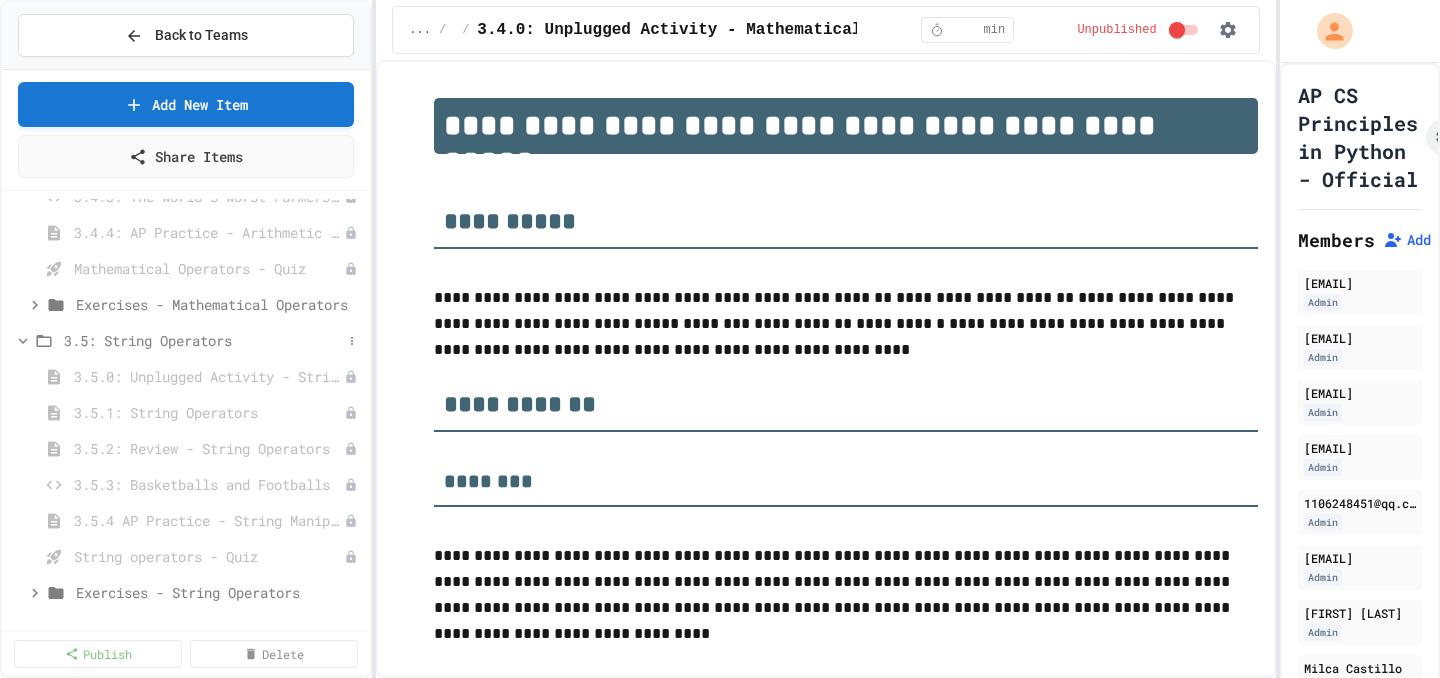 click on "3.5: String Operators" at bounding box center [203, 340] 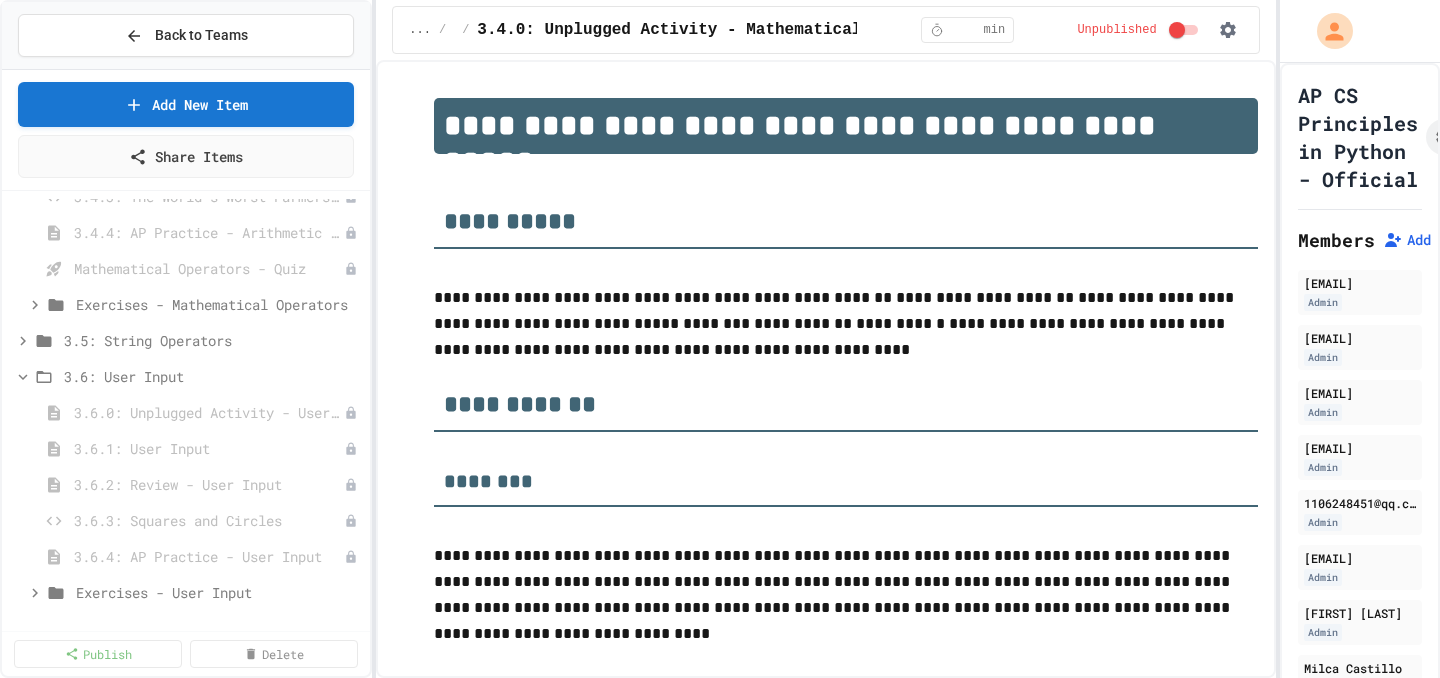 click on "3.5: String Operators" at bounding box center [213, 340] 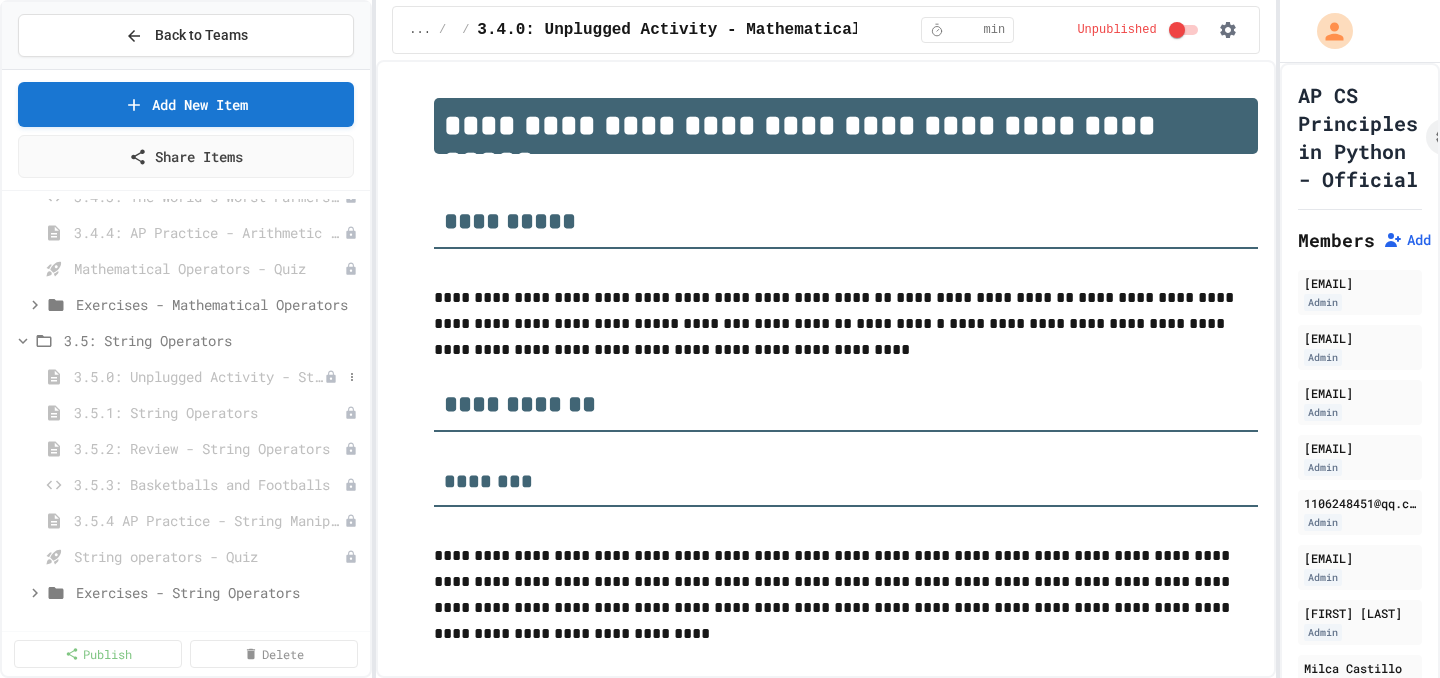 click on "3.5.0: Unplugged Activity - String Operators" at bounding box center [199, 376] 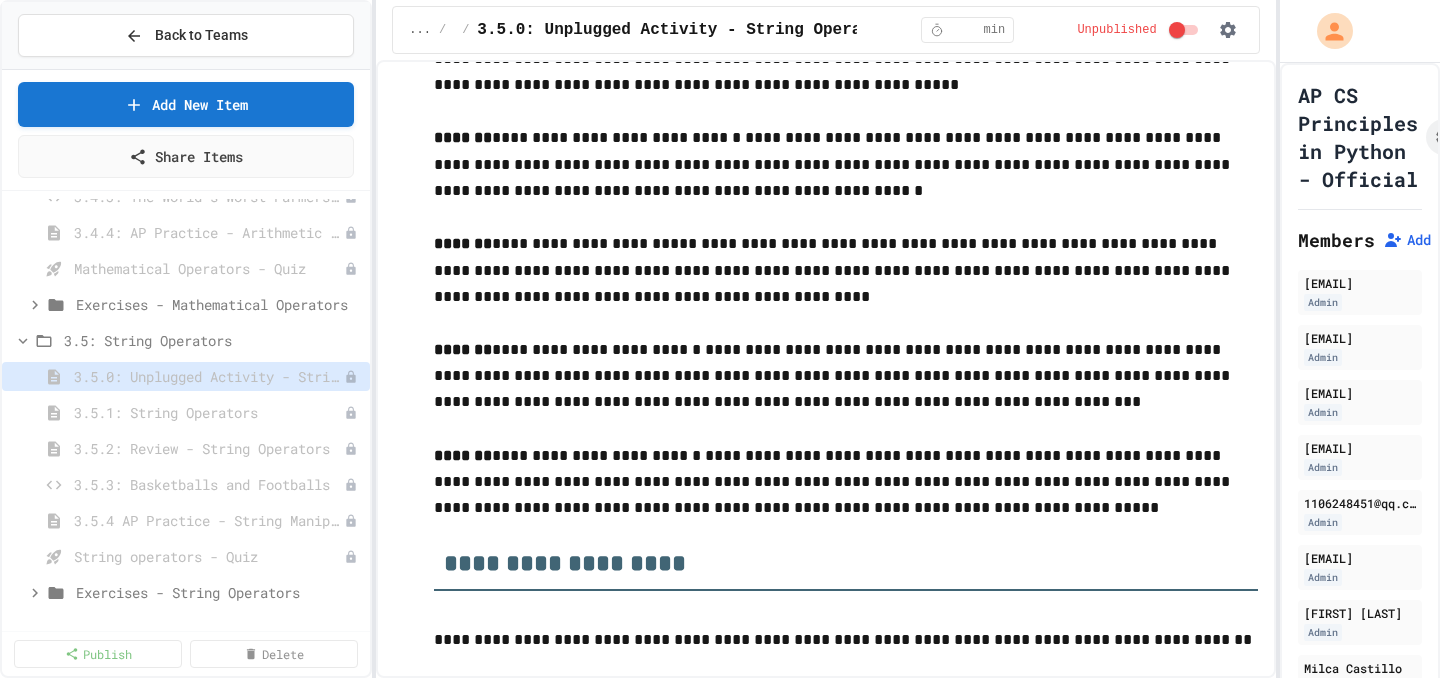 scroll, scrollTop: 1599, scrollLeft: 0, axis: vertical 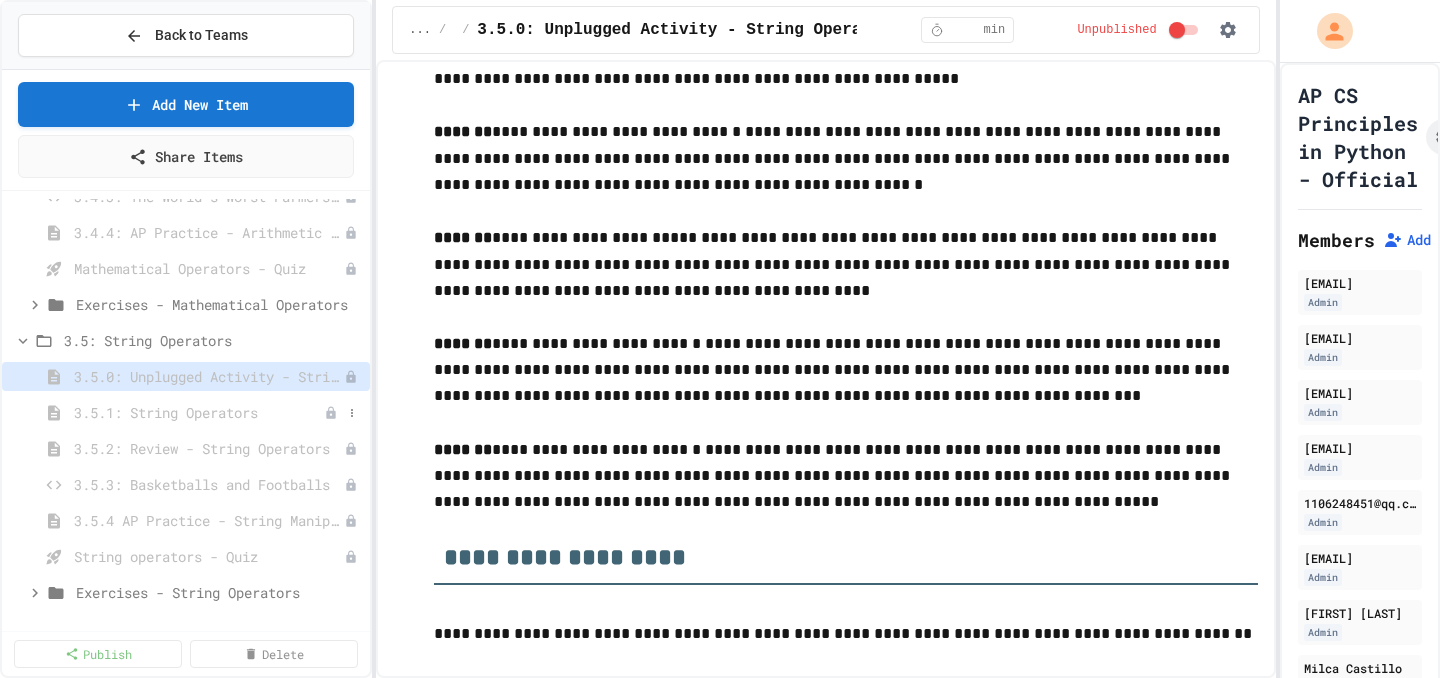 click on "3.5.1: String Operators" at bounding box center (199, 412) 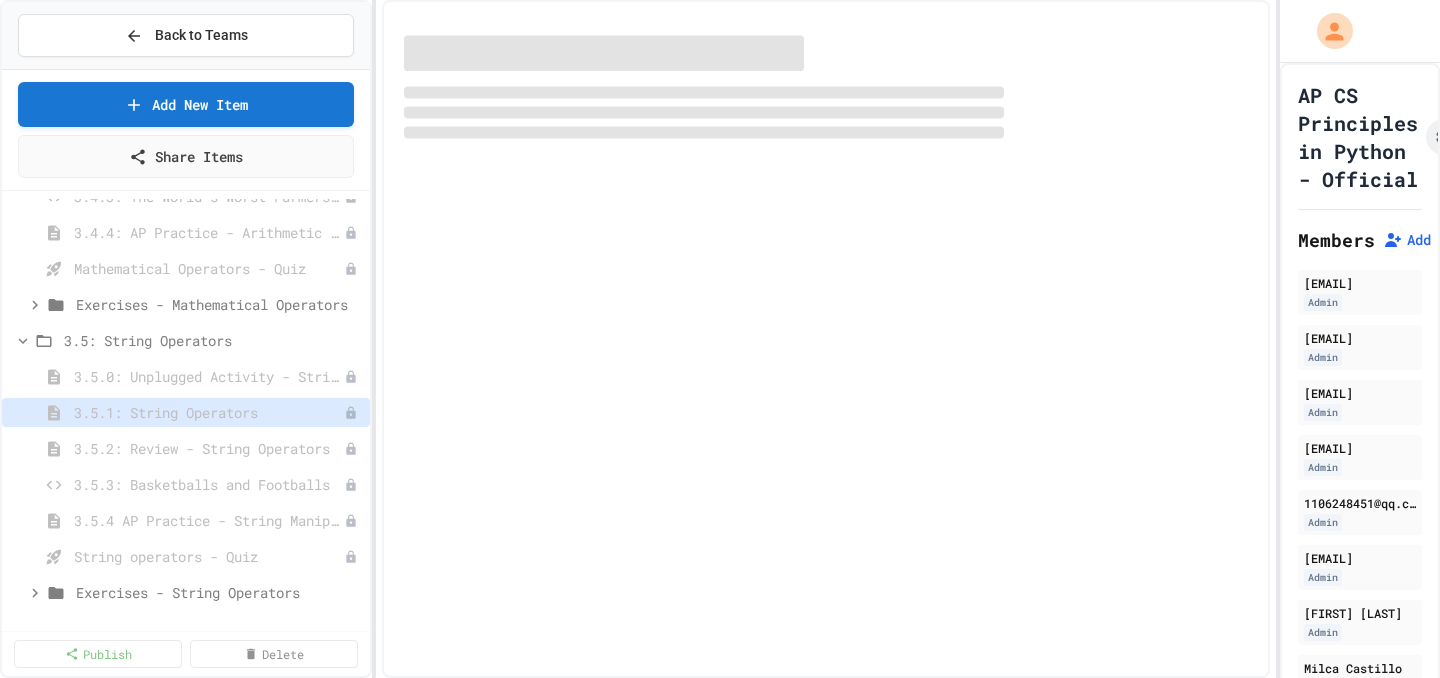 select on "***" 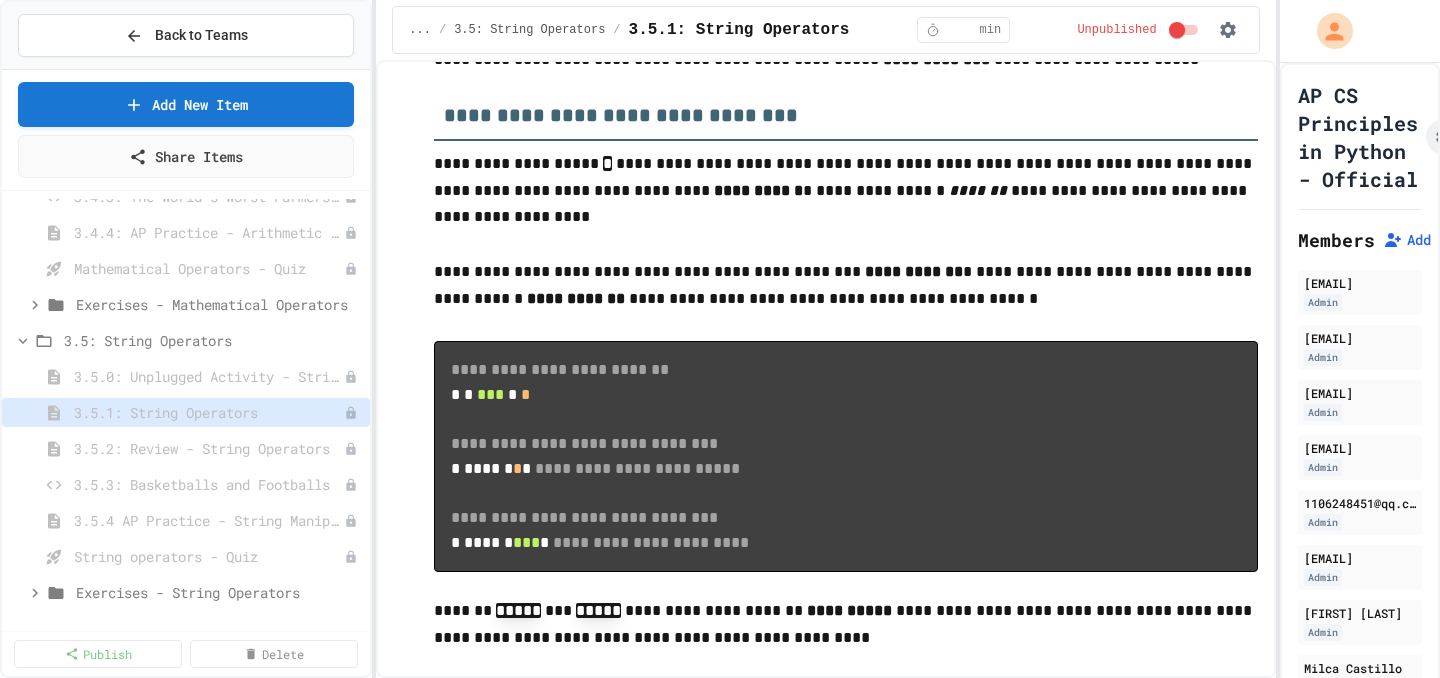 scroll, scrollTop: 4222, scrollLeft: 0, axis: vertical 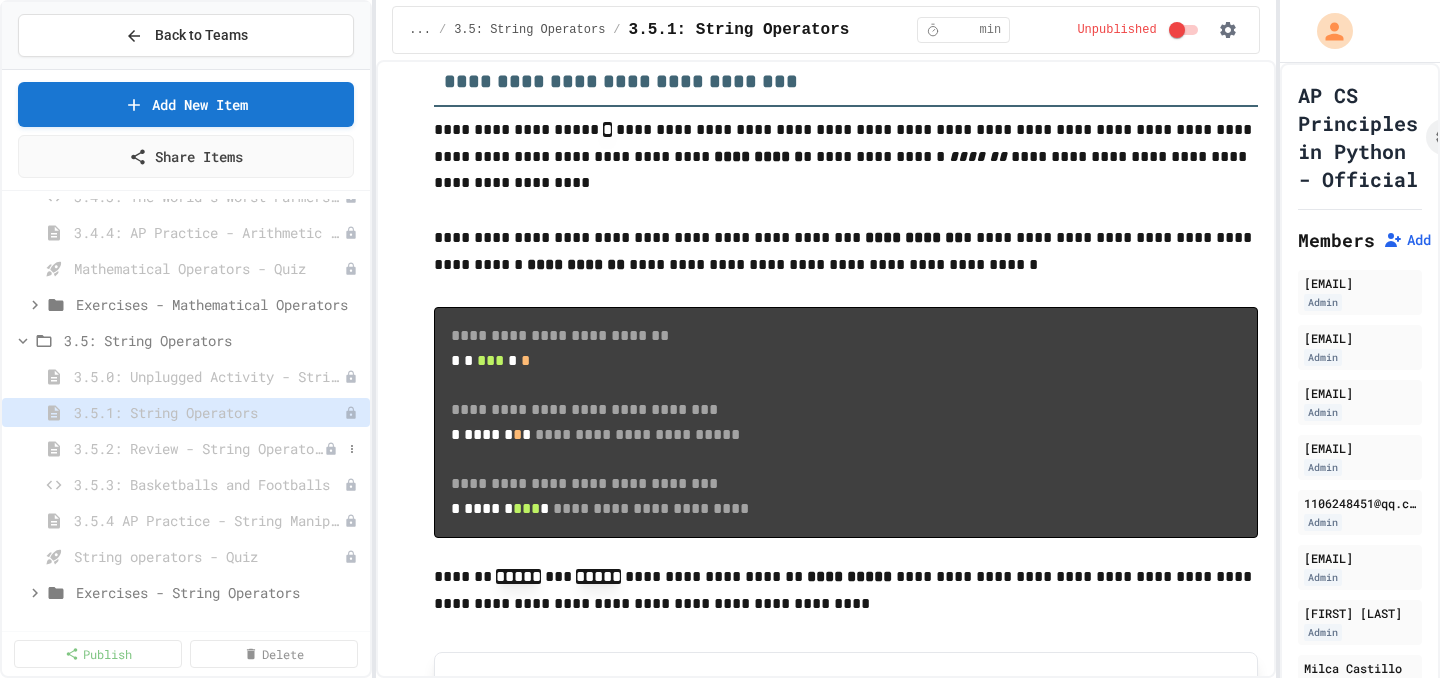 click on "3.5.2: Review - String Operators" at bounding box center (199, 448) 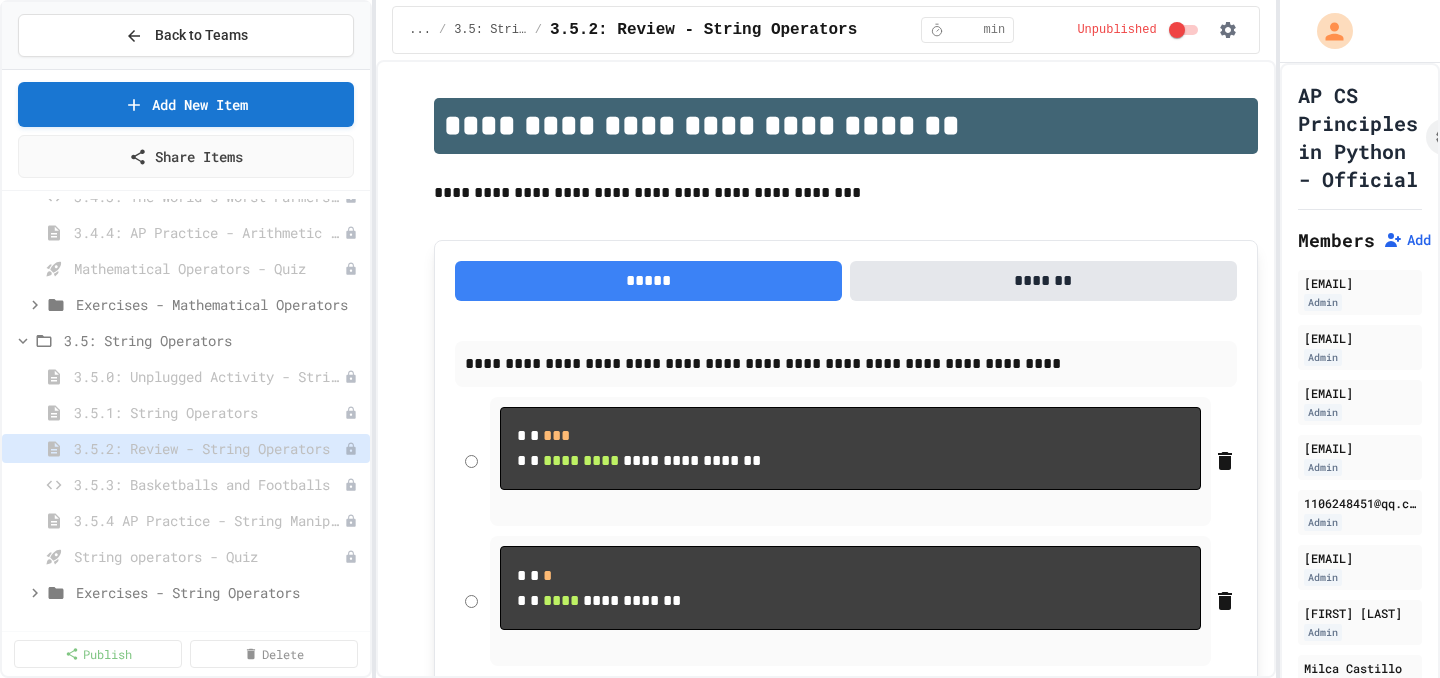 click on "3.5.3: Basketballs and Footballs" at bounding box center (209, 484) 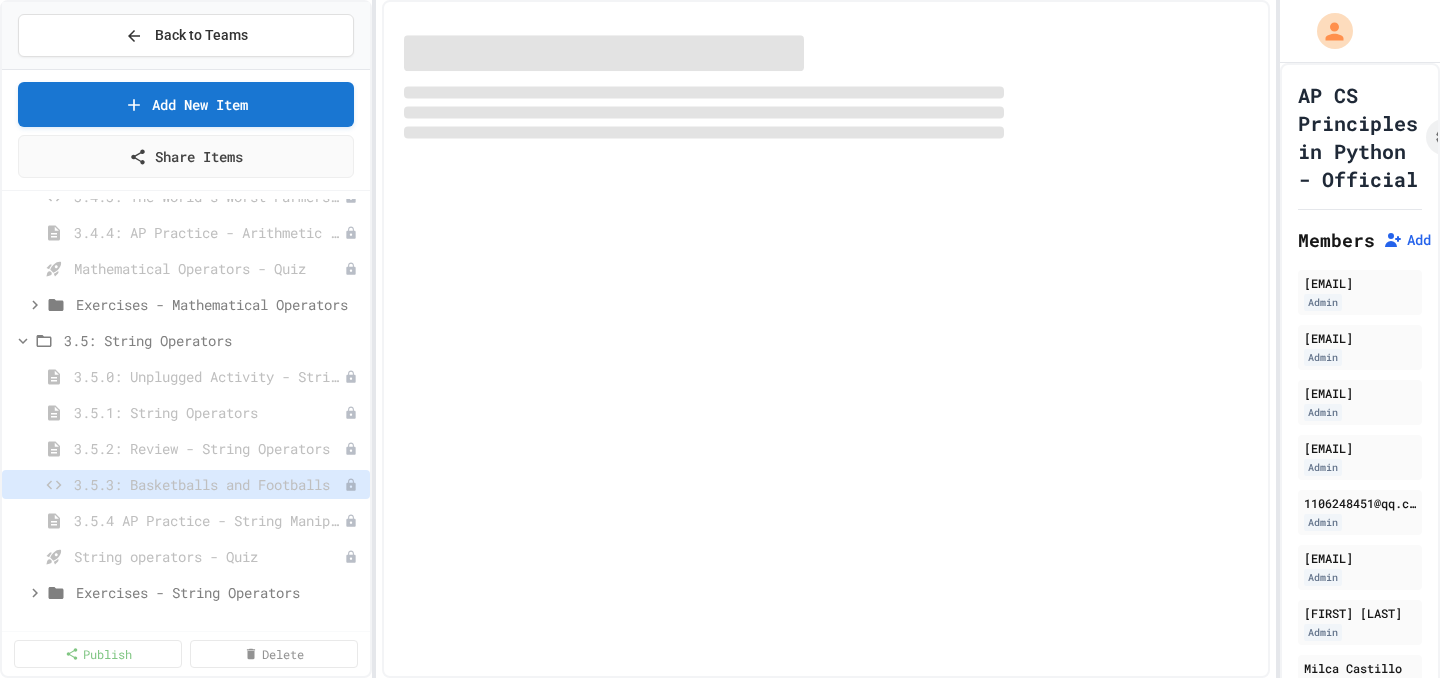 select on "*******" 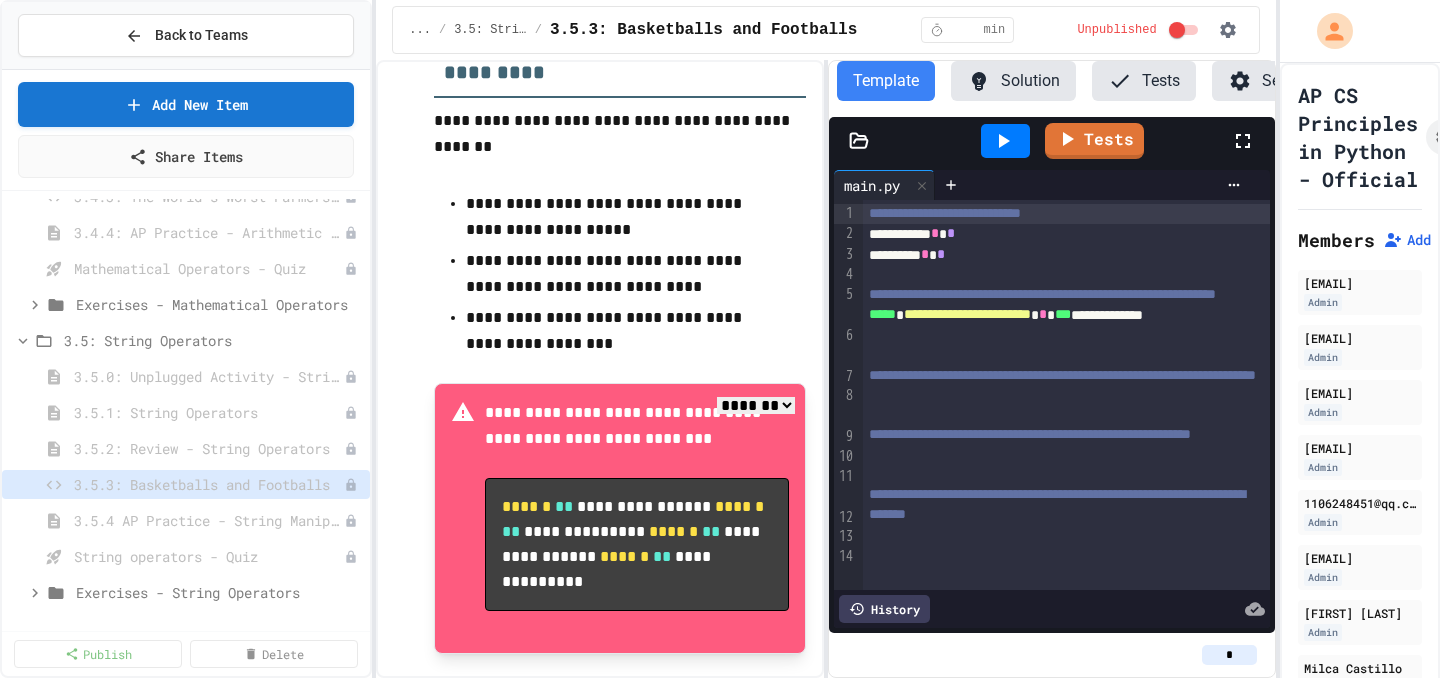 scroll, scrollTop: 719, scrollLeft: 0, axis: vertical 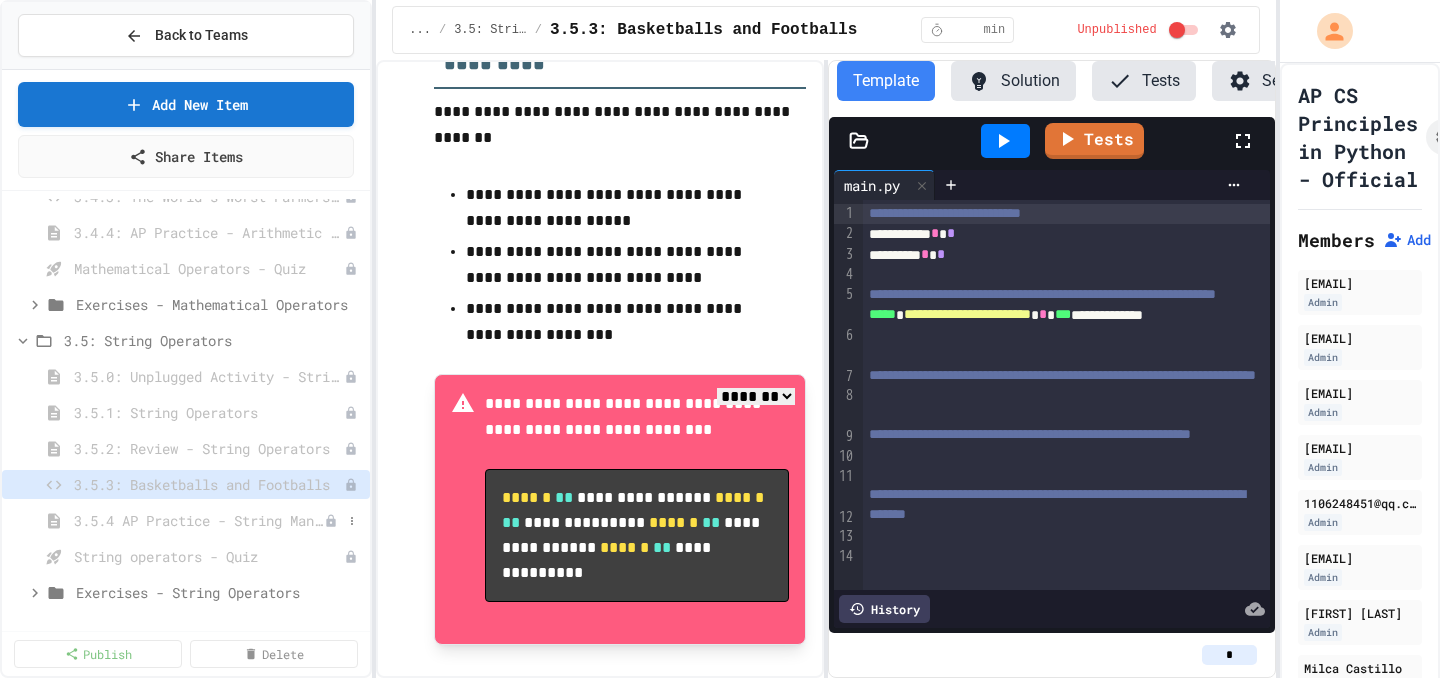 click on "3.5.4 AP Practice - String Manipulation" at bounding box center [199, 520] 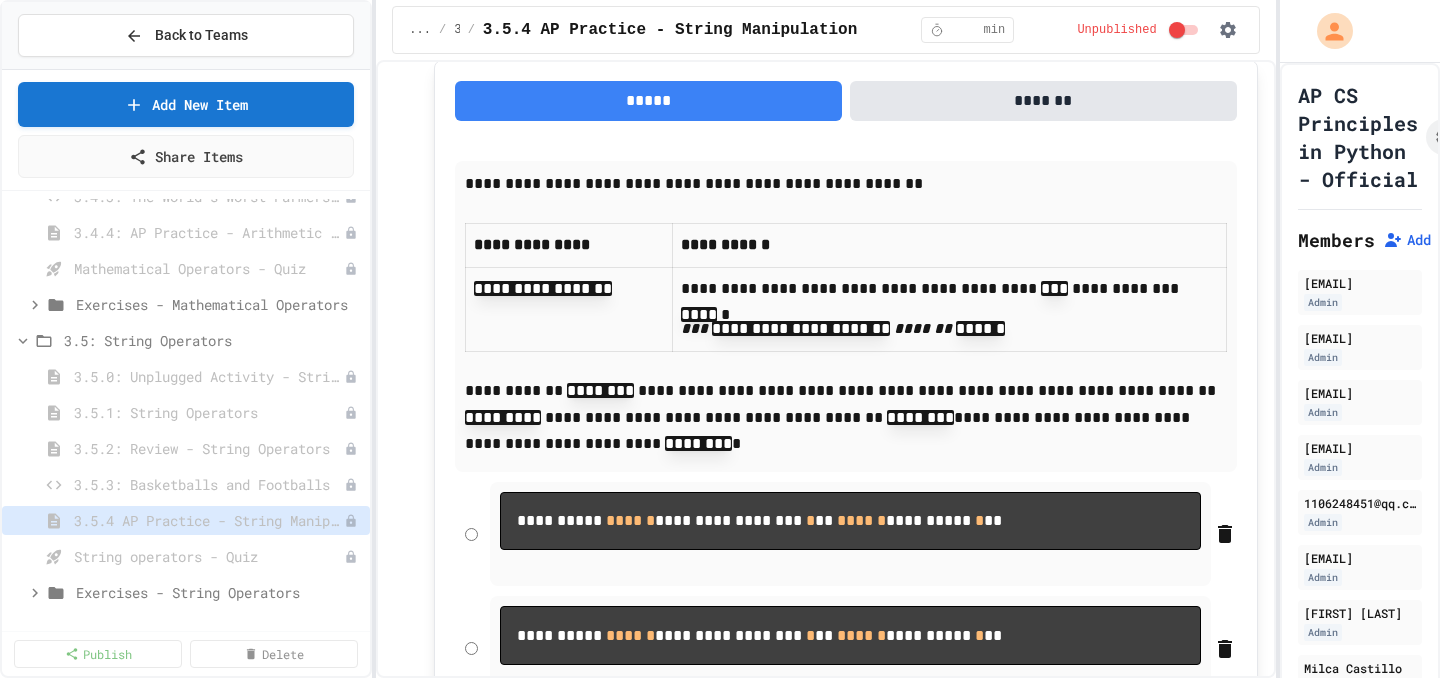 scroll, scrollTop: 3032, scrollLeft: 0, axis: vertical 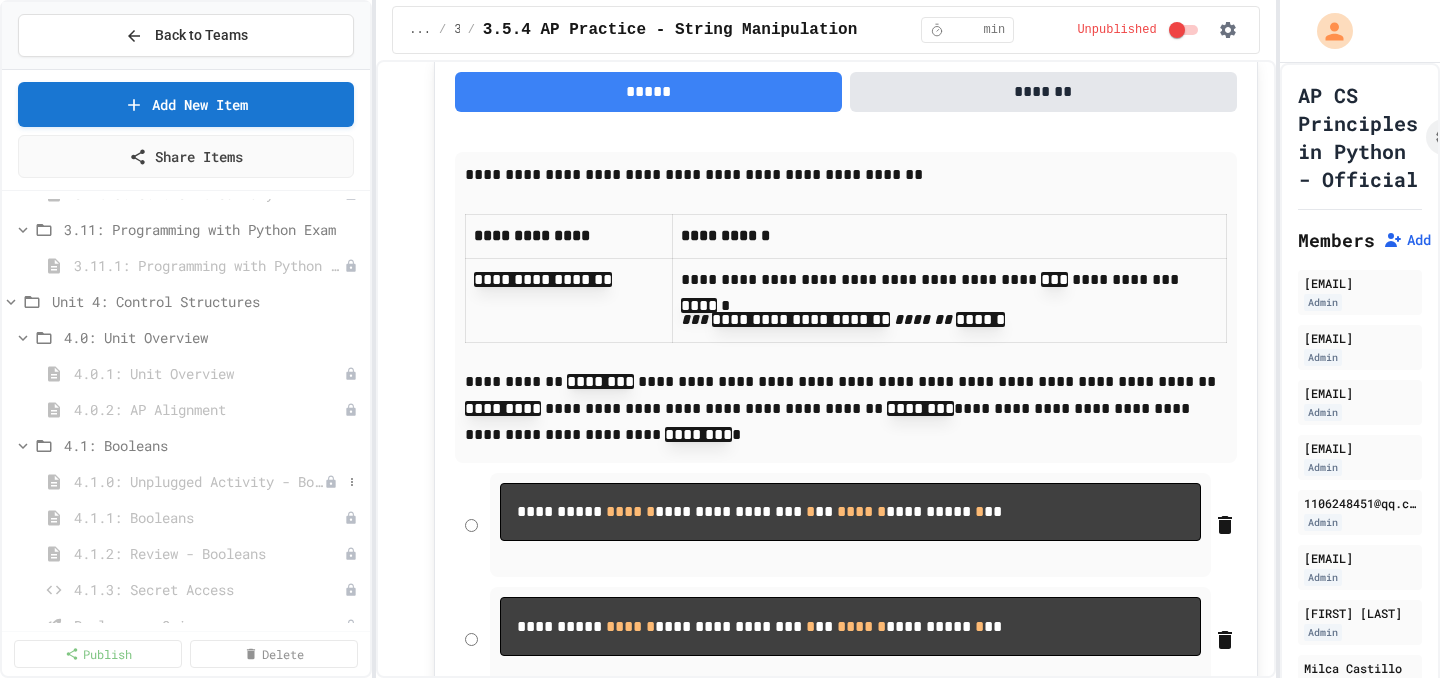 click on "4.1.0: Unplugged Activity - Booleans" at bounding box center (199, 481) 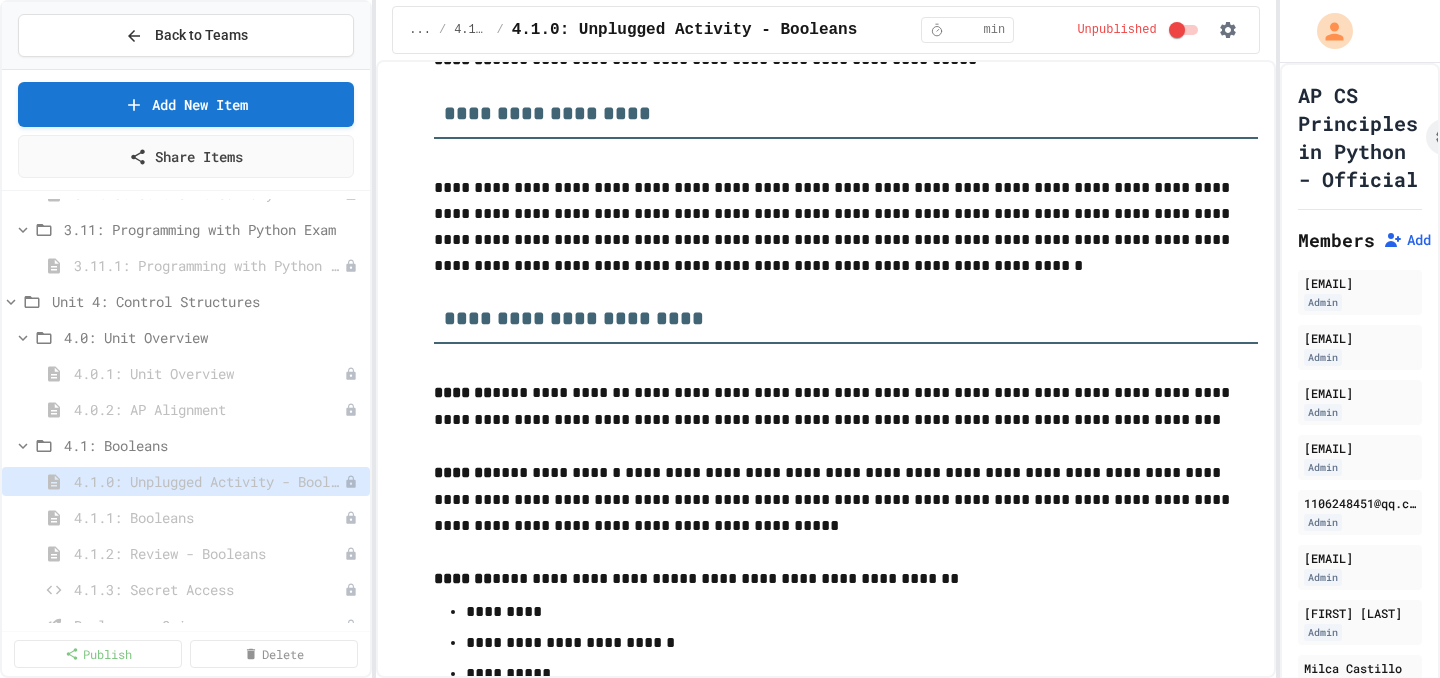 scroll, scrollTop: 0, scrollLeft: 0, axis: both 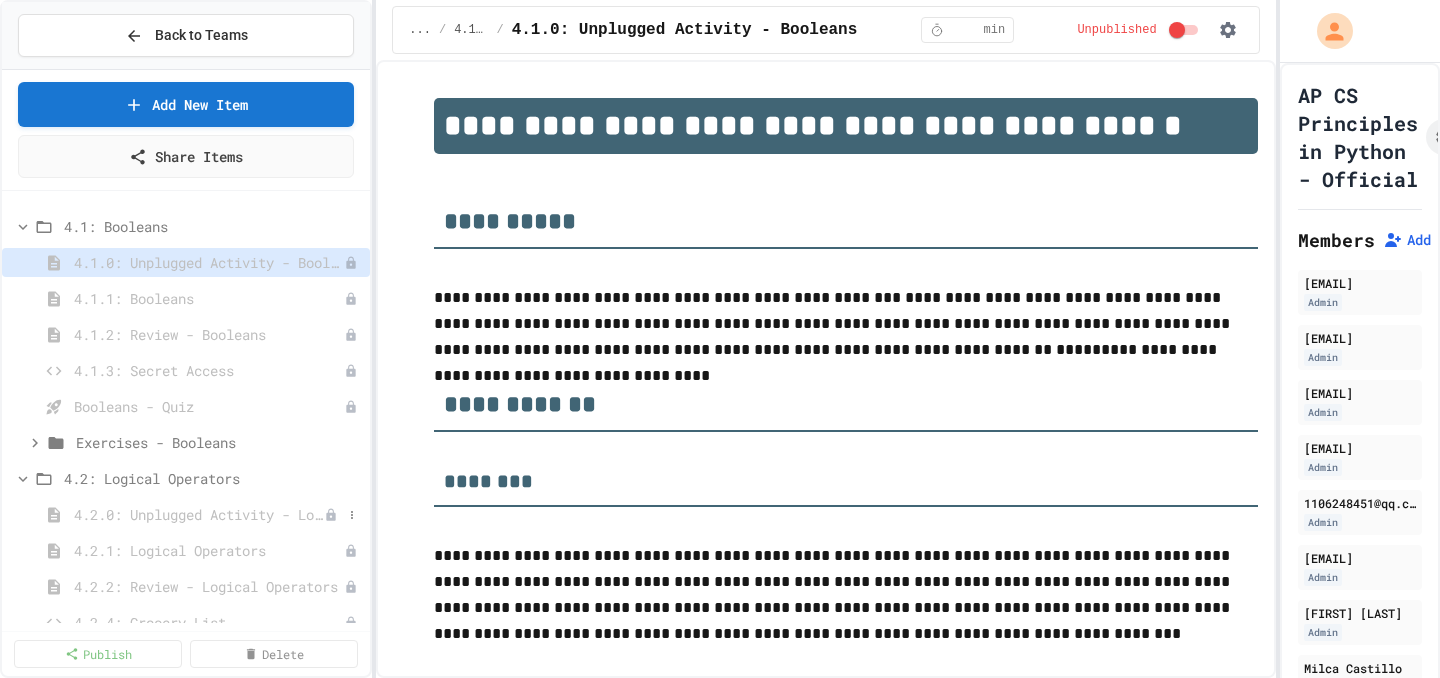 click on "4.2.0: Unplugged Activity - Logical Operators" at bounding box center (199, 514) 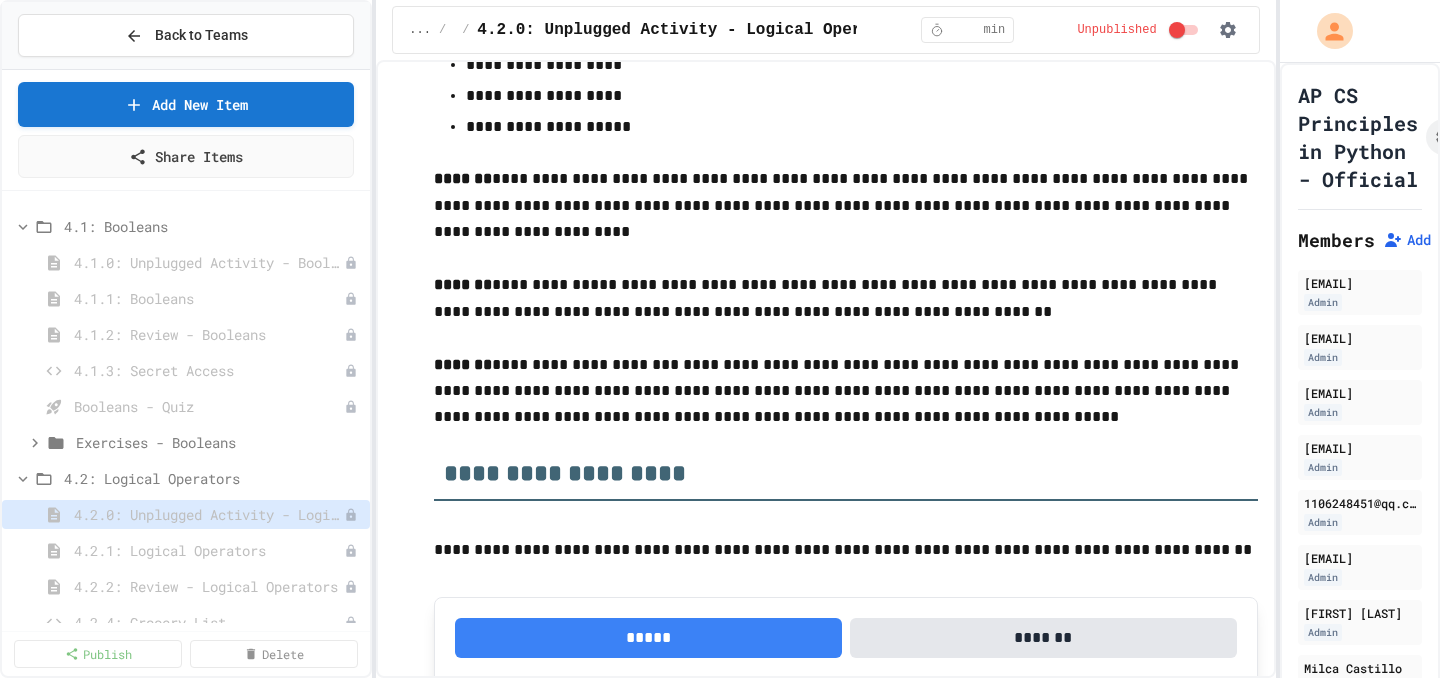 scroll, scrollTop: 1993, scrollLeft: 0, axis: vertical 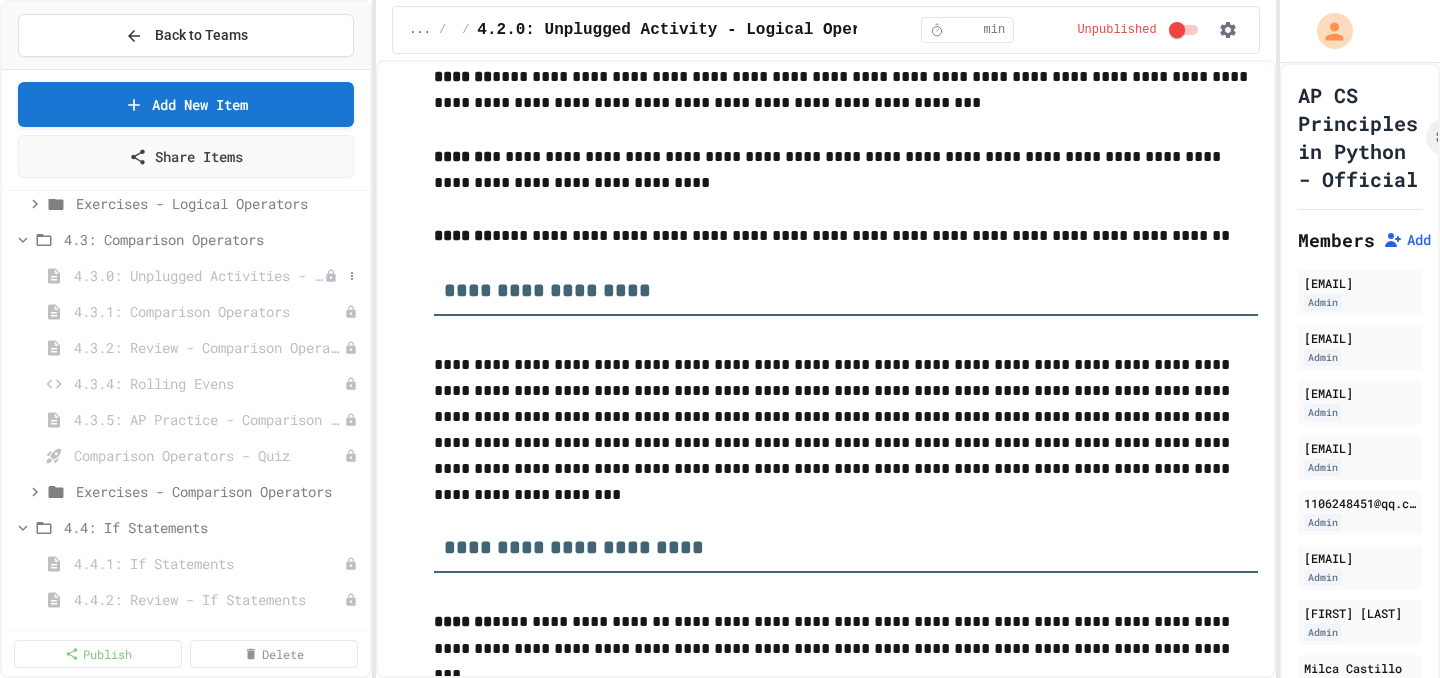 click on "4.3.0: Unplugged Activities - Comparison Operators" at bounding box center (199, 275) 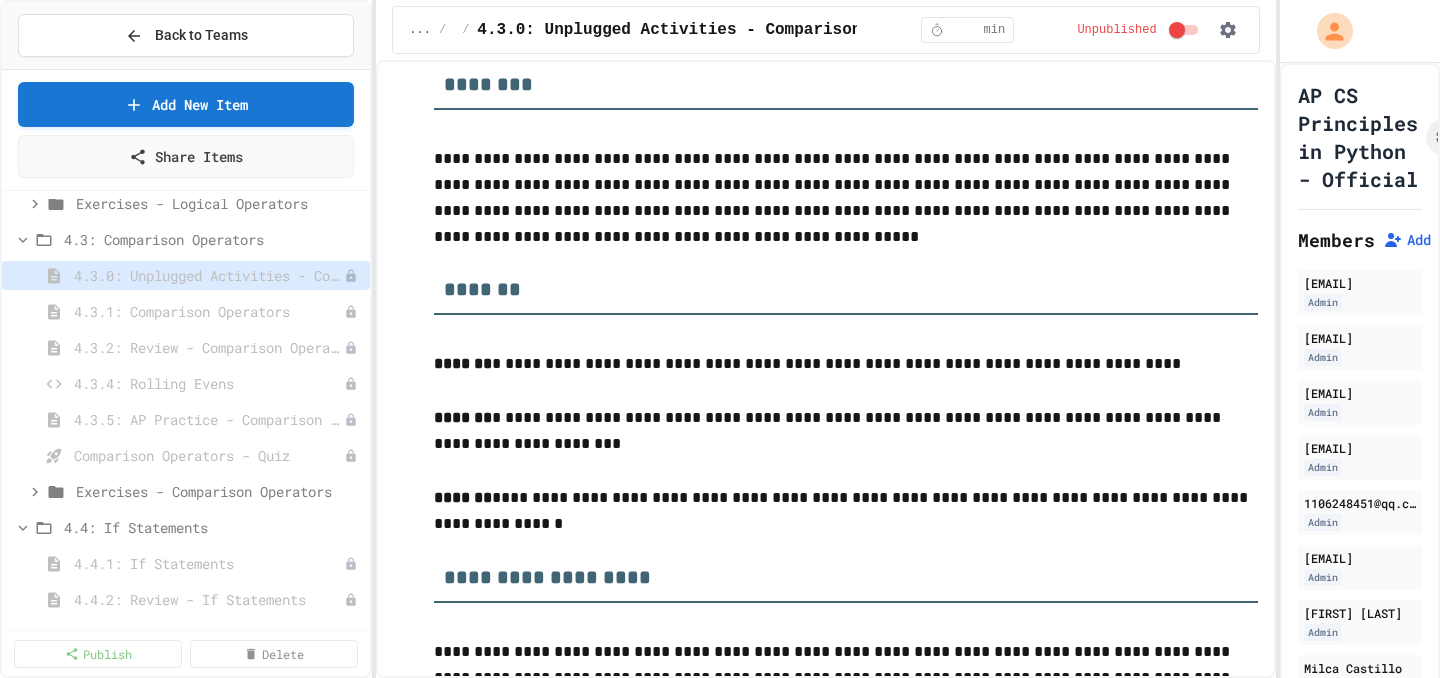 scroll, scrollTop: 424, scrollLeft: 0, axis: vertical 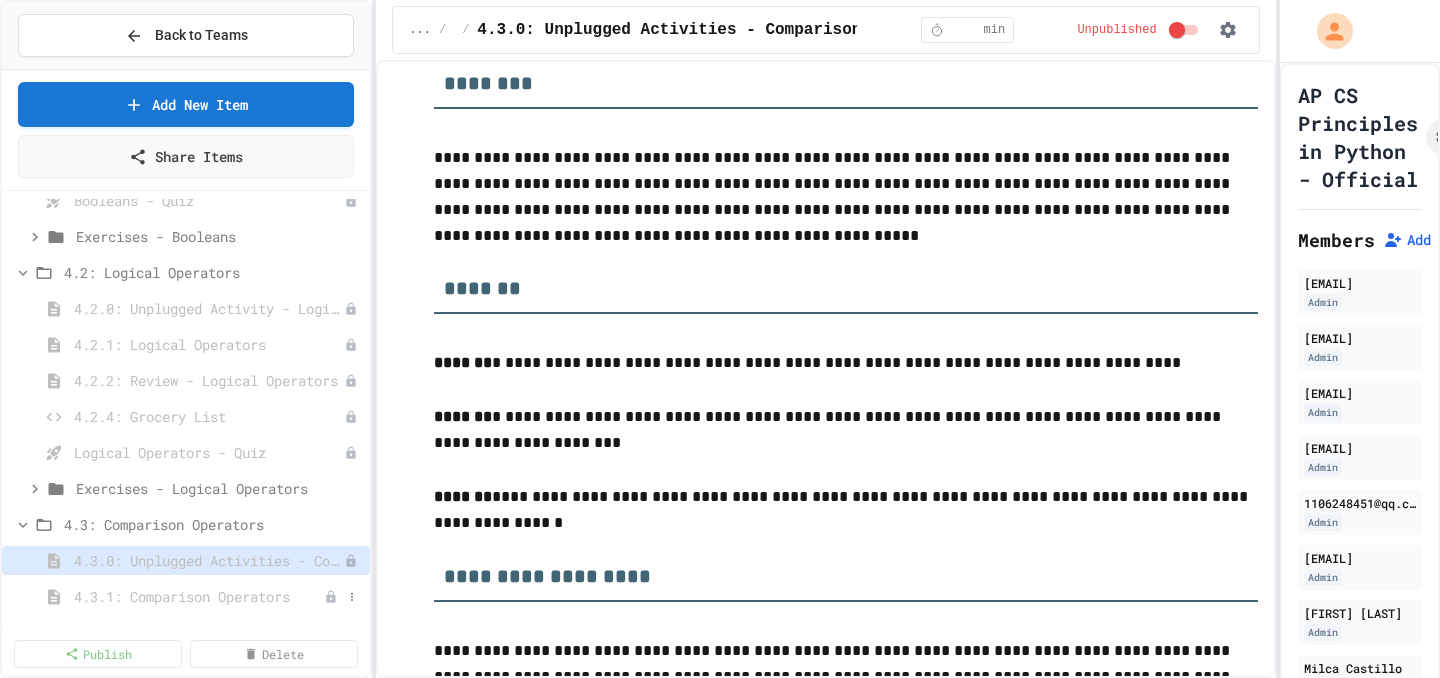 click on "4.2.0: Unplugged Activity - Logical Operators" at bounding box center (209, 308) 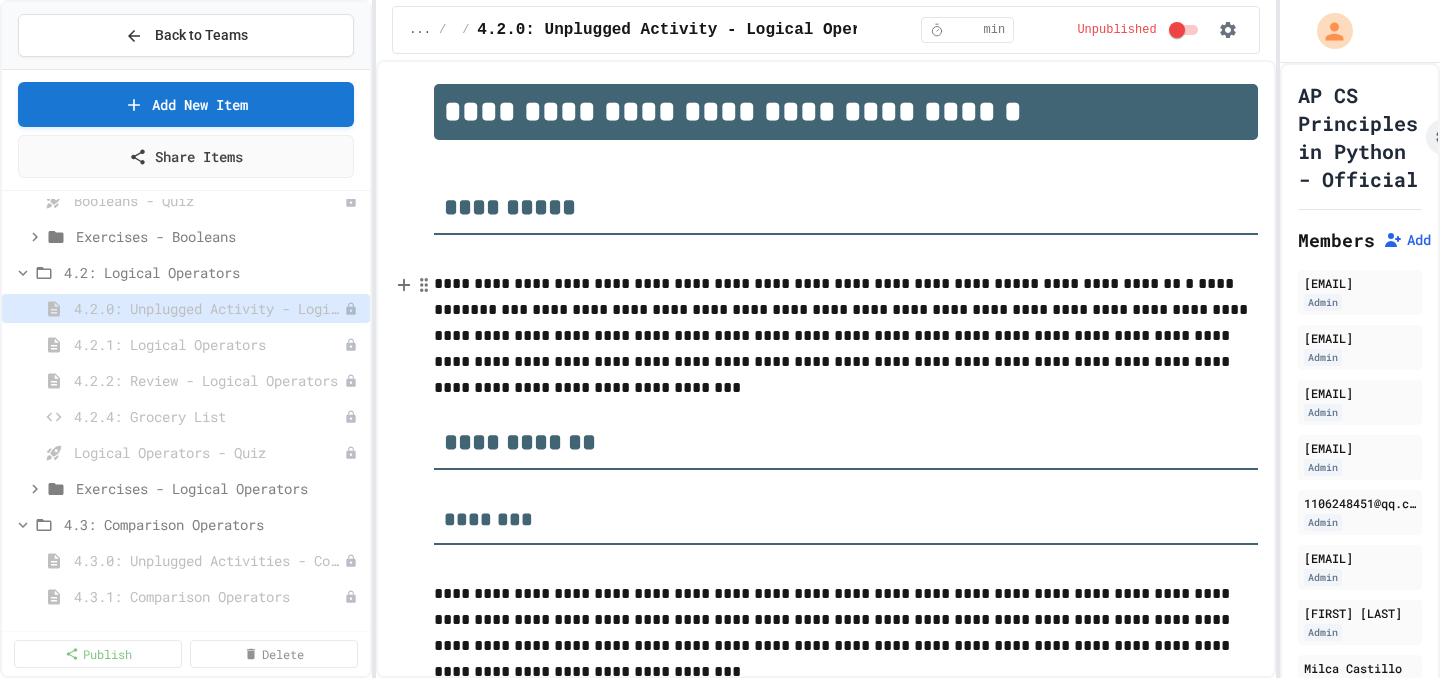 scroll, scrollTop: 0, scrollLeft: 0, axis: both 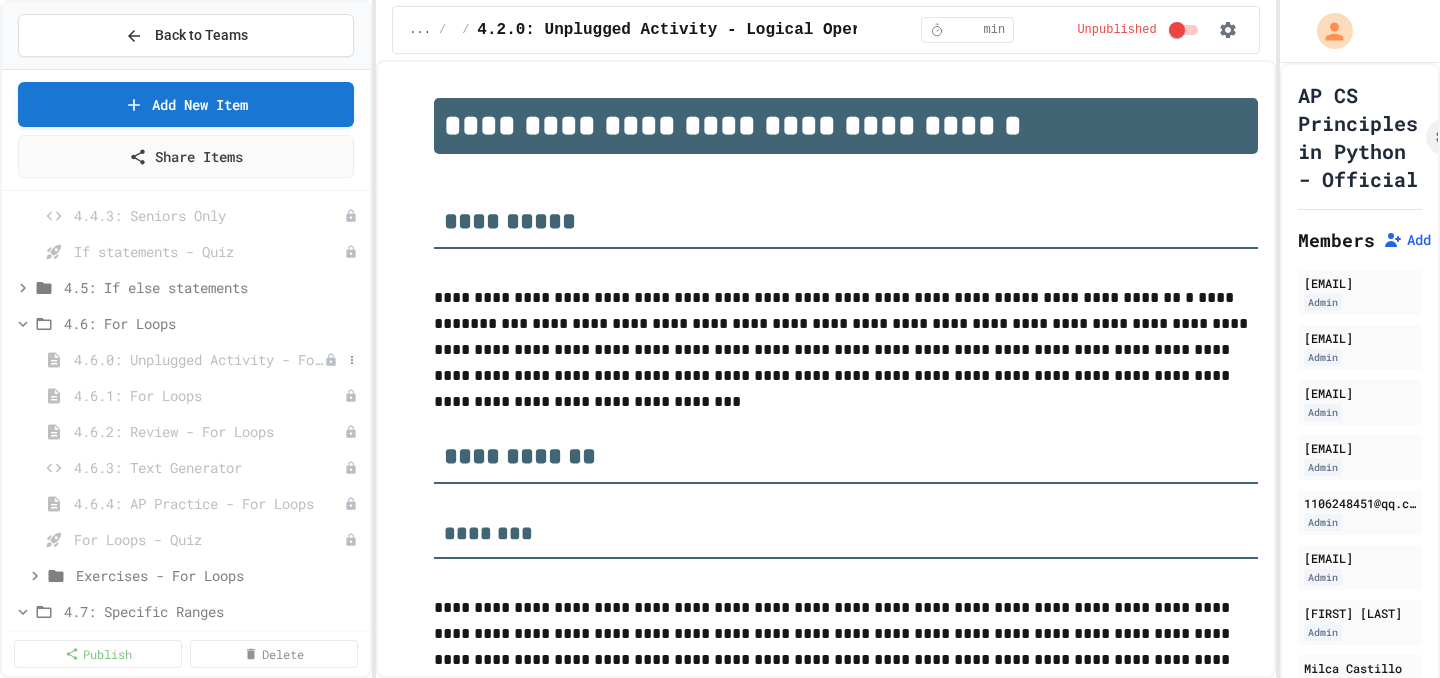 click on "4.6.0: Unplugged Activity - For Loops" at bounding box center [186, 359] 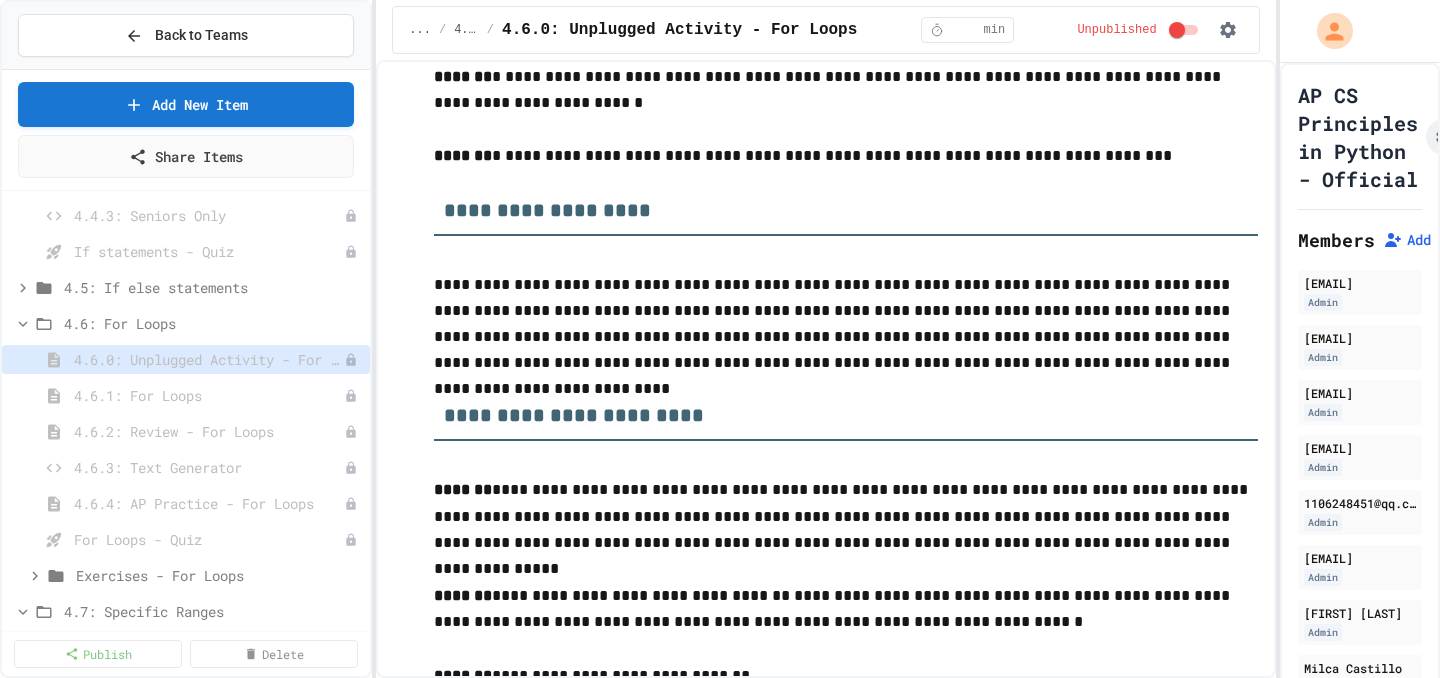 scroll, scrollTop: 769, scrollLeft: 0, axis: vertical 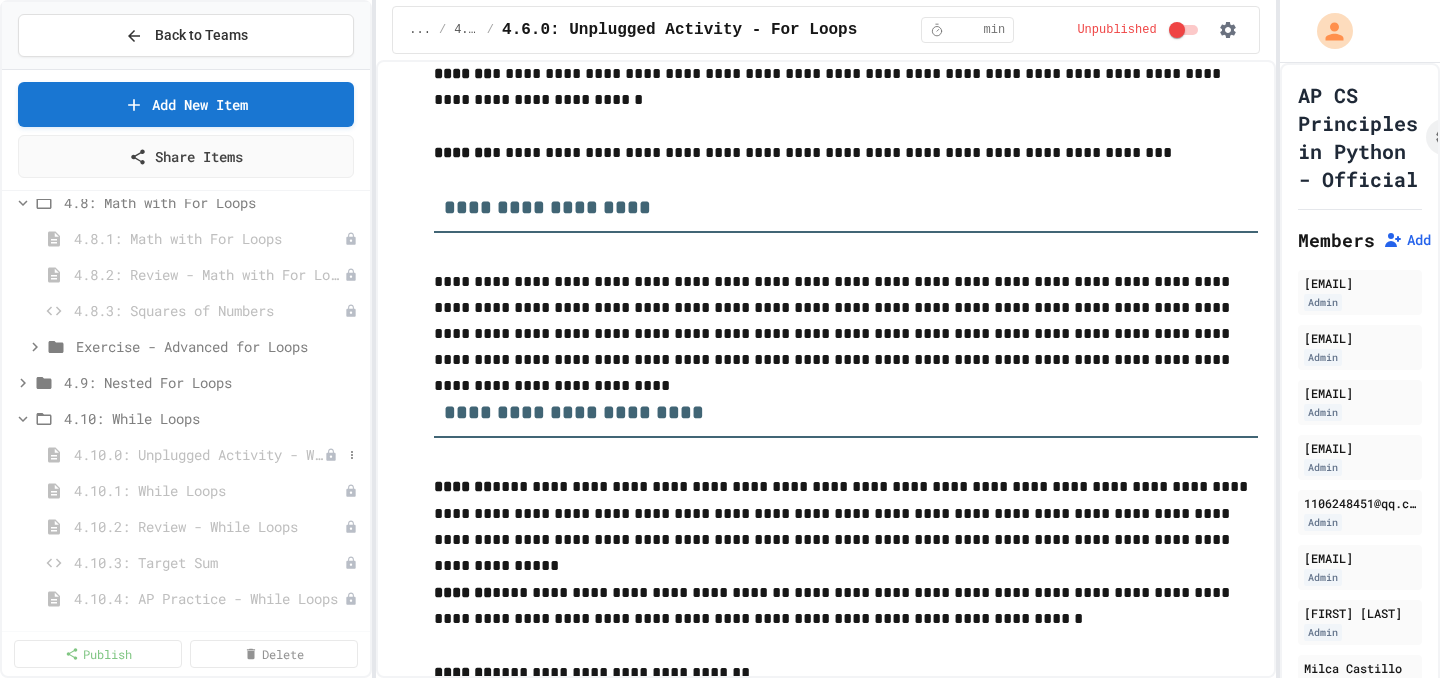 click on "4.10.0: Unplugged Activity - While Loops" at bounding box center (199, 454) 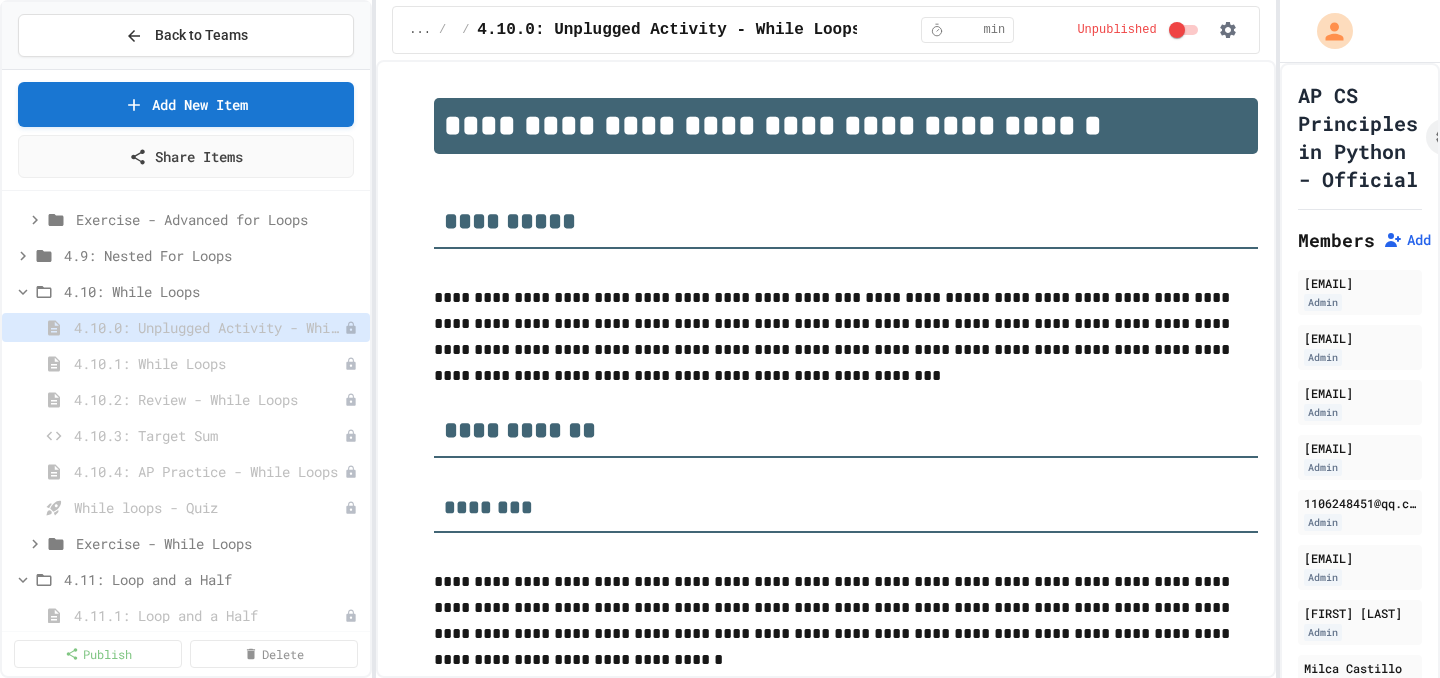 scroll, scrollTop: 5132, scrollLeft: 0, axis: vertical 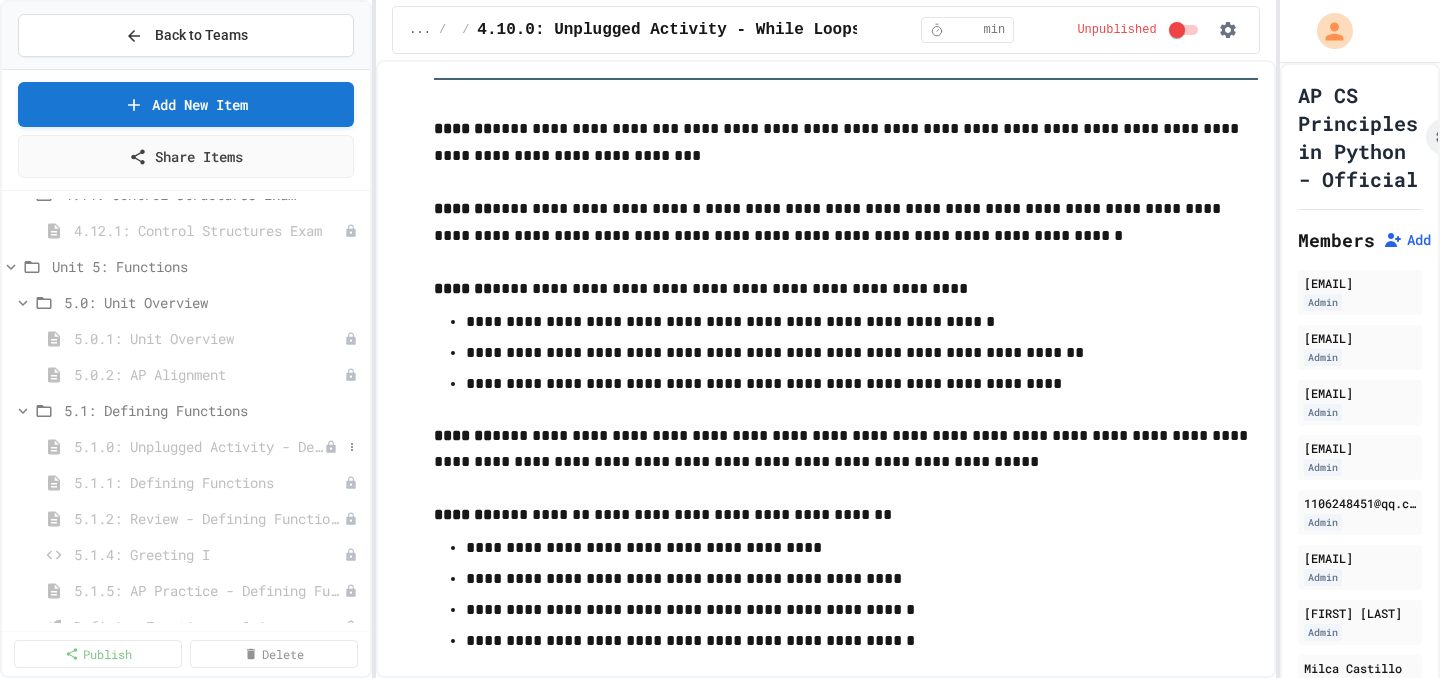 click on "5.1.0: Unplugged Activity - Defining Functions" at bounding box center (186, 446) 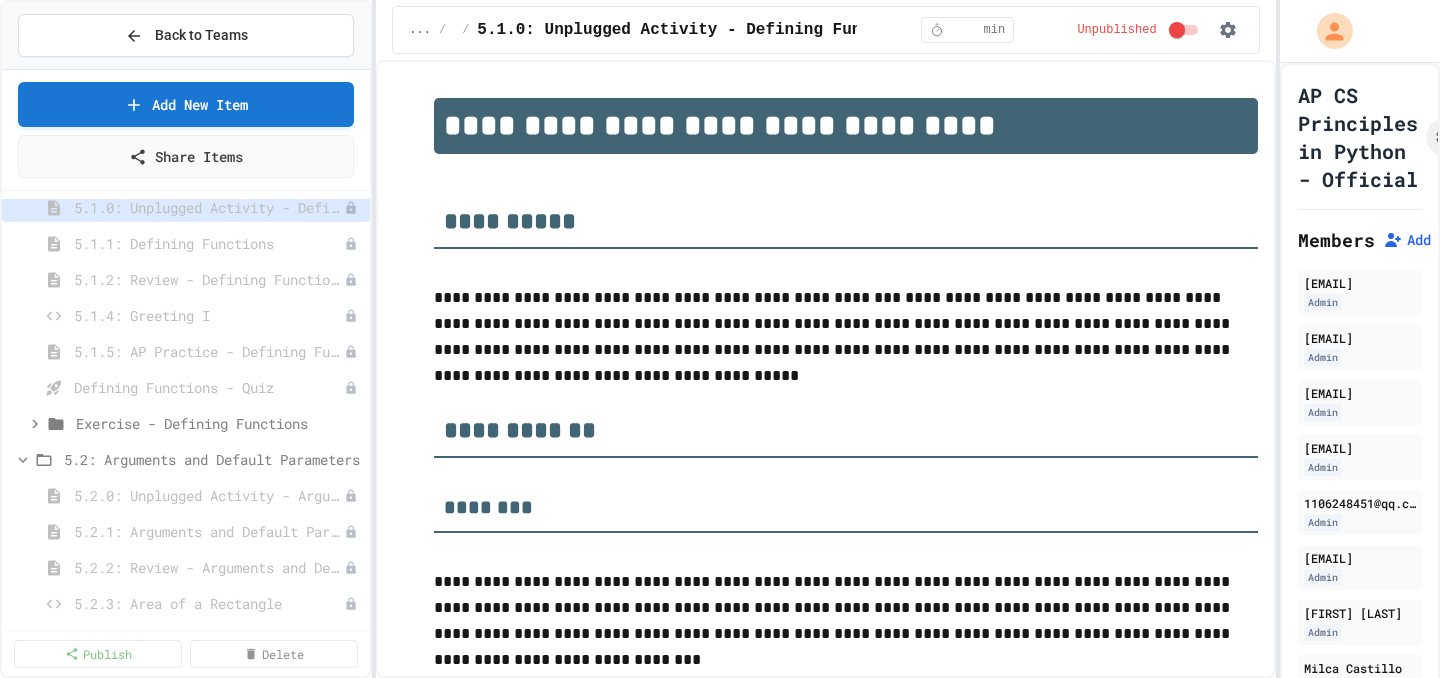 scroll, scrollTop: 6076, scrollLeft: 0, axis: vertical 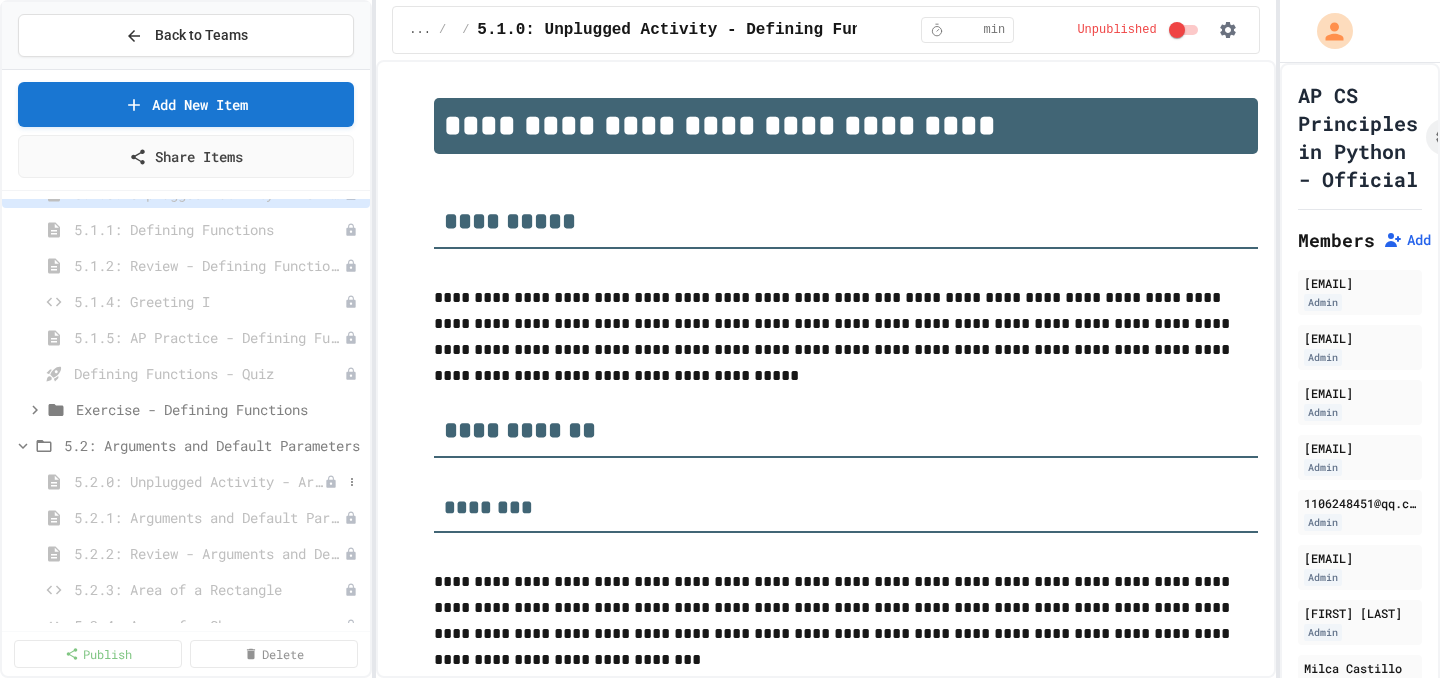 click on "5.2.0: Unplugged Activity - Arguments and Default Parameters" at bounding box center (199, 481) 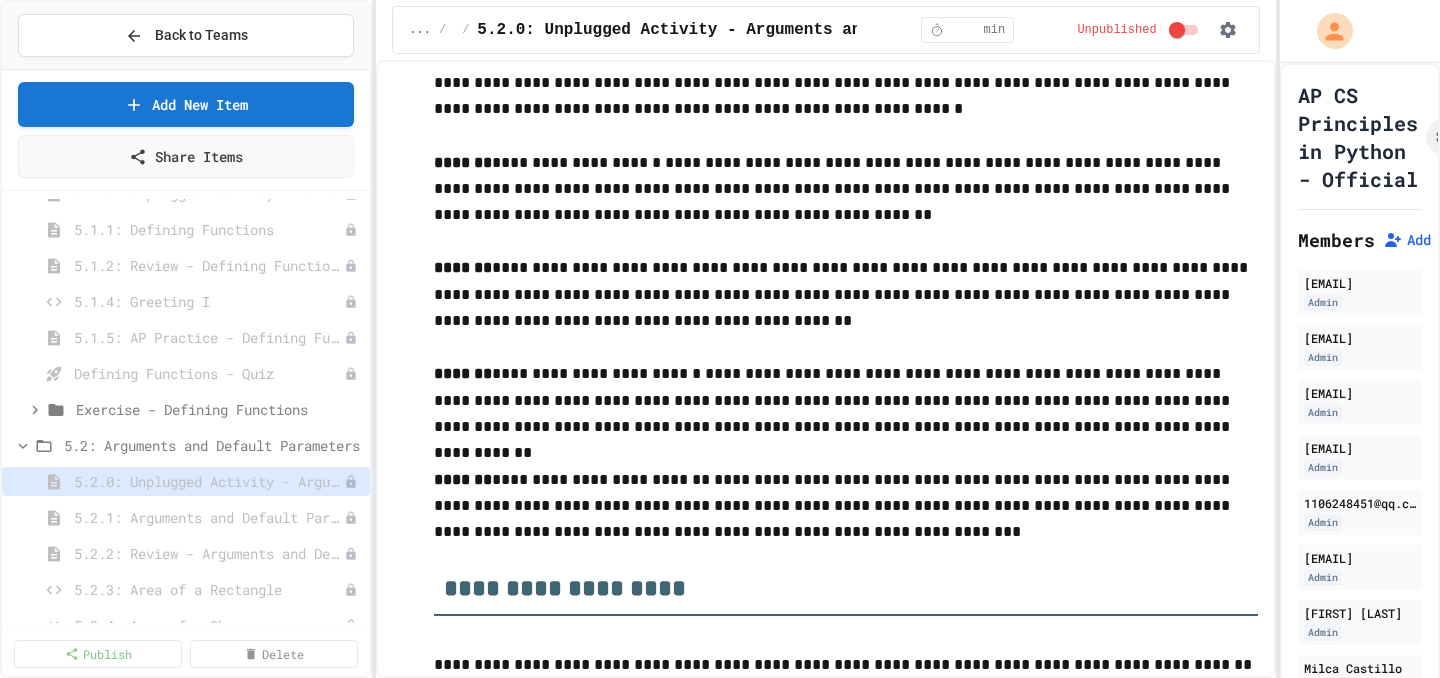 scroll, scrollTop: 1785, scrollLeft: 0, axis: vertical 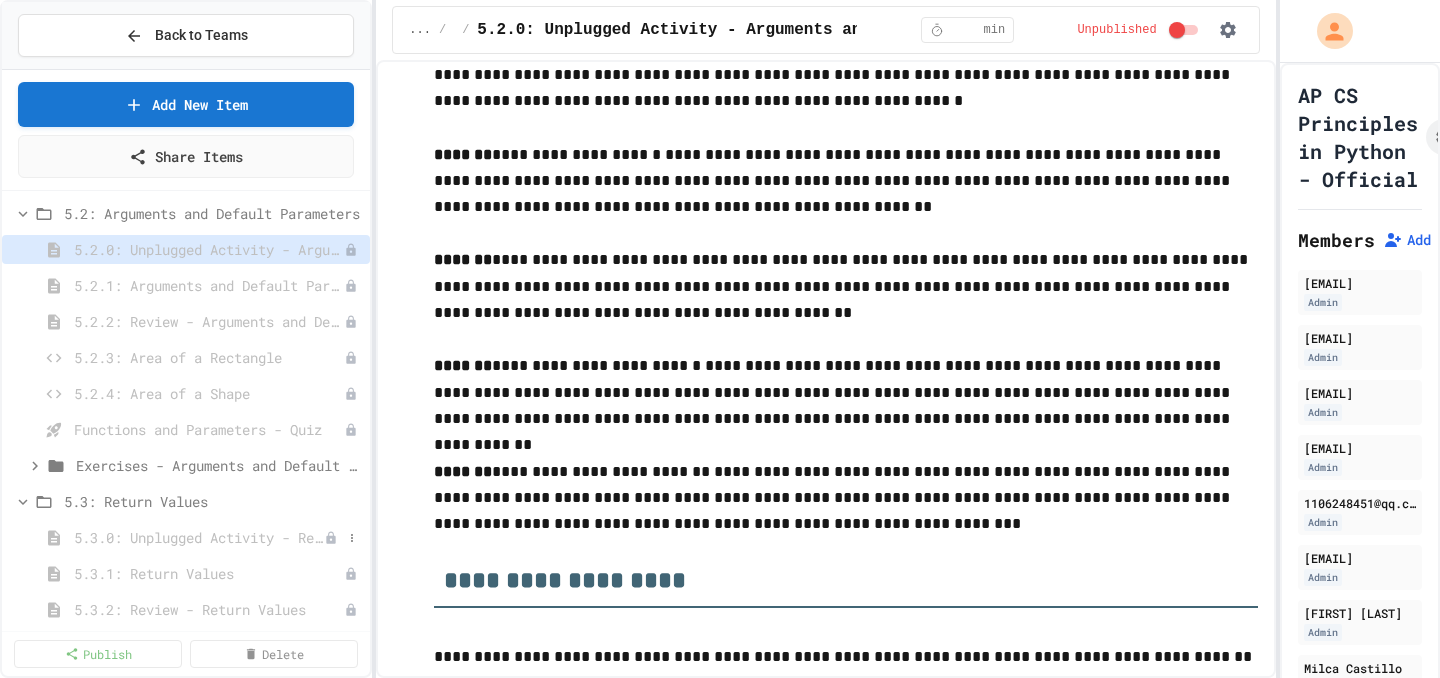 click on "5.3.0: Unplugged Activity - Return Values" at bounding box center (199, 537) 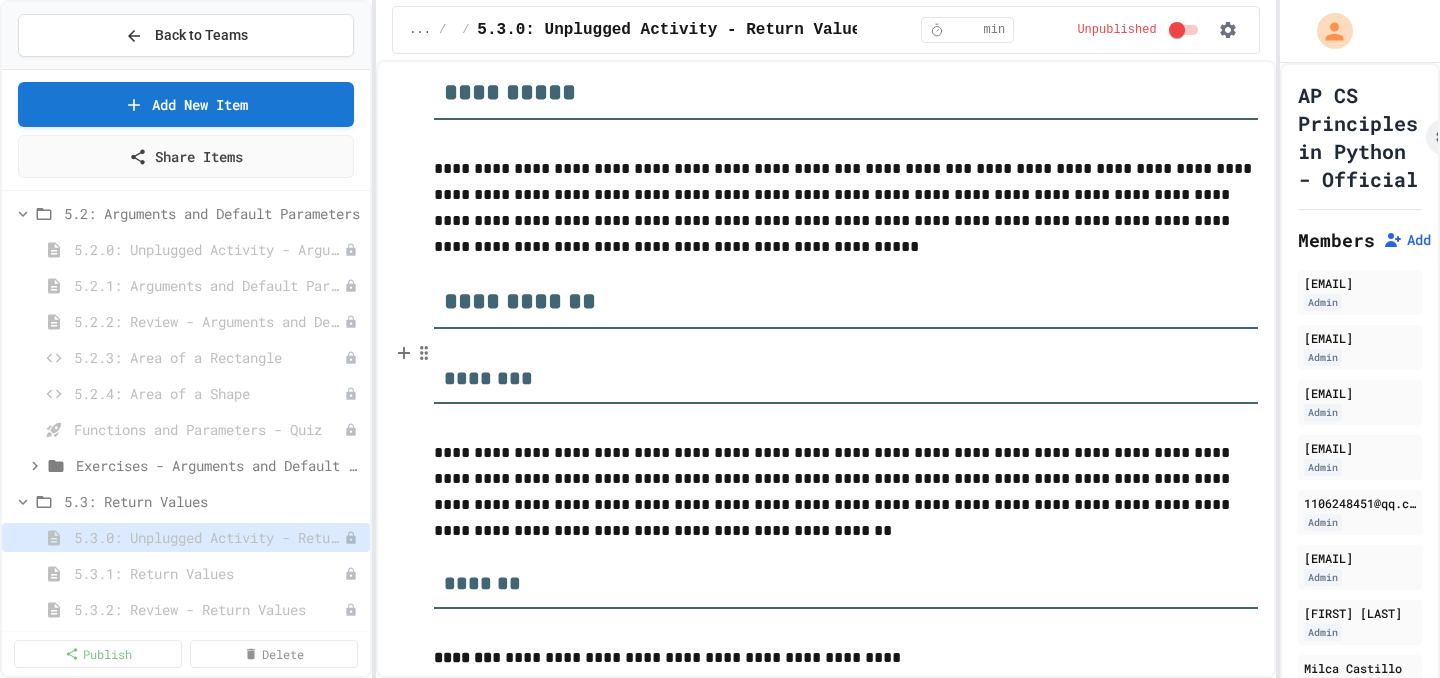 scroll, scrollTop: 103, scrollLeft: 0, axis: vertical 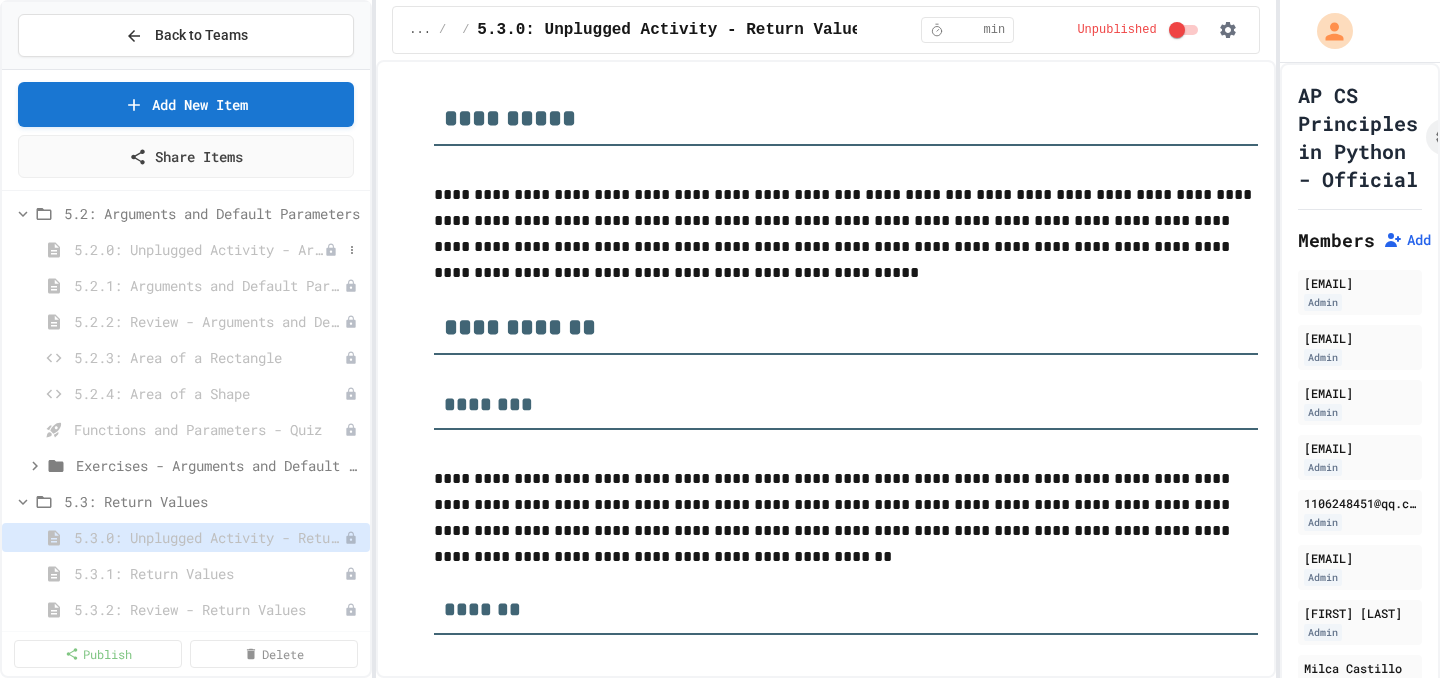 click on "5.2.0: Unplugged Activity - Arguments and Default Parameters" at bounding box center [199, 249] 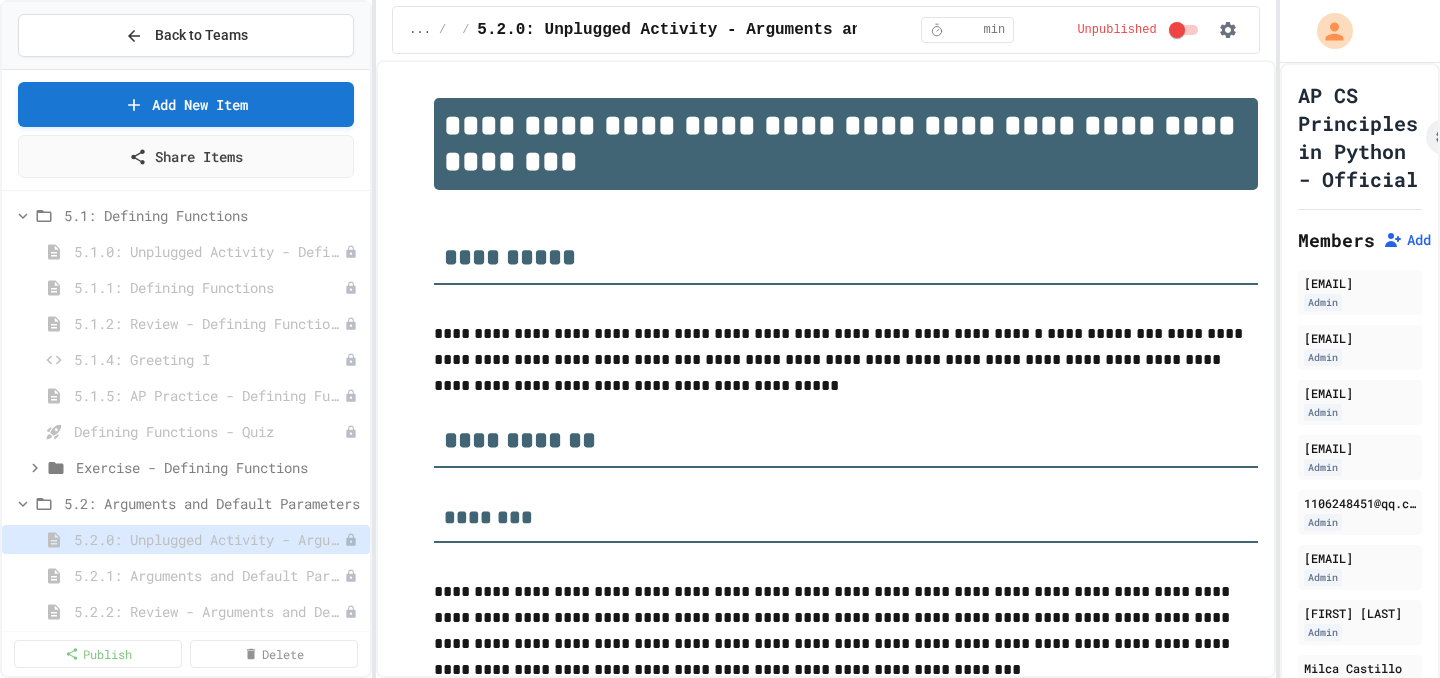 scroll, scrollTop: 6007, scrollLeft: 0, axis: vertical 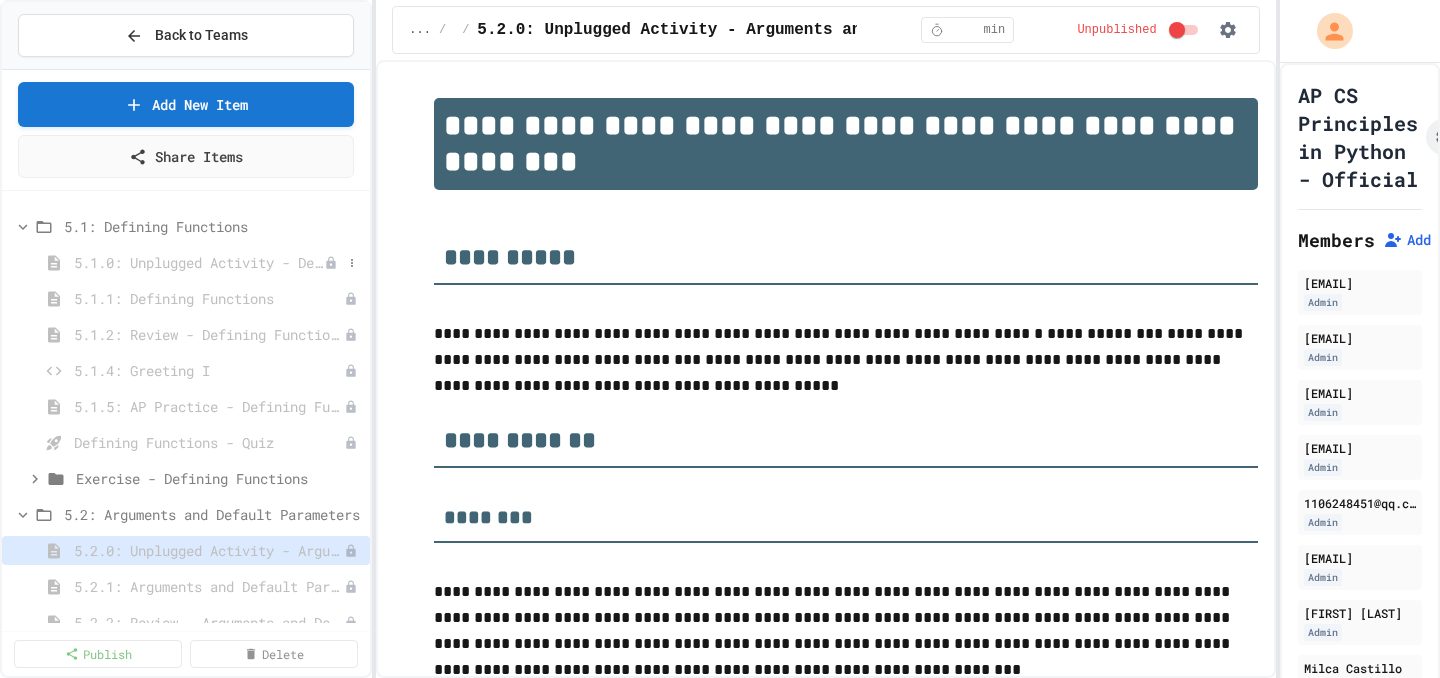 click on "5.1.0: Unplugged Activity - Defining Functions" at bounding box center (199, 262) 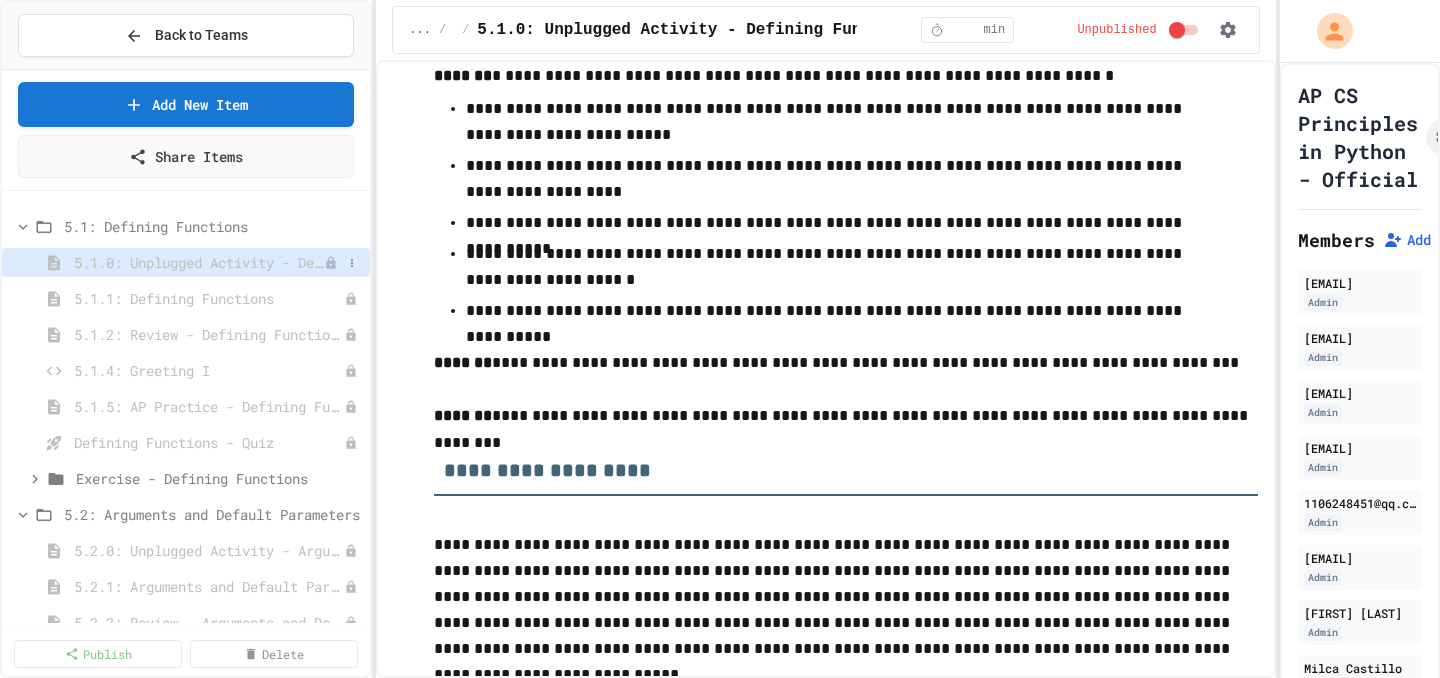 scroll, scrollTop: 771, scrollLeft: 0, axis: vertical 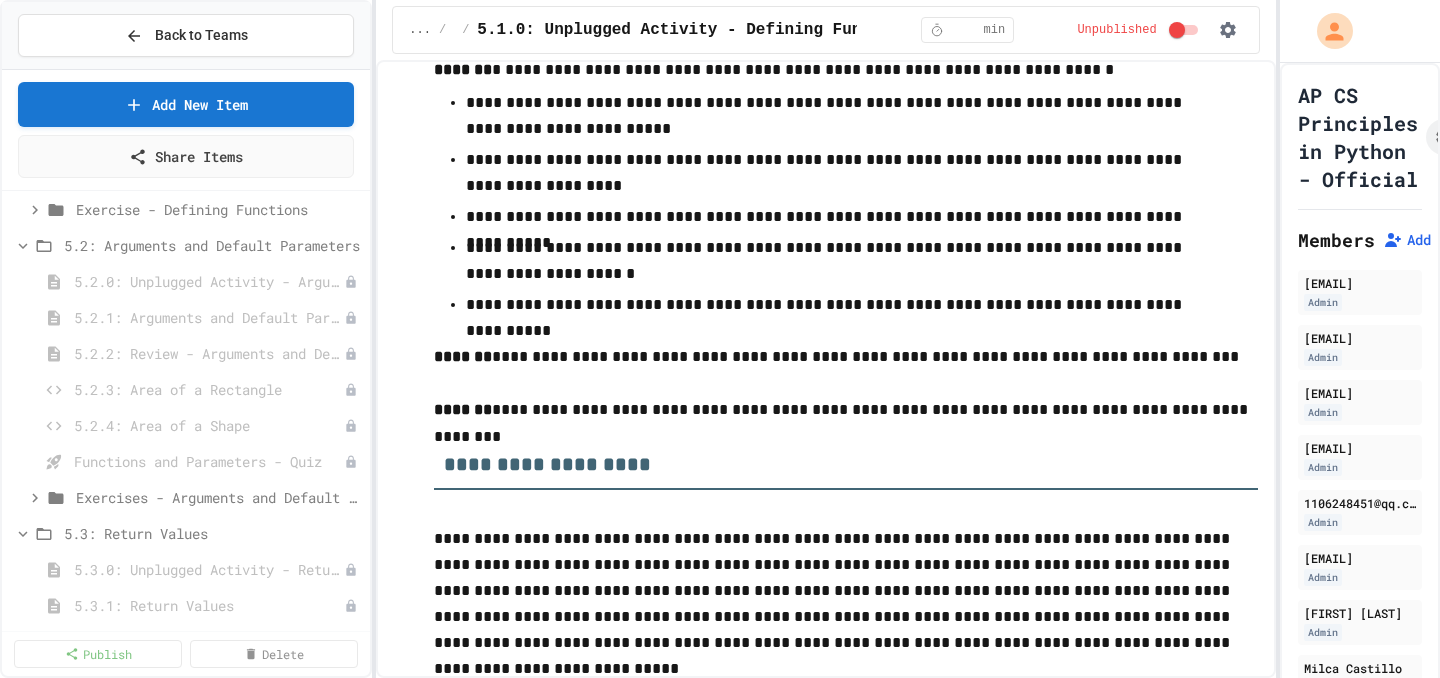 click on "5.3: Return Values" at bounding box center (186, 537) 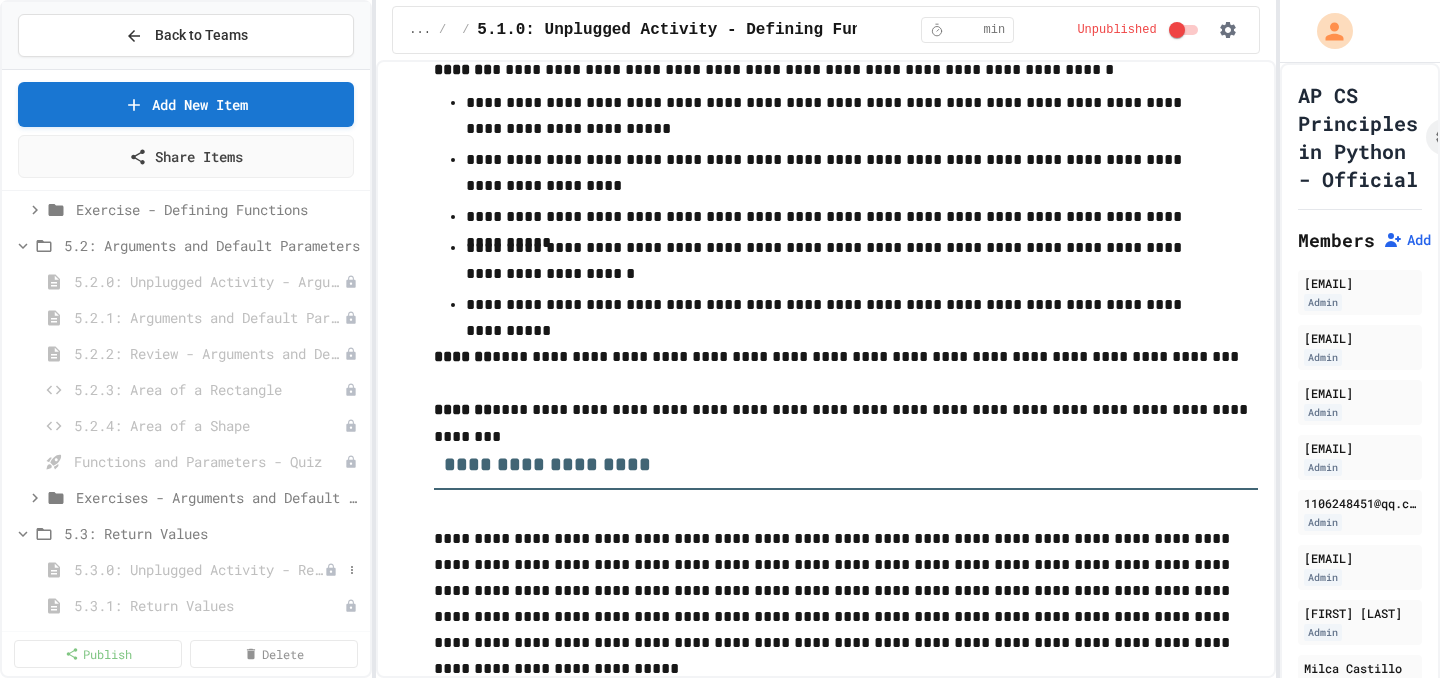click on "5.3.0: Unplugged Activity - Return Values" at bounding box center [199, 569] 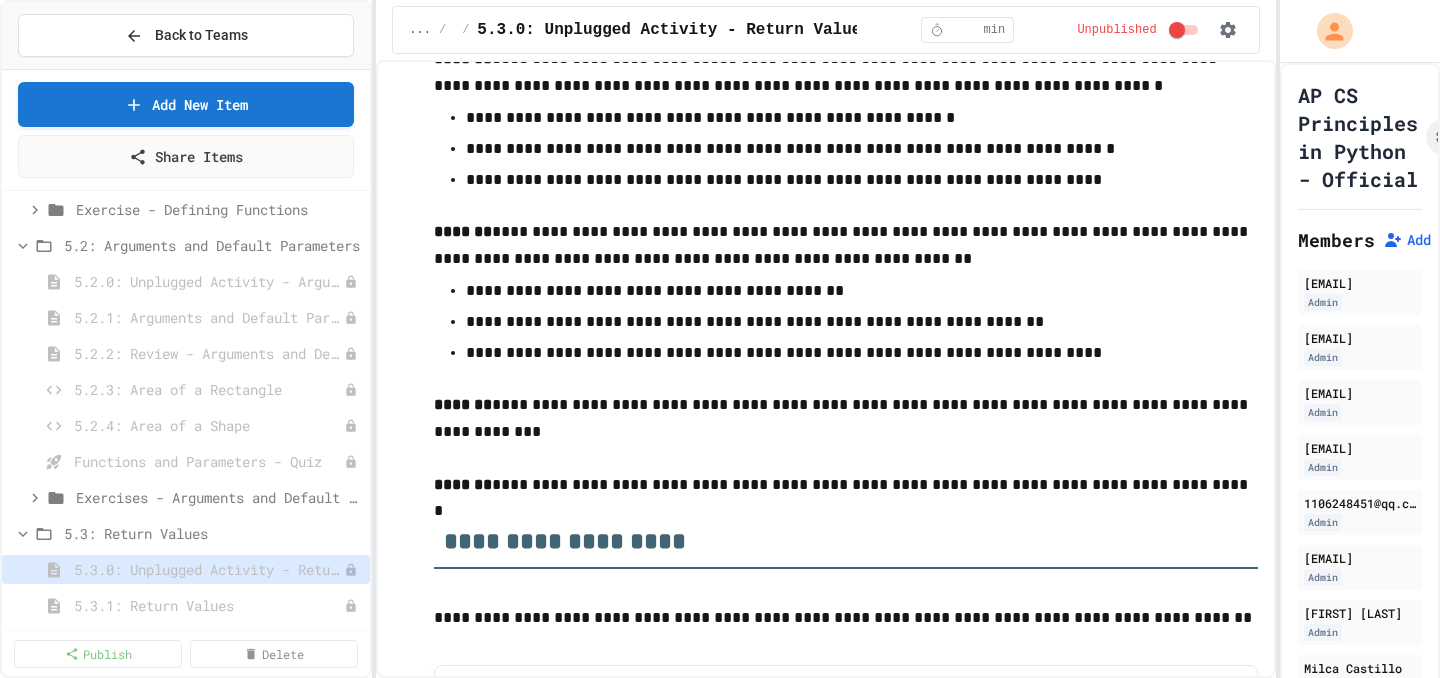 scroll, scrollTop: 1816, scrollLeft: 0, axis: vertical 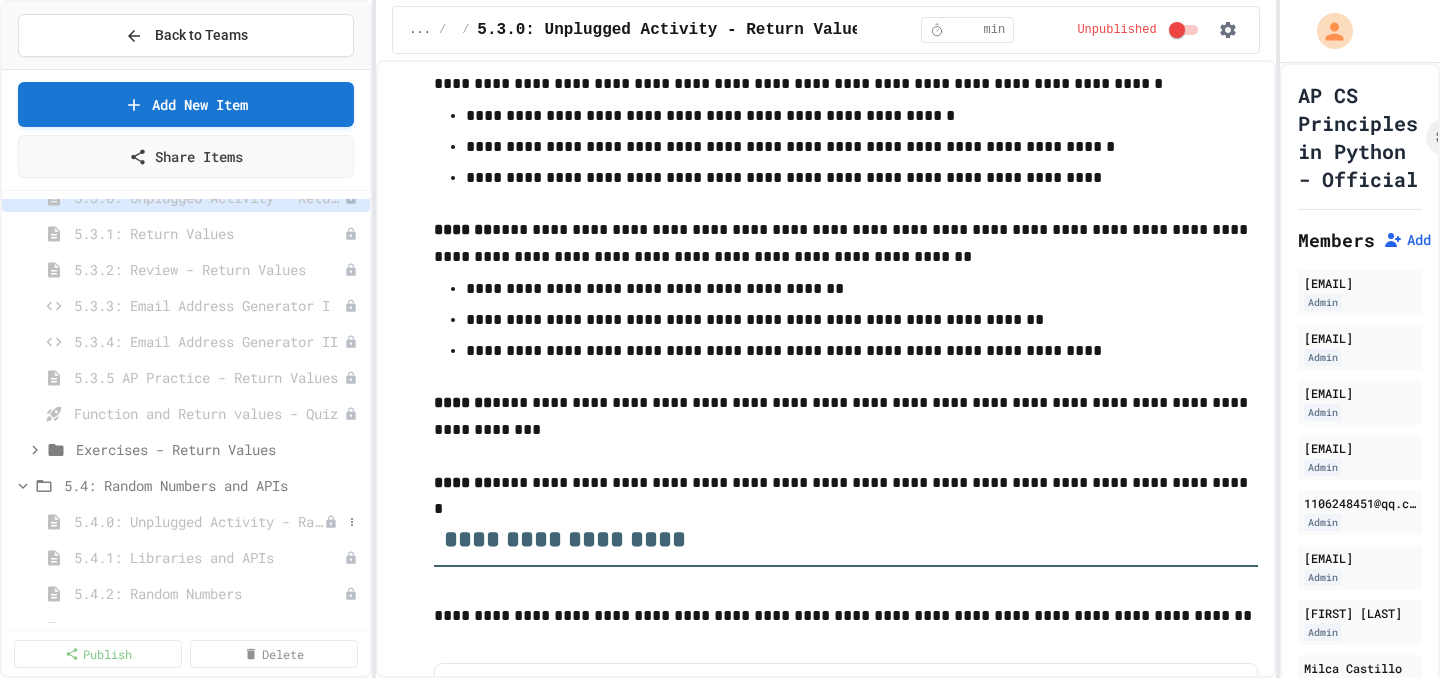 click on "5.4.0: Unplugged Activity - Random Numbers and APIs" at bounding box center [186, 521] 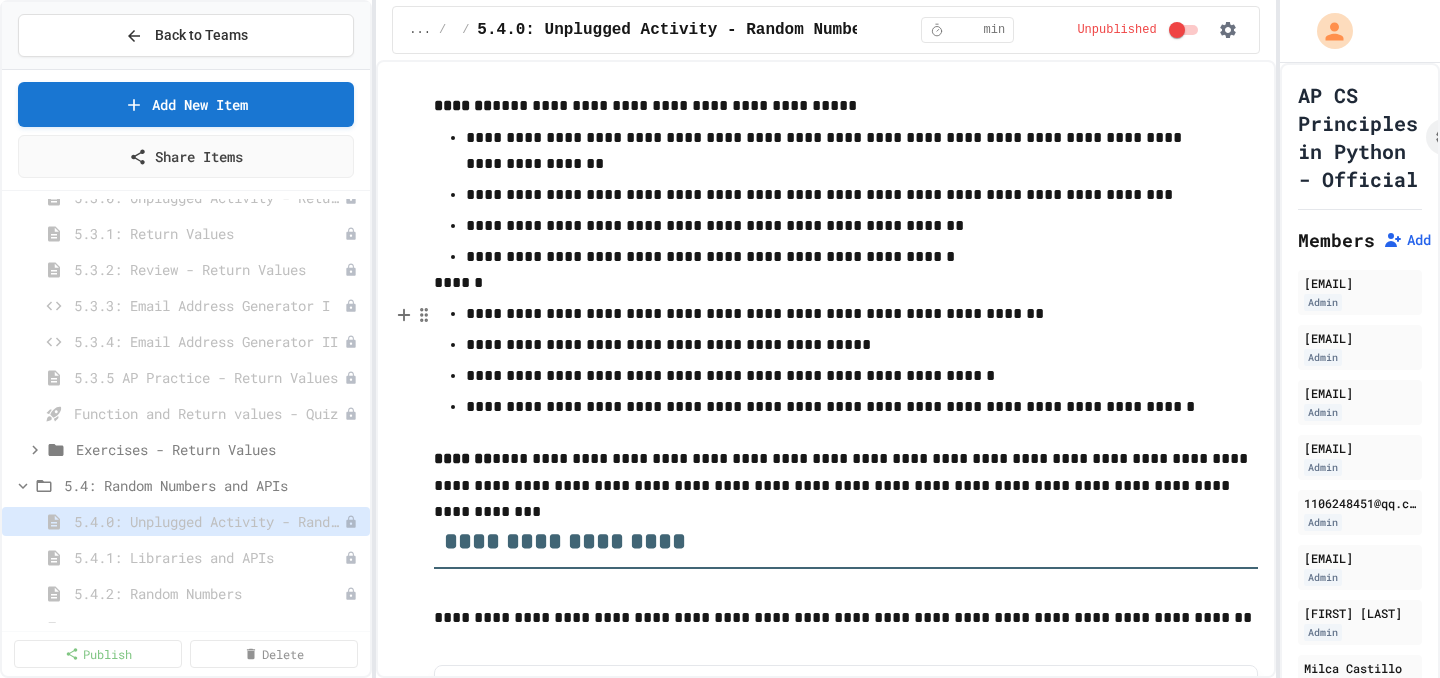 scroll, scrollTop: 1913, scrollLeft: 0, axis: vertical 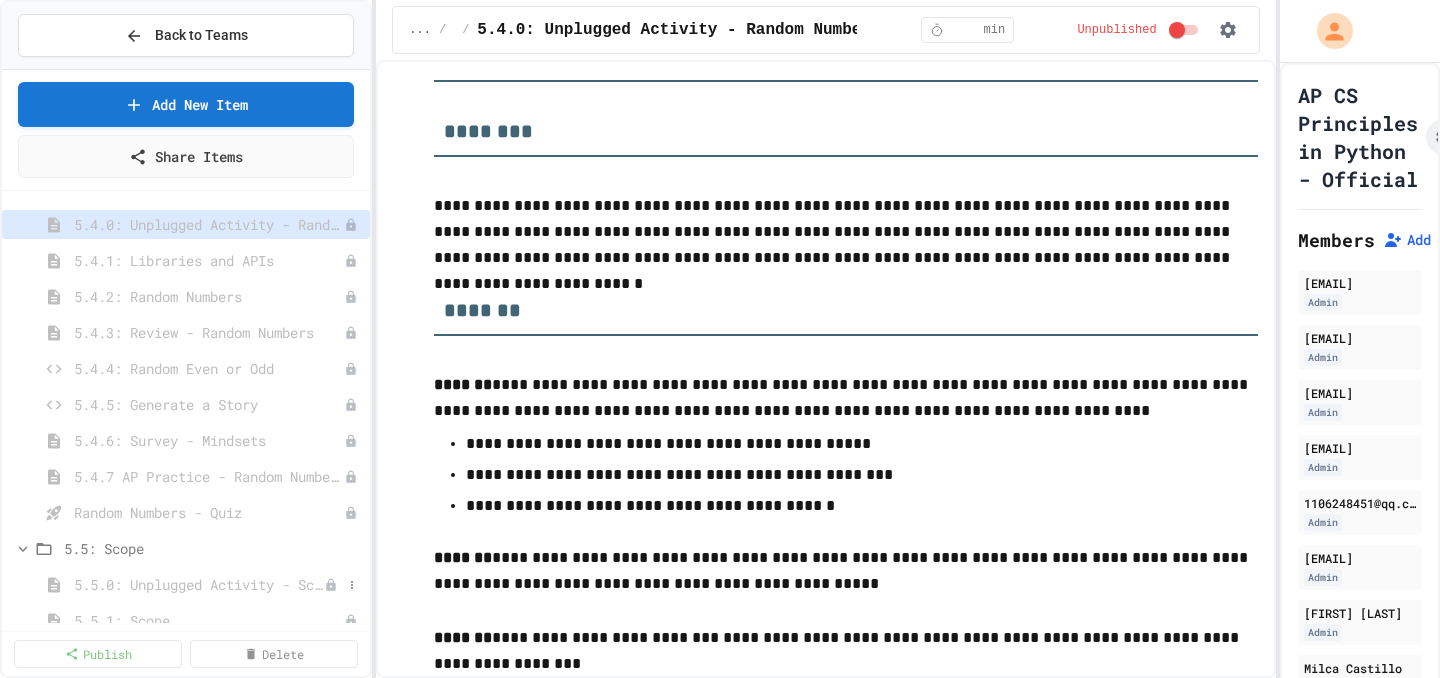 click on "5.5.0: Unplugged Activity - Scope" at bounding box center [199, 584] 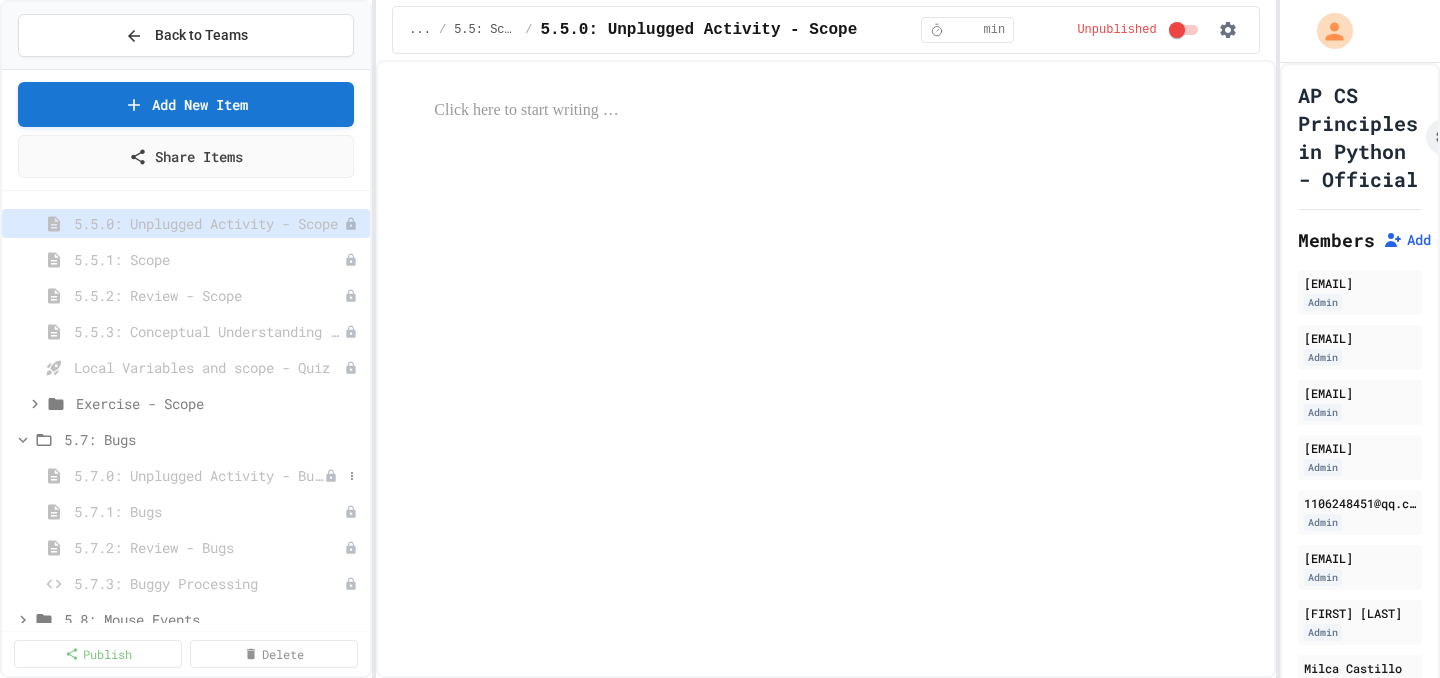 scroll, scrollTop: 7308, scrollLeft: 0, axis: vertical 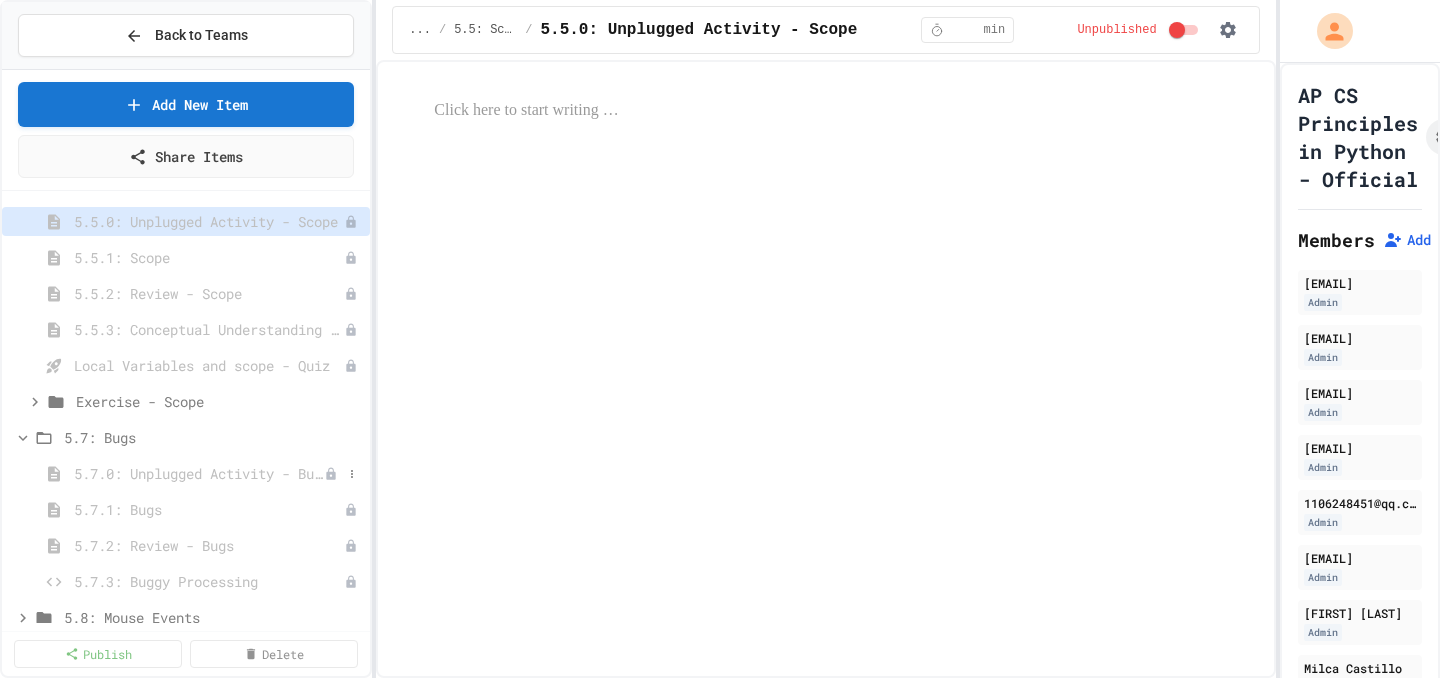 click on "5.7.0: Unplugged Activity - Bugs" at bounding box center [199, 473] 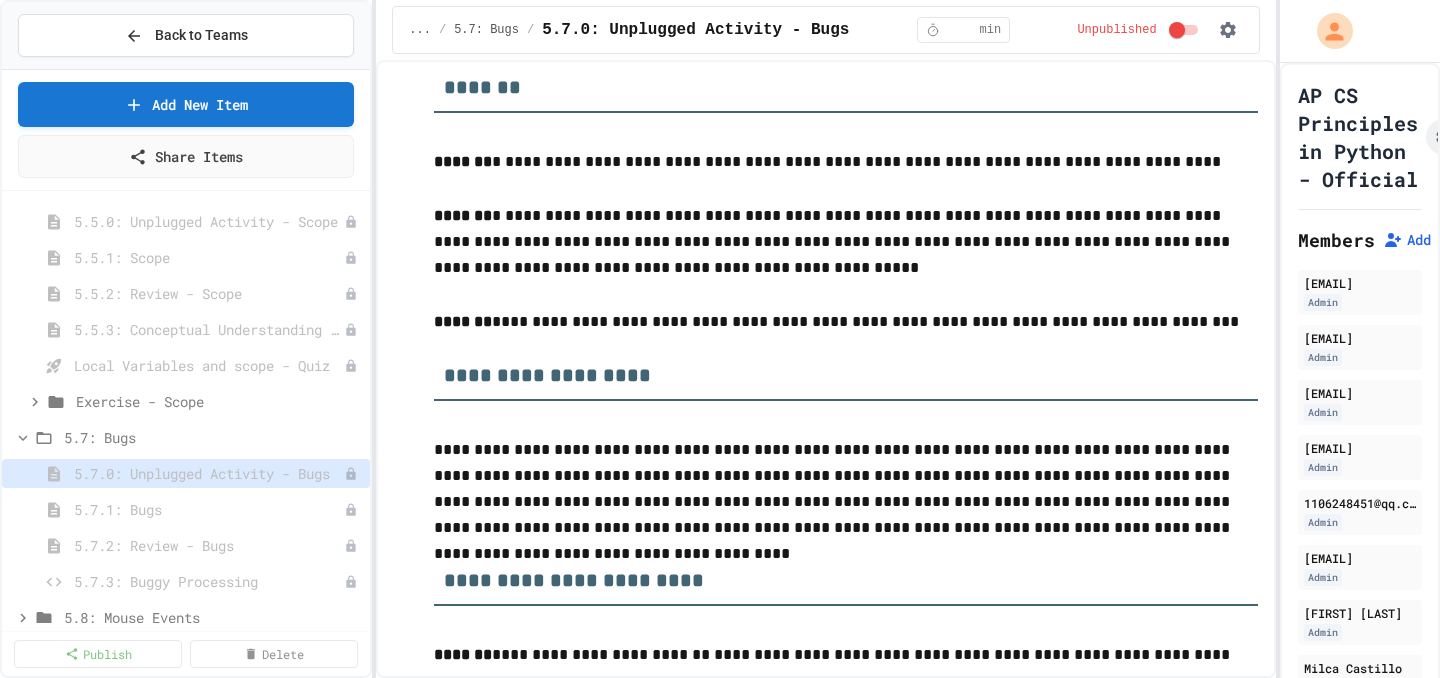 scroll, scrollTop: 684, scrollLeft: 0, axis: vertical 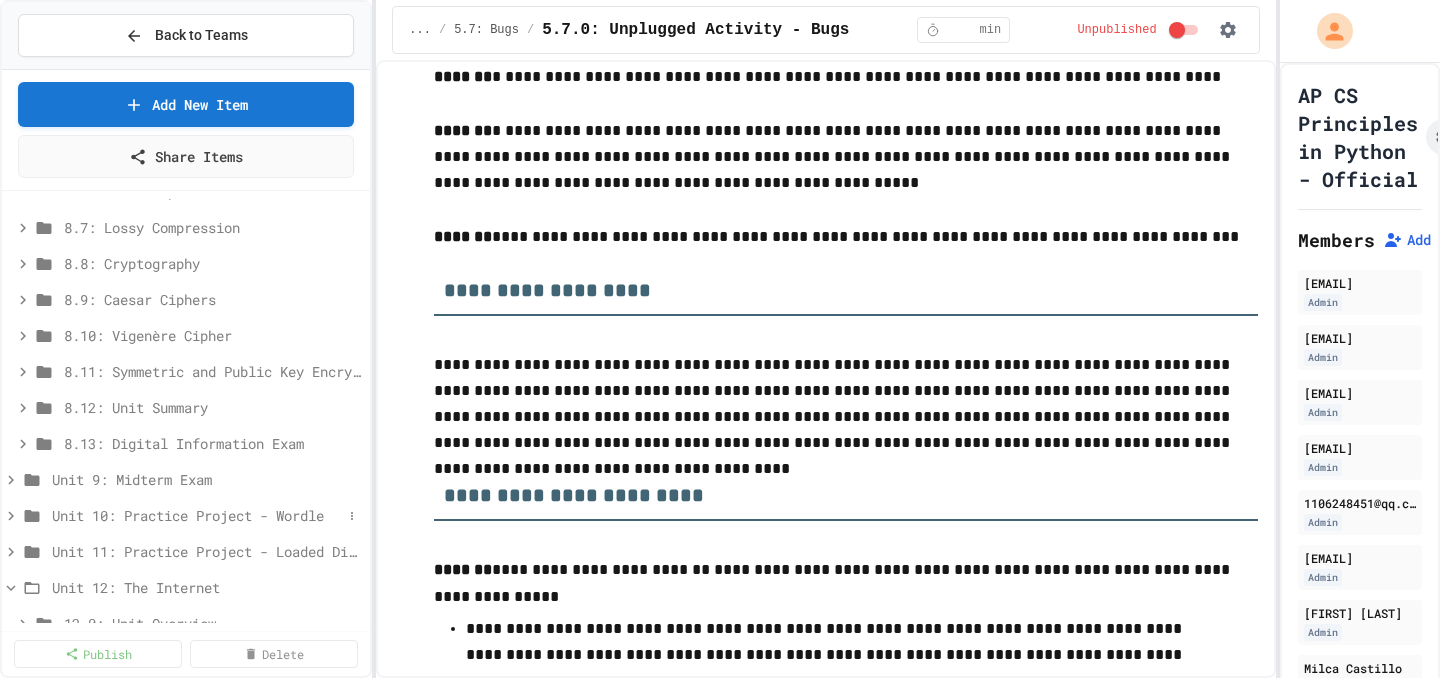 click 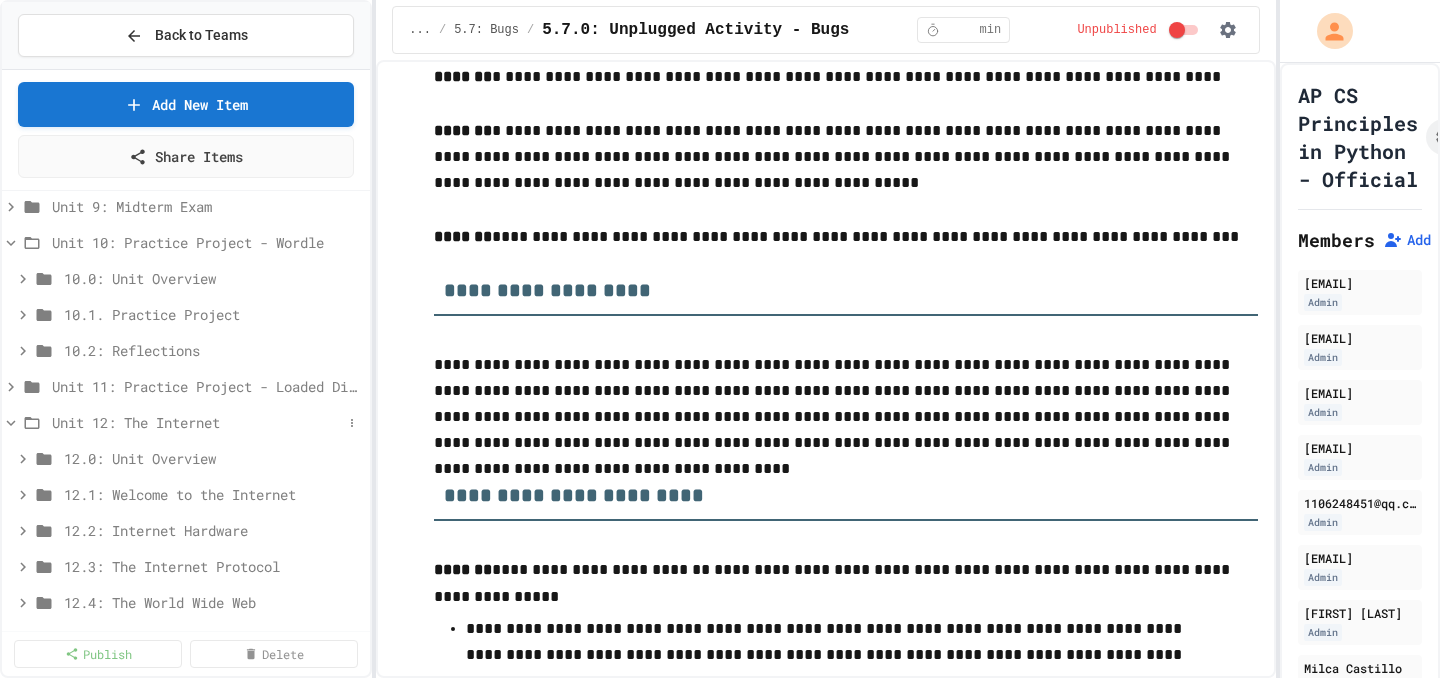 scroll, scrollTop: 10393, scrollLeft: 0, axis: vertical 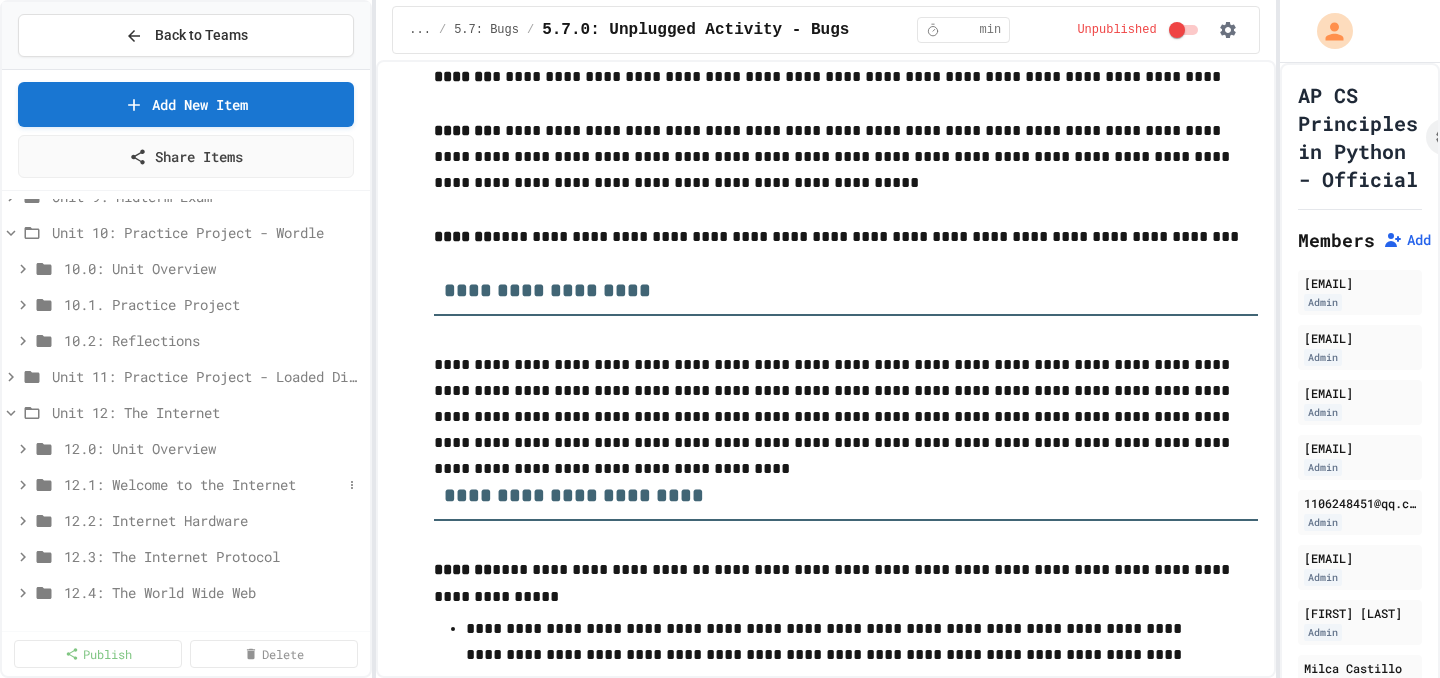 click 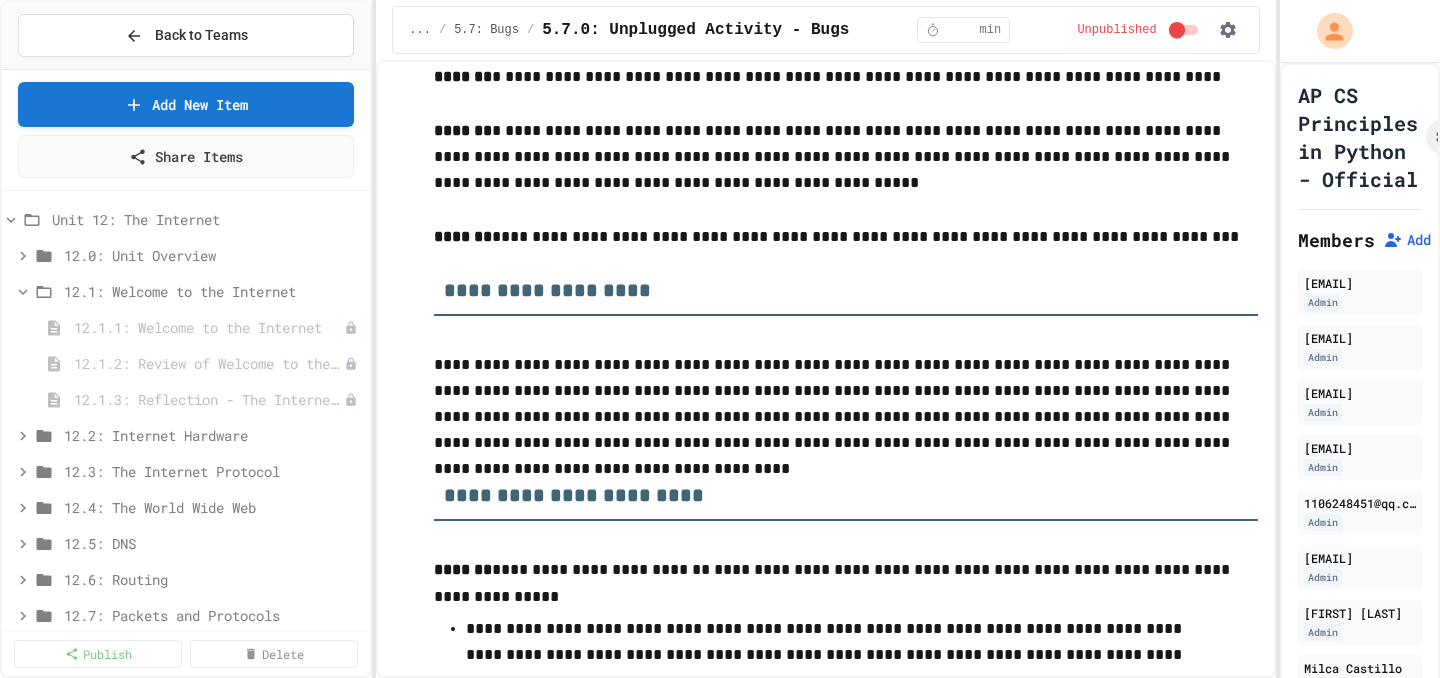 scroll, scrollTop: 10589, scrollLeft: 0, axis: vertical 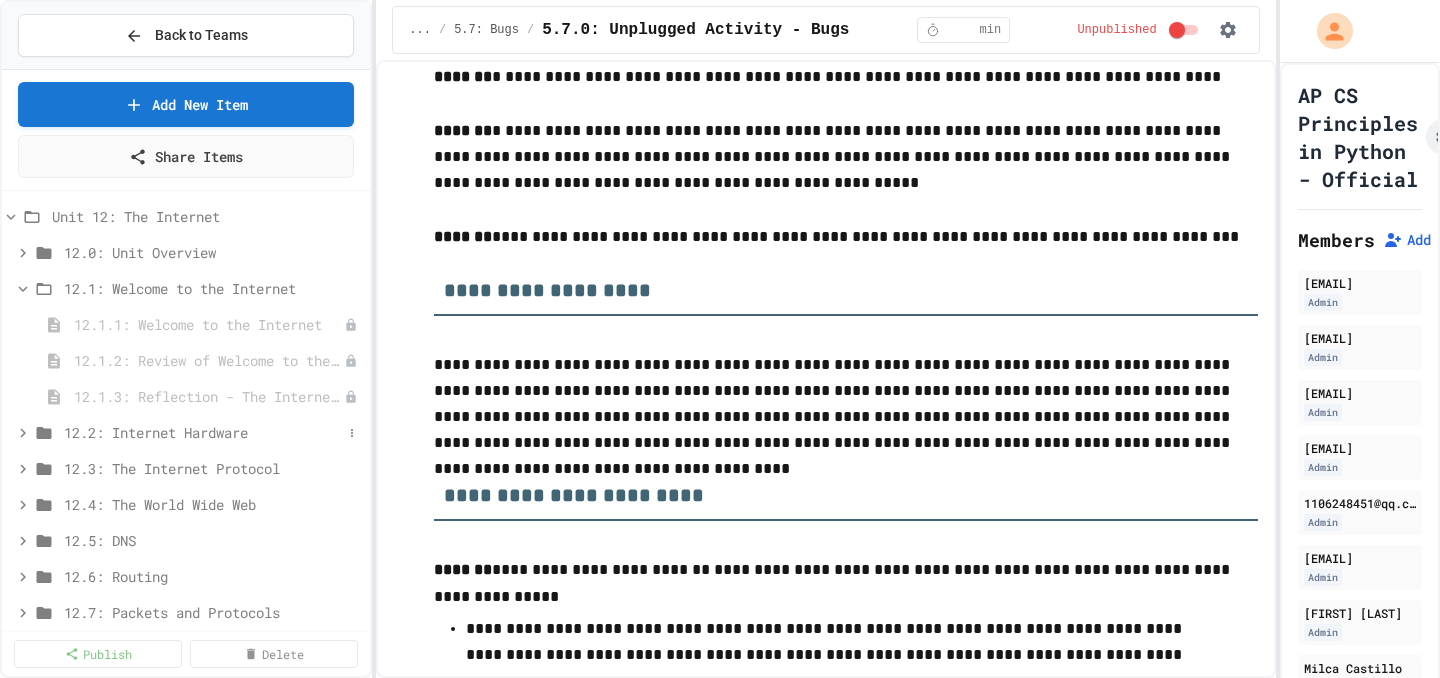 click 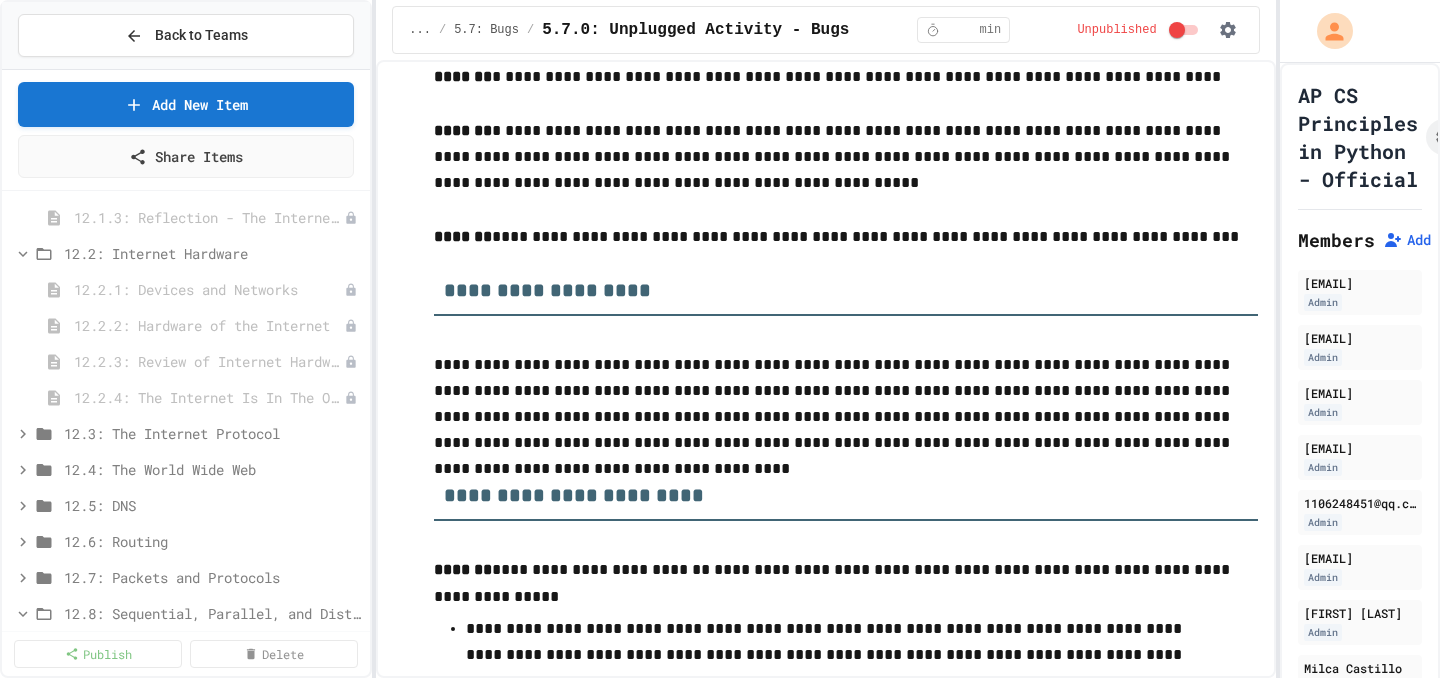 scroll, scrollTop: 10776, scrollLeft: 0, axis: vertical 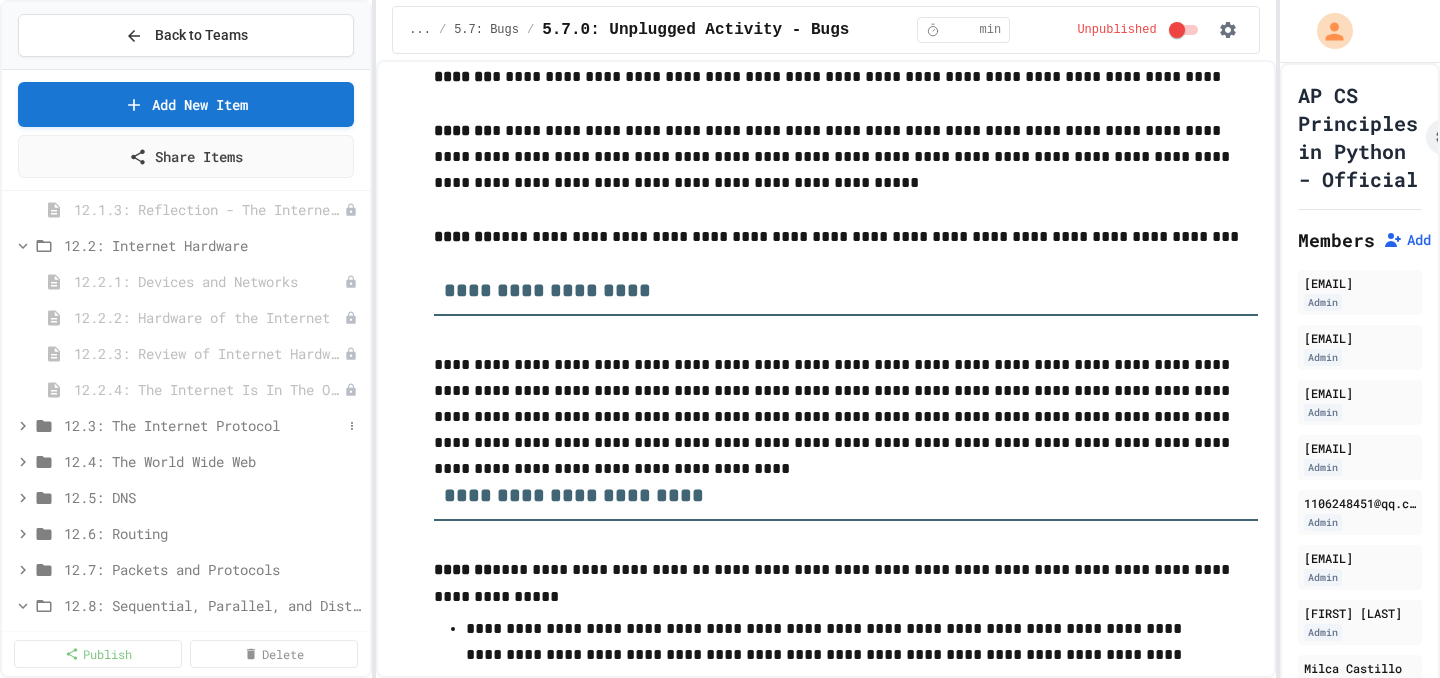 click 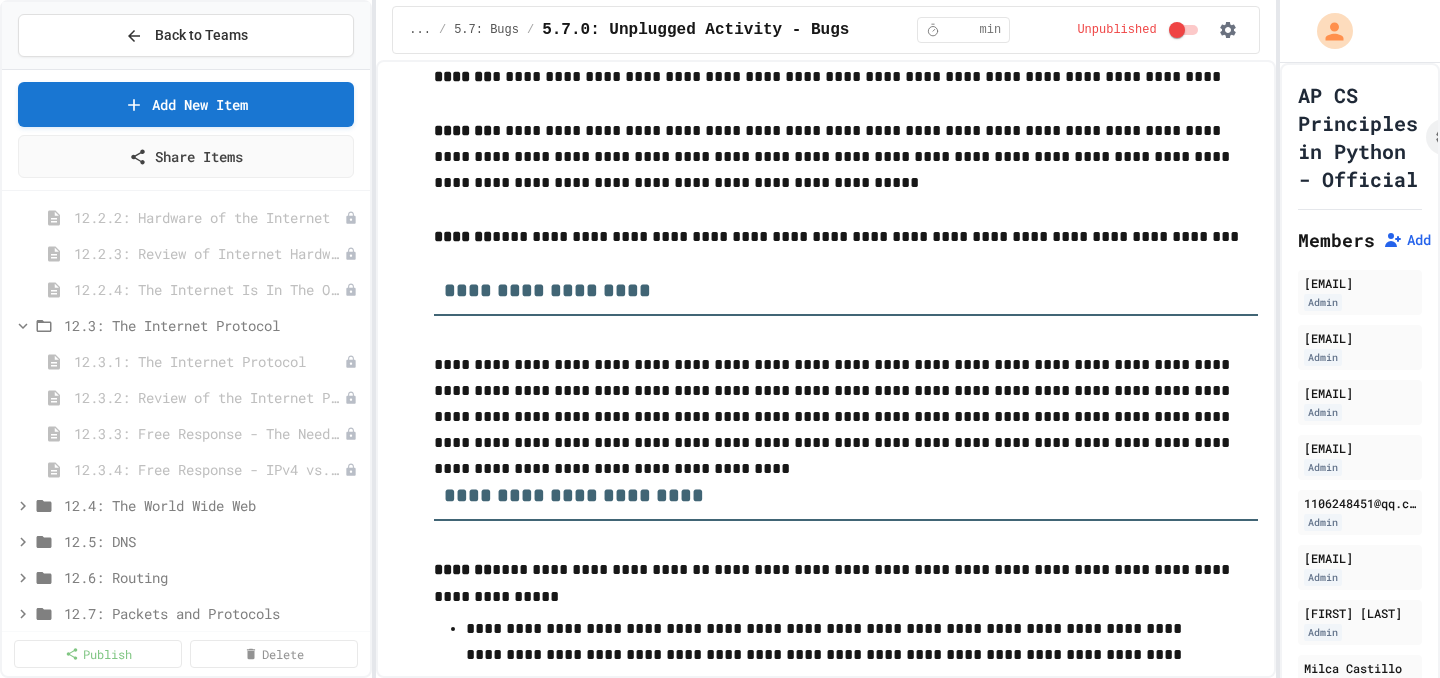 scroll, scrollTop: 10910, scrollLeft: 0, axis: vertical 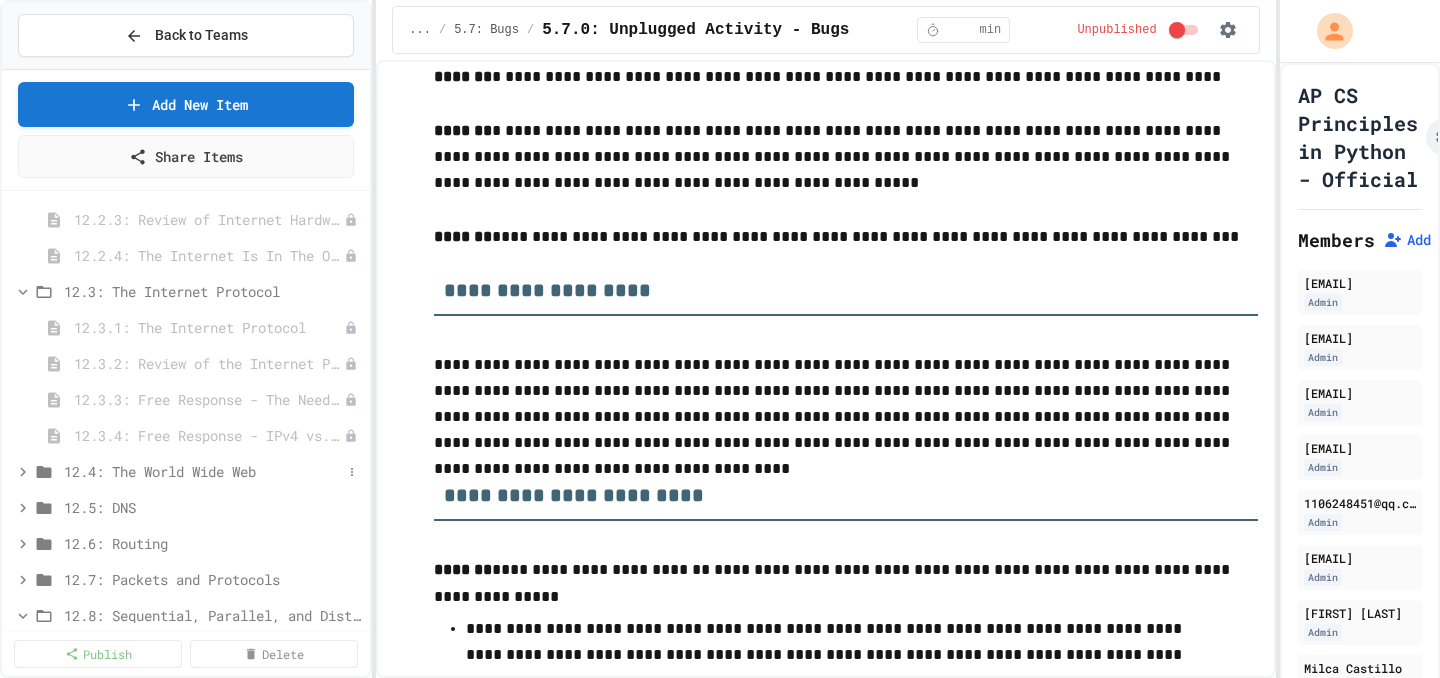 click 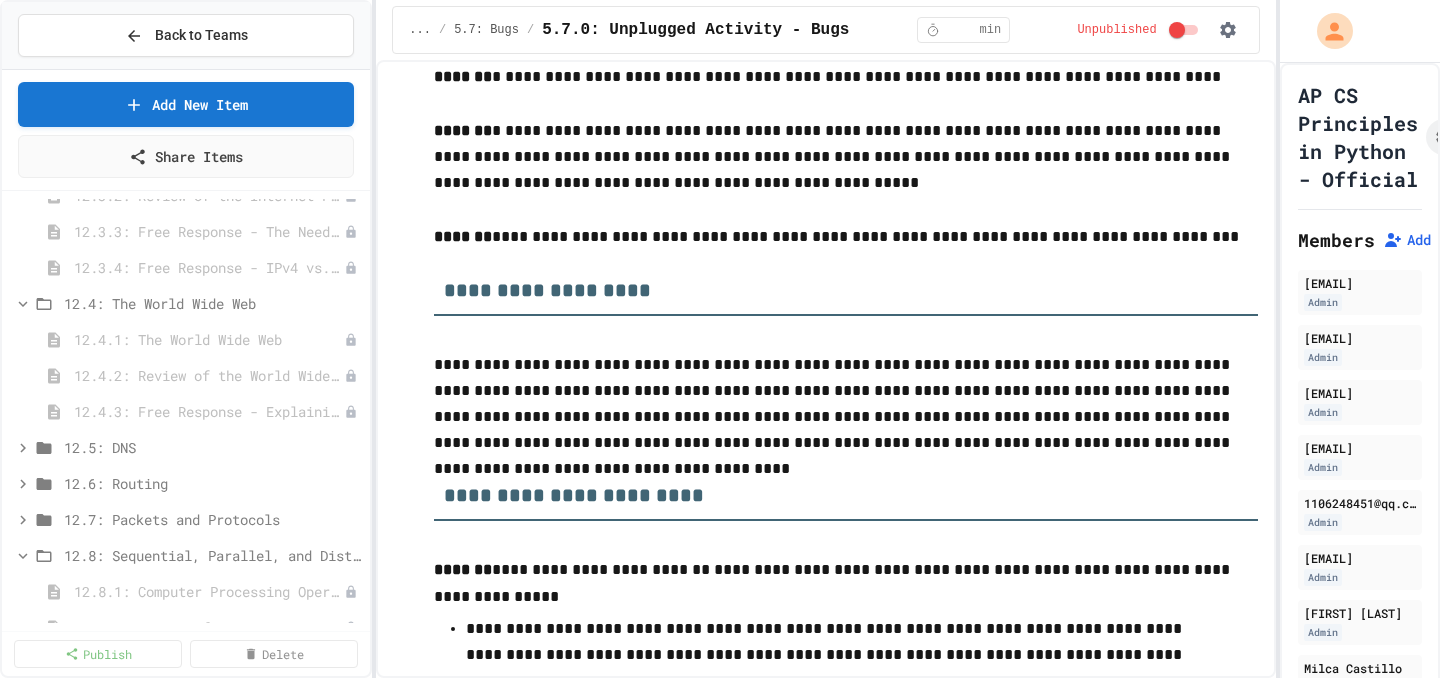 scroll, scrollTop: 11079, scrollLeft: 0, axis: vertical 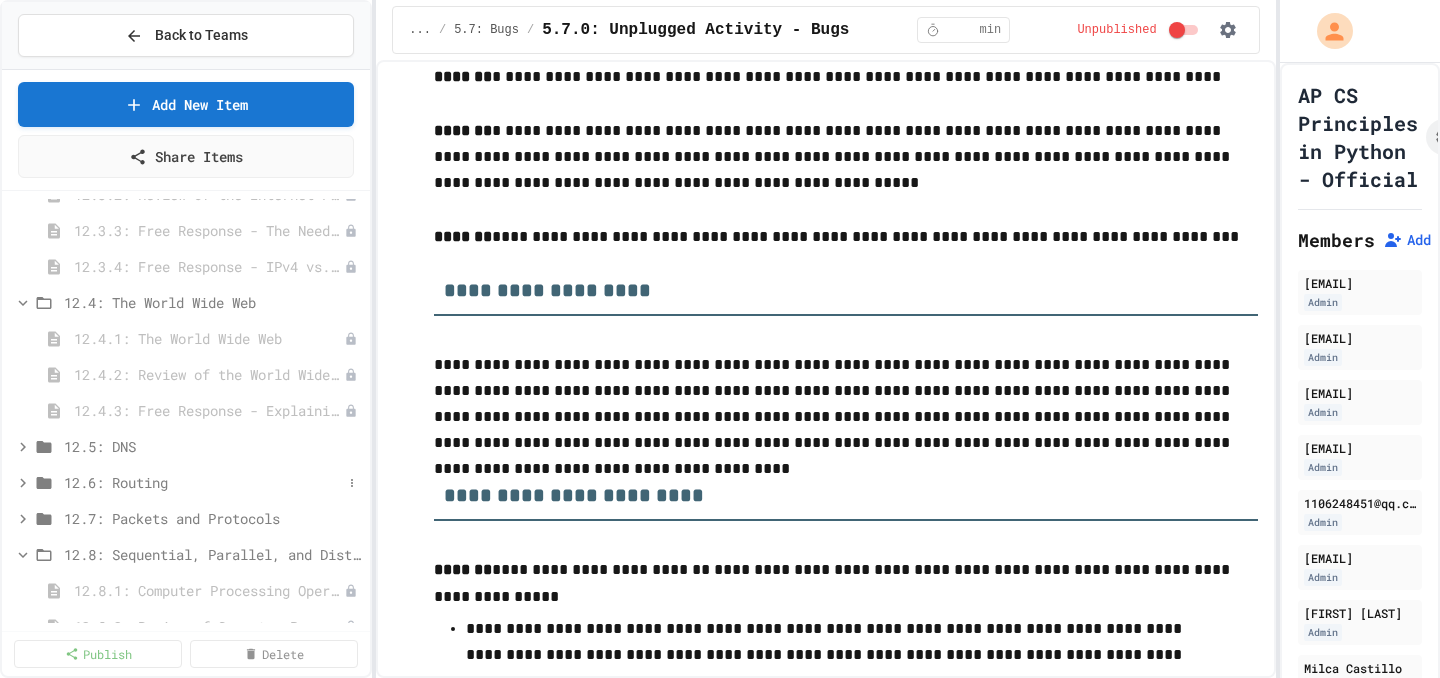 click 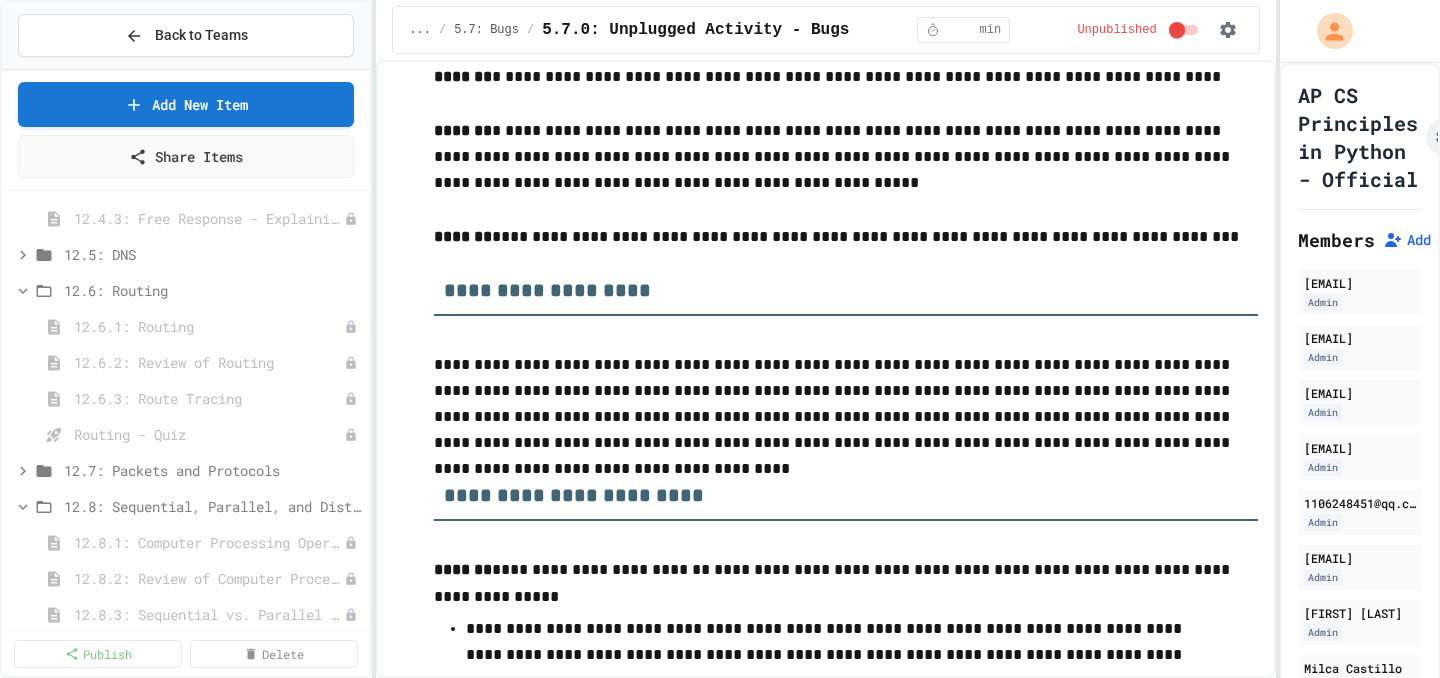 scroll, scrollTop: 11272, scrollLeft: 0, axis: vertical 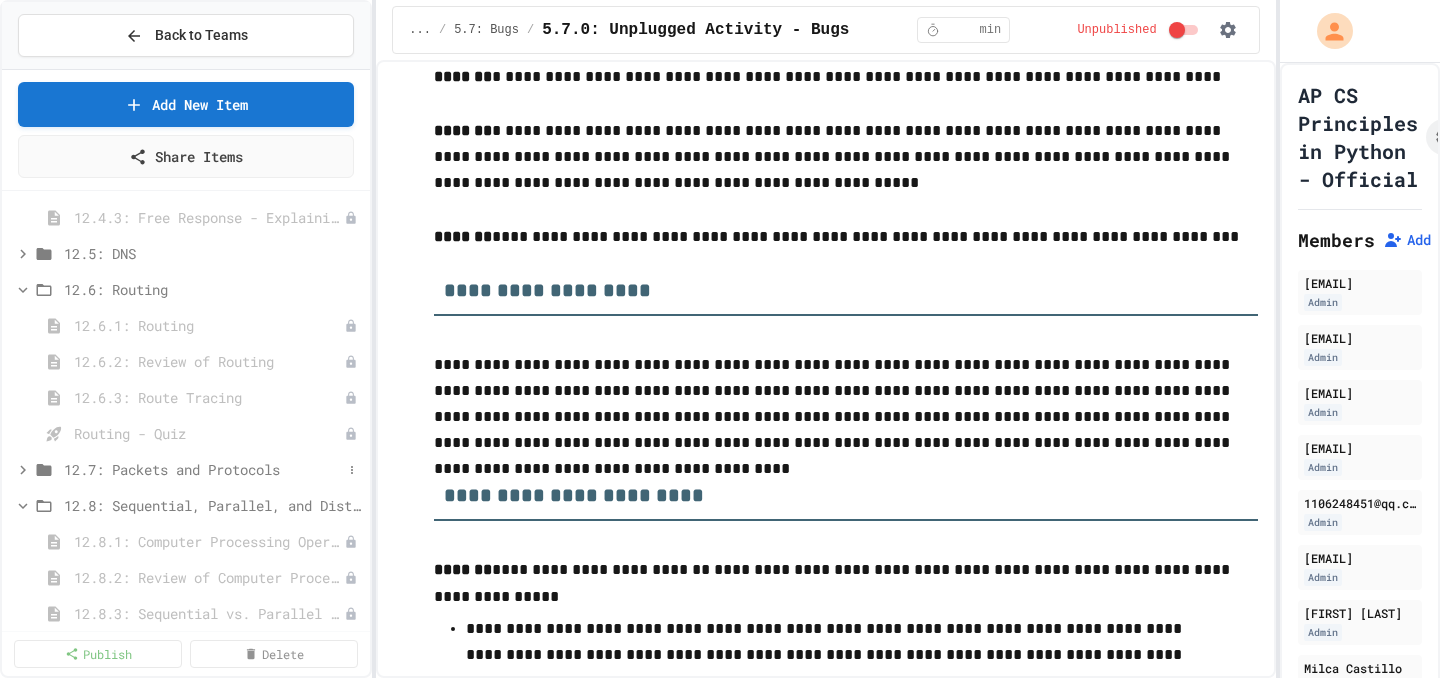 click 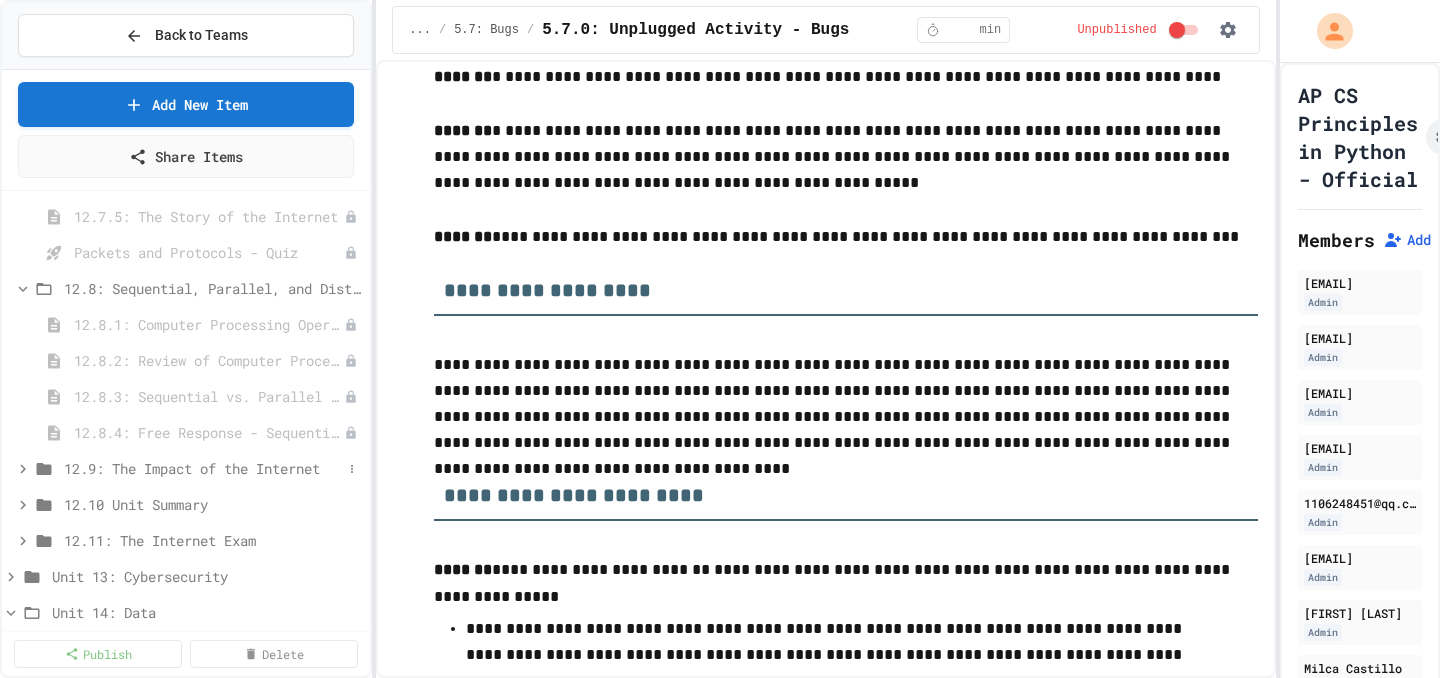 scroll, scrollTop: 11707, scrollLeft: 0, axis: vertical 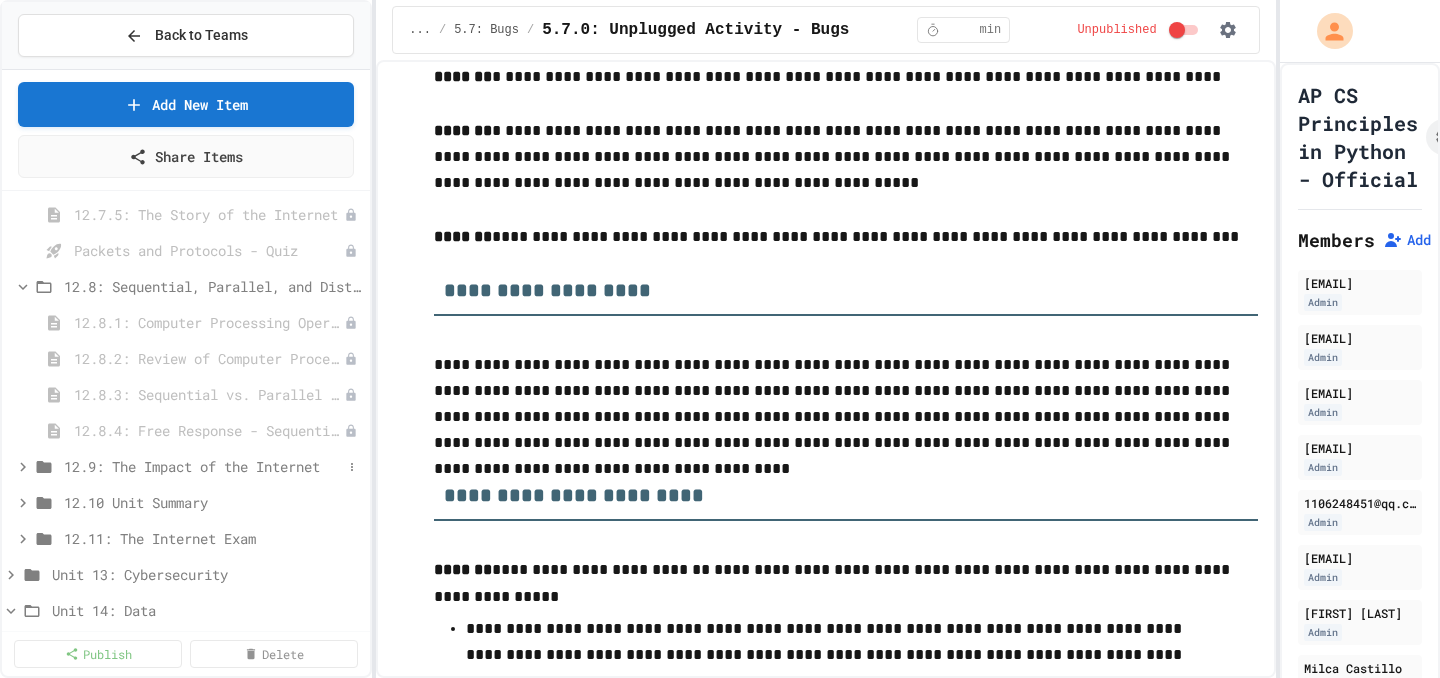 click 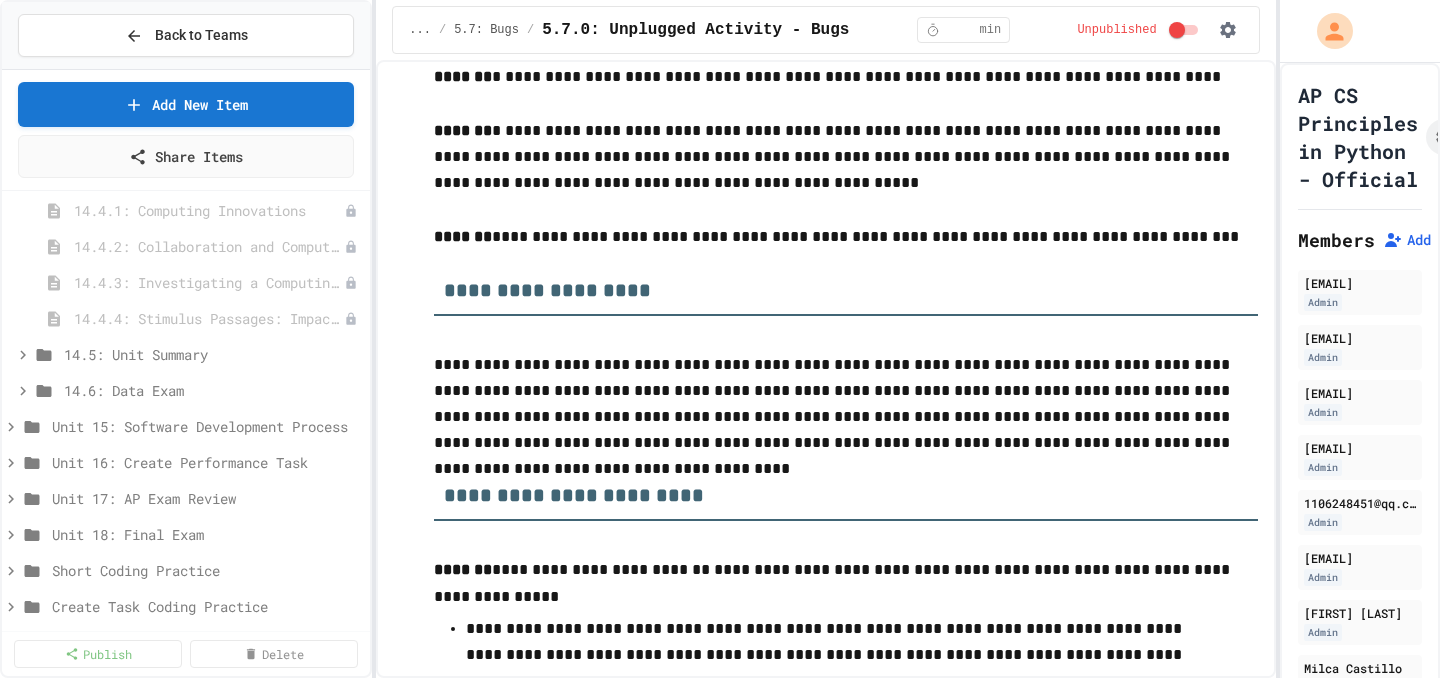 scroll, scrollTop: 12824, scrollLeft: 0, axis: vertical 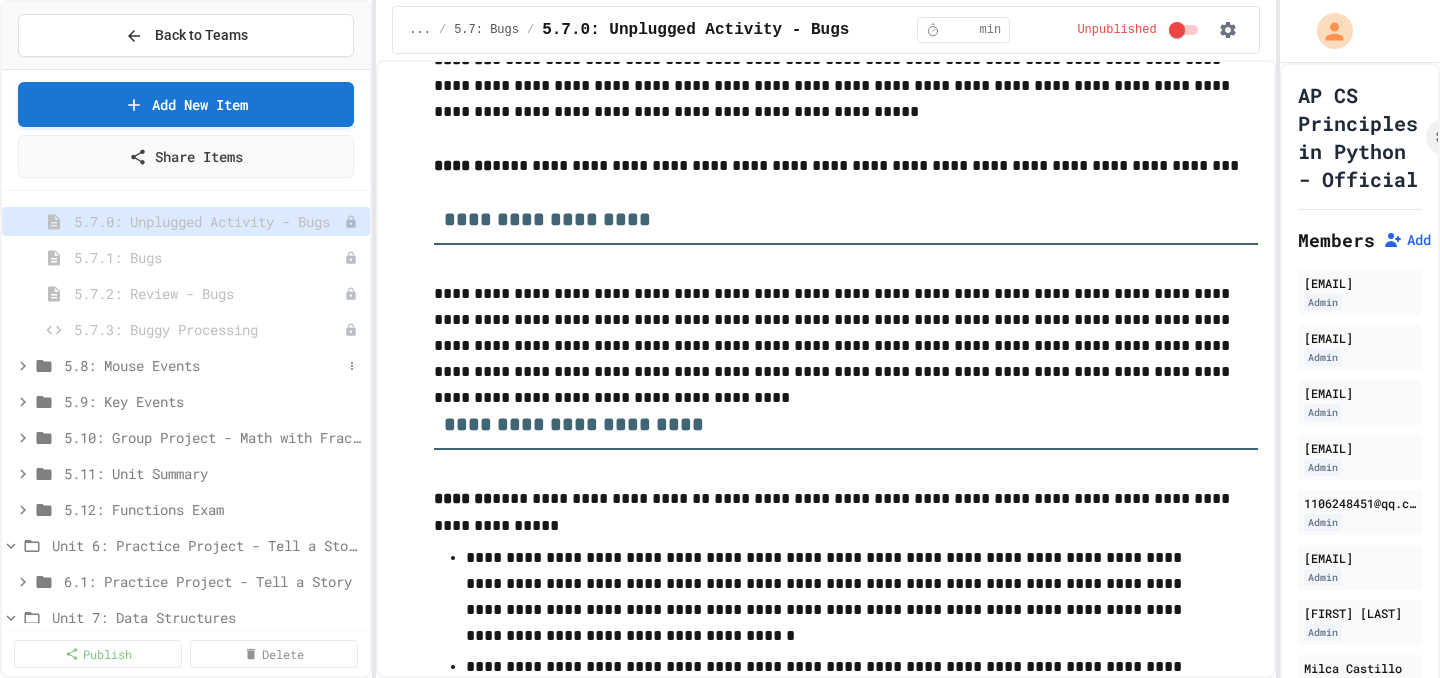 click 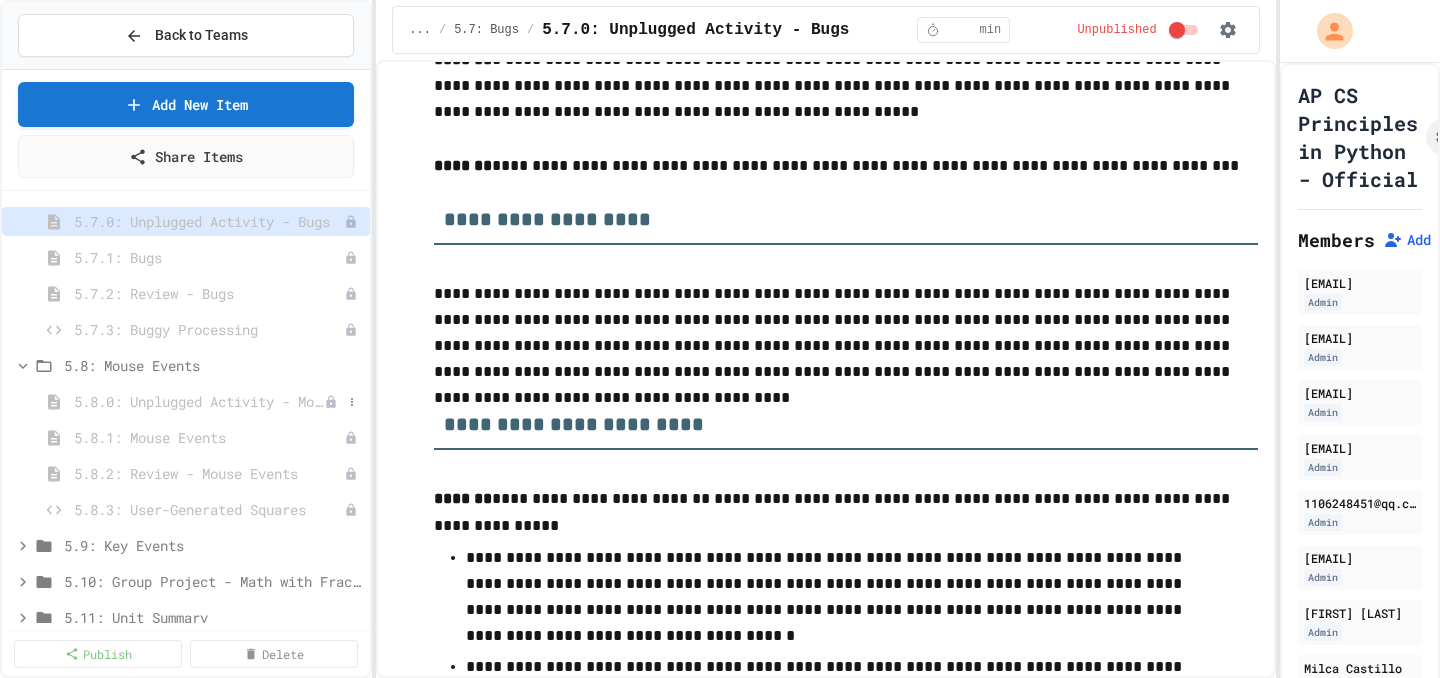 click on "5.8.0: Unplugged Activity - Mouse Events" at bounding box center [199, 401] 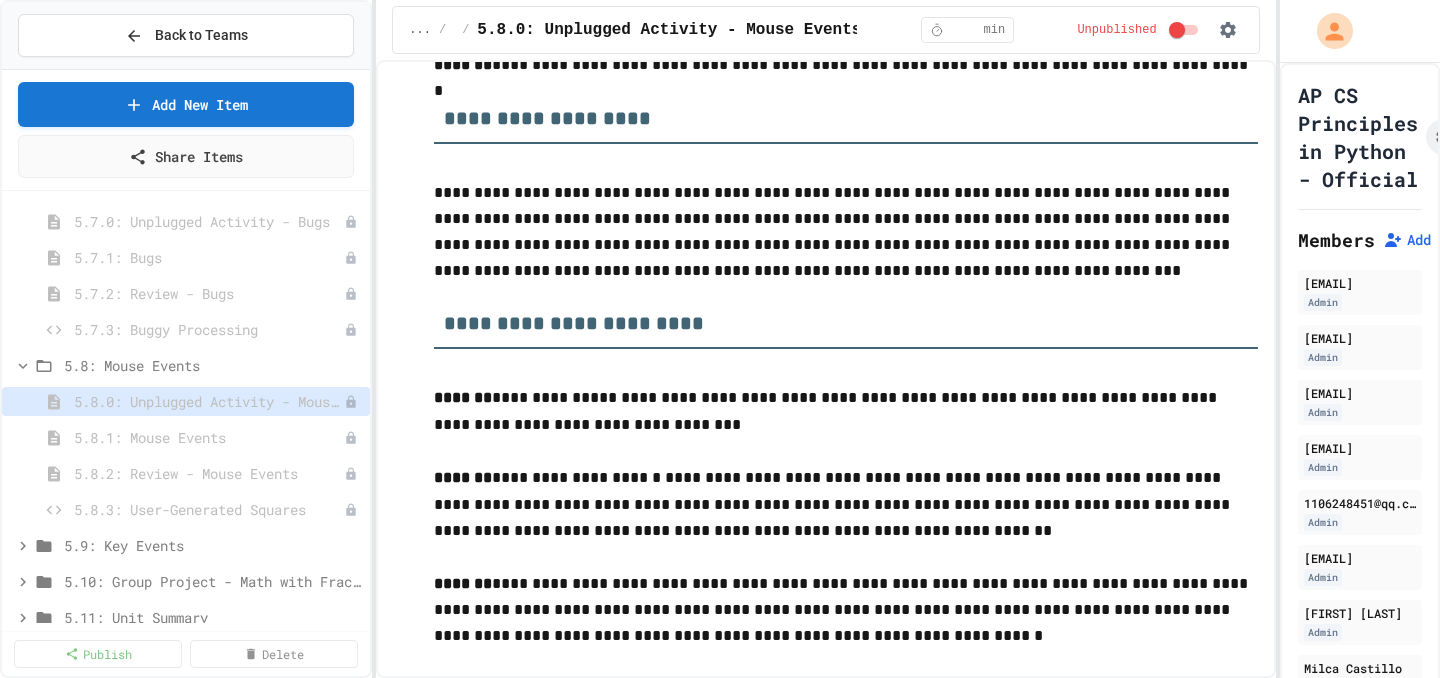 scroll, scrollTop: 833, scrollLeft: 0, axis: vertical 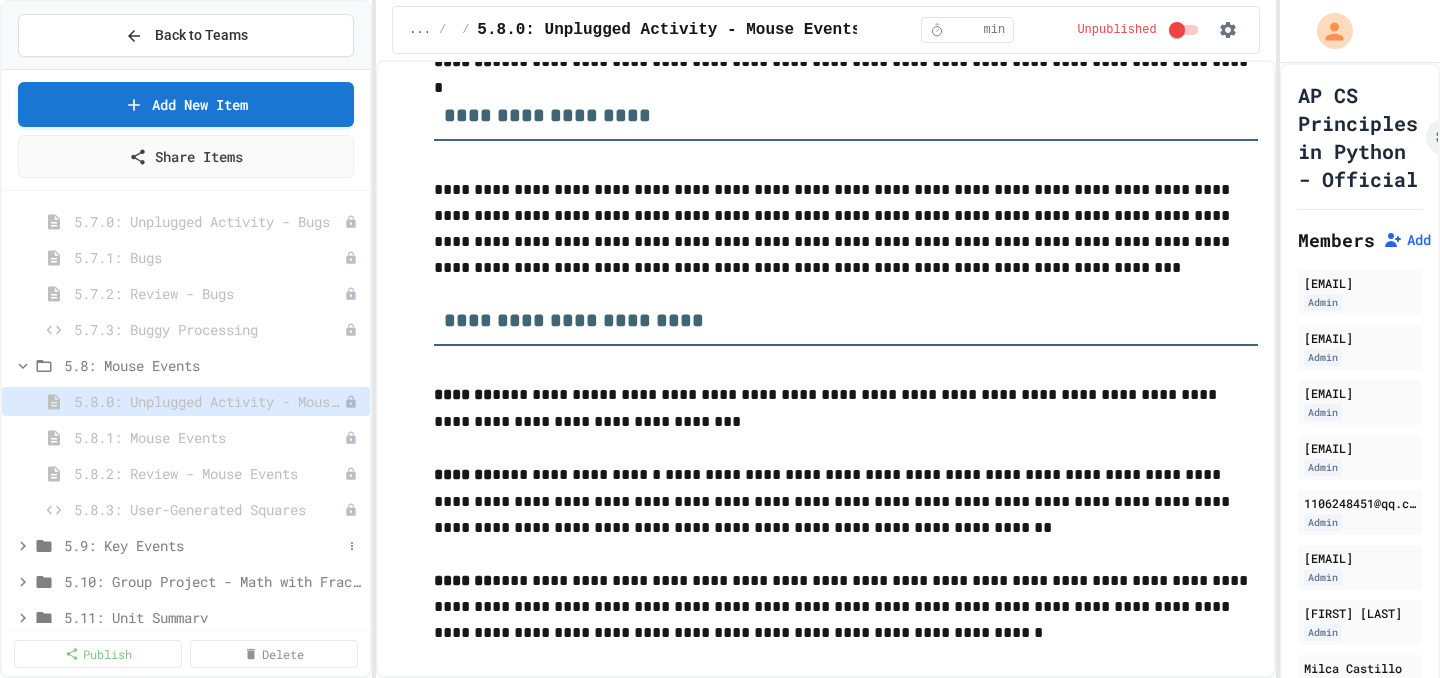 click 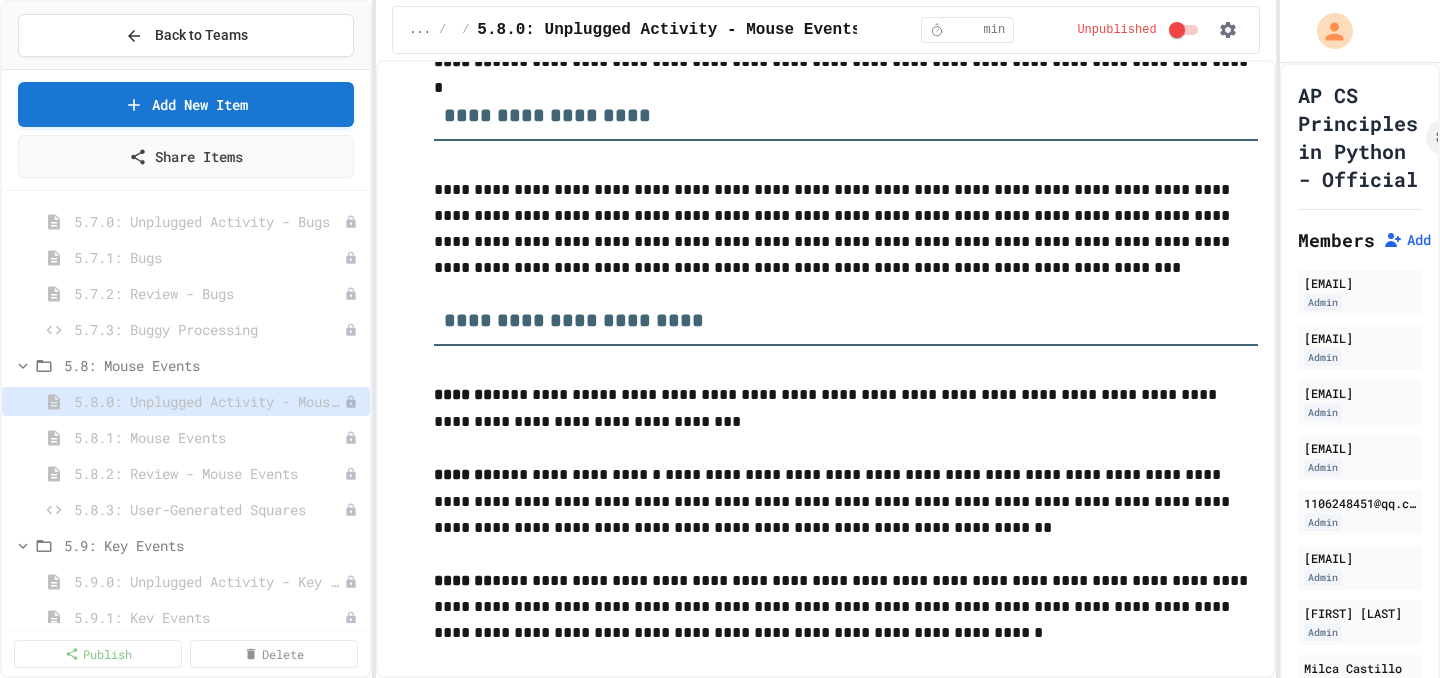 click on "5.9: Key Events" at bounding box center (186, 549) 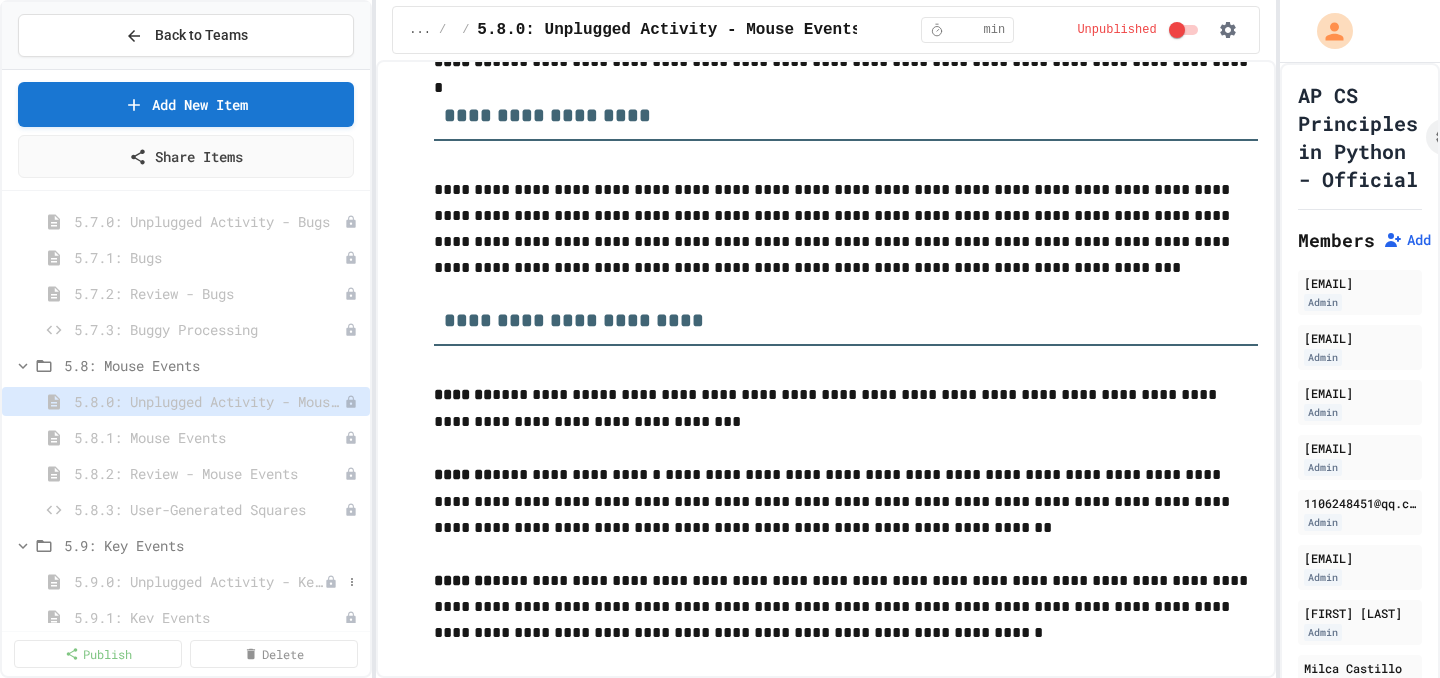 click on "5.9.0: Unplugged Activity - Key Events" at bounding box center [199, 581] 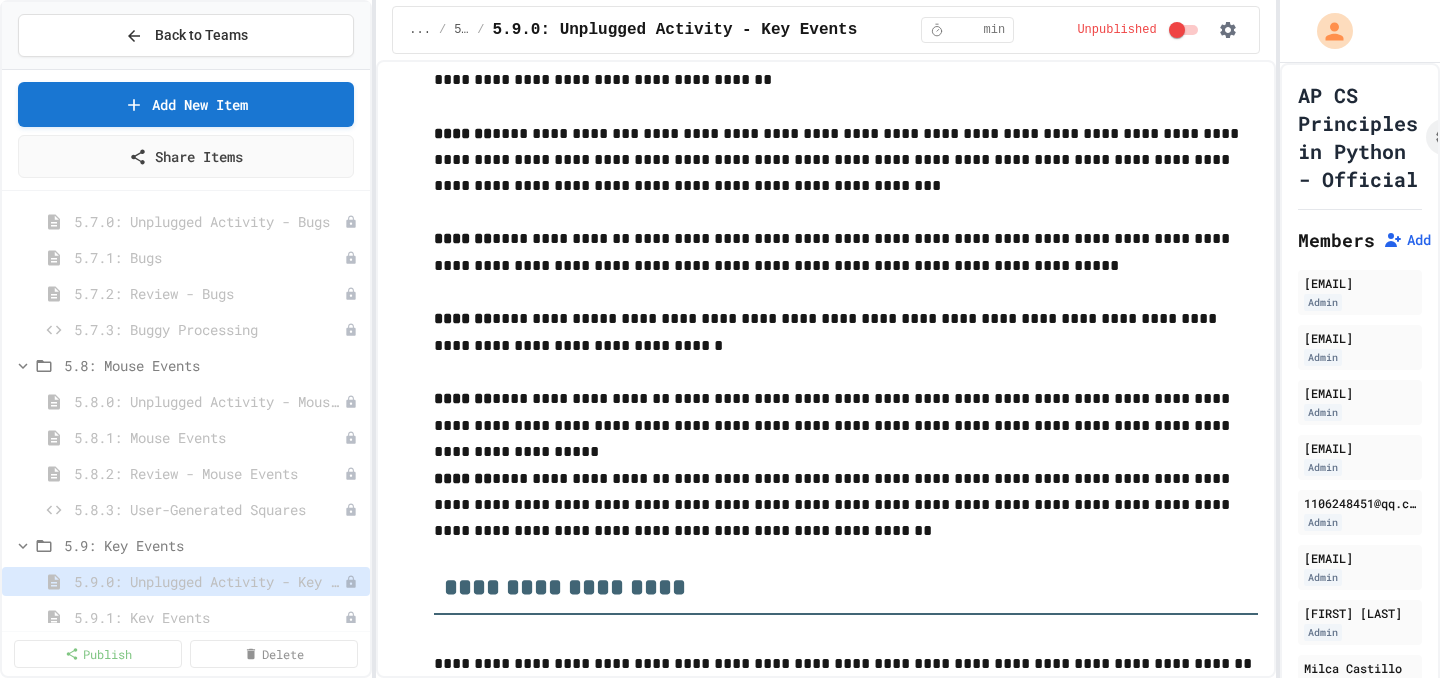 scroll, scrollTop: 1542, scrollLeft: 0, axis: vertical 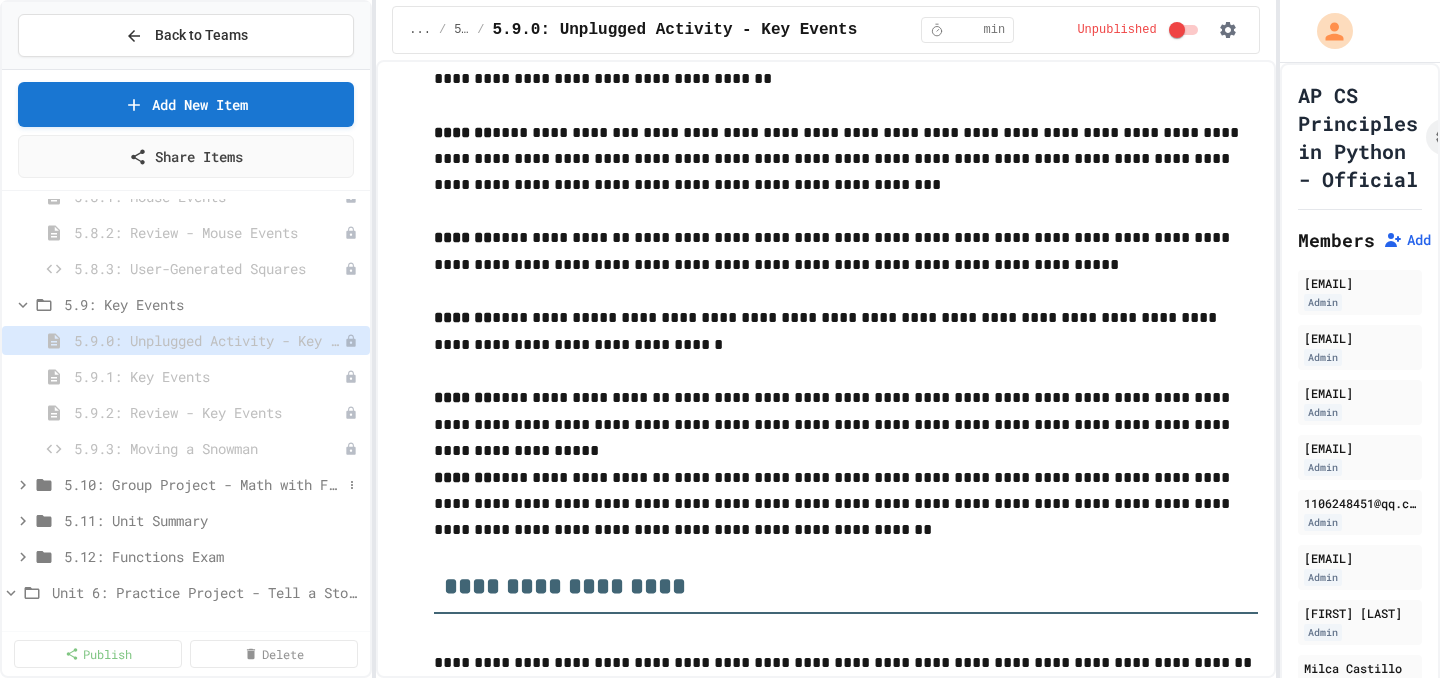 click 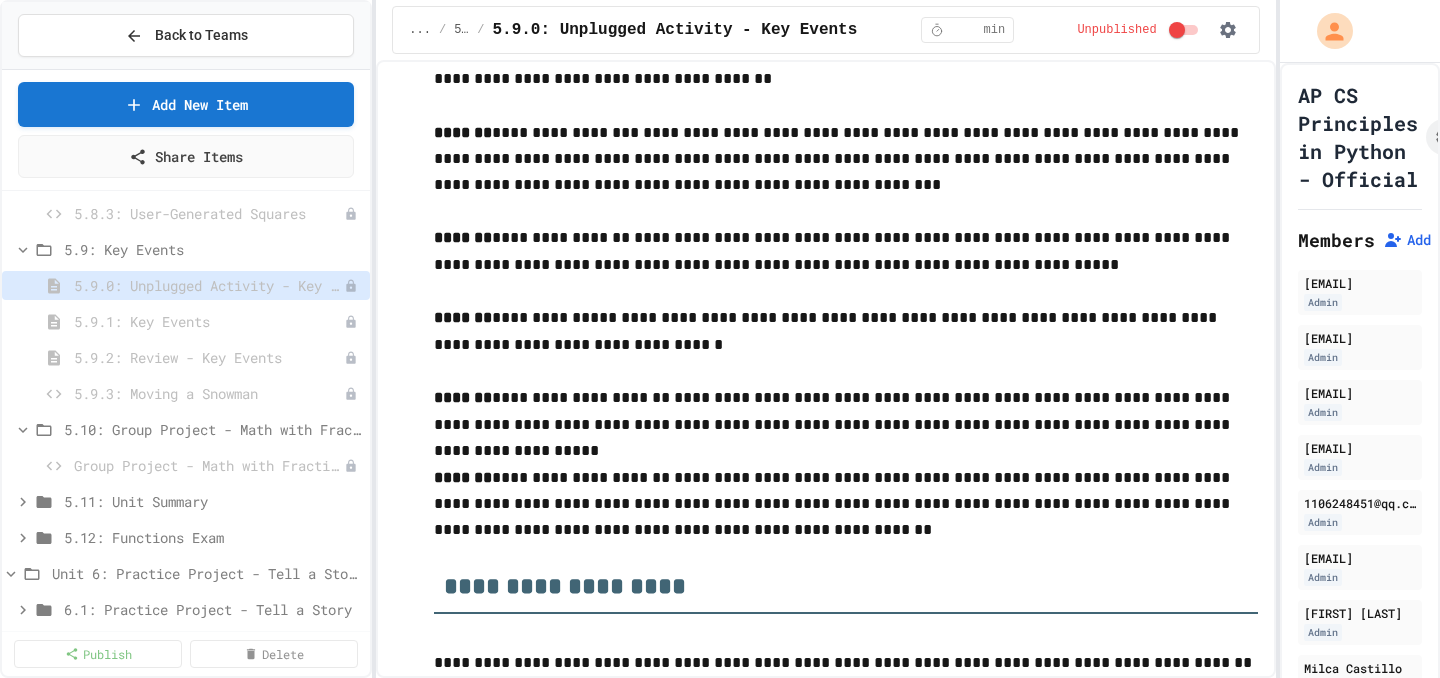 scroll, scrollTop: 7869, scrollLeft: 0, axis: vertical 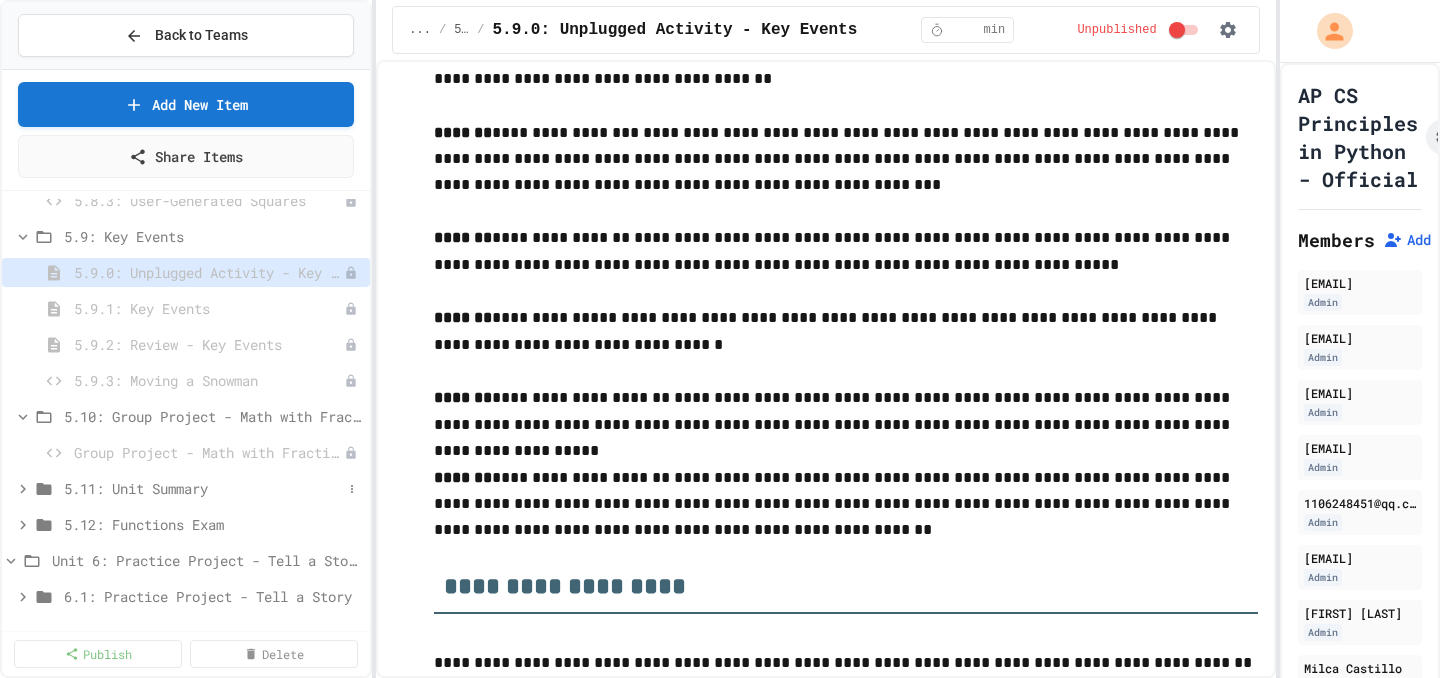 click 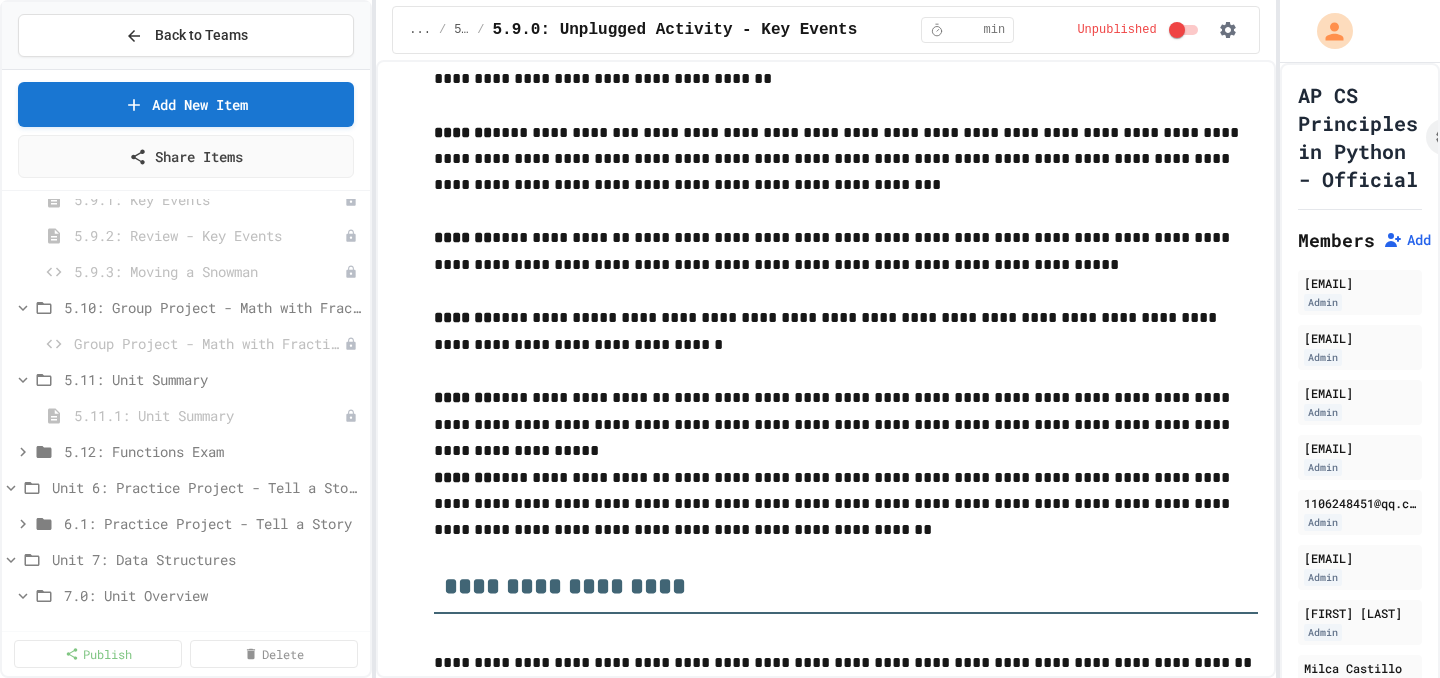 scroll, scrollTop: 7986, scrollLeft: 0, axis: vertical 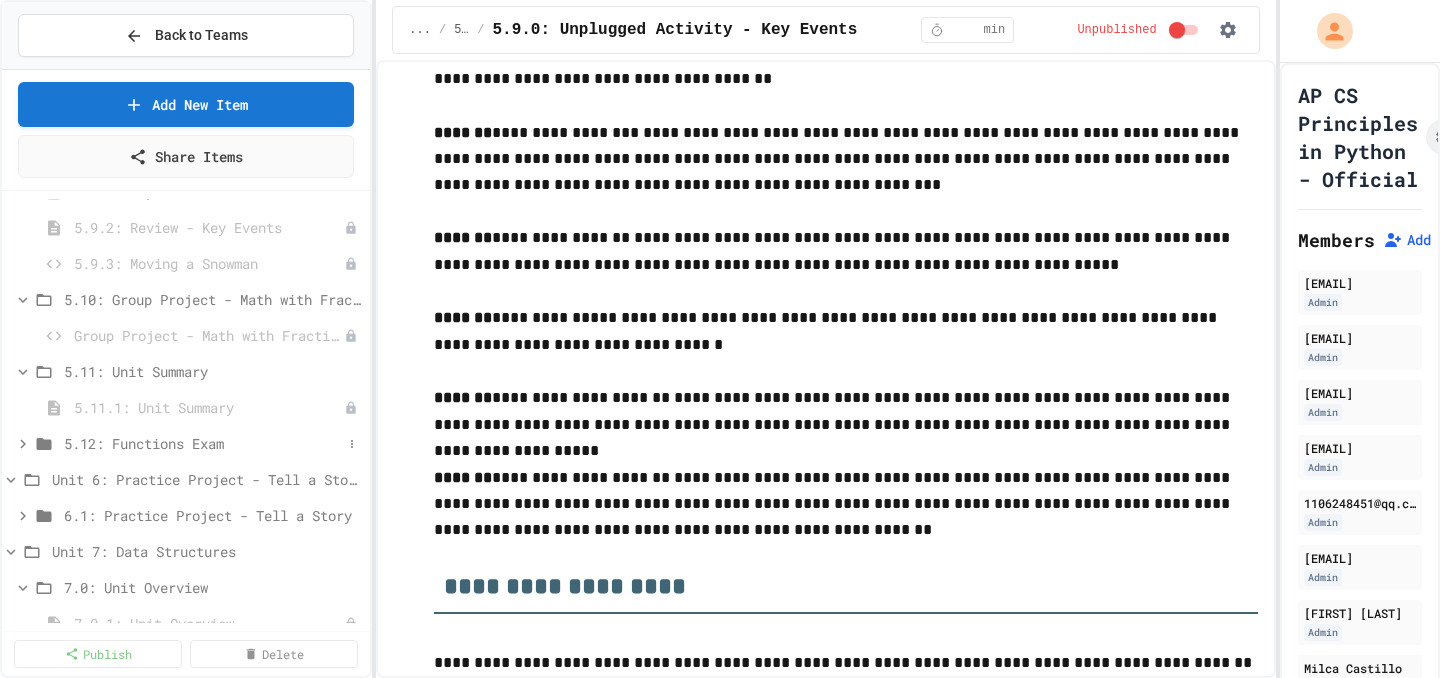 click 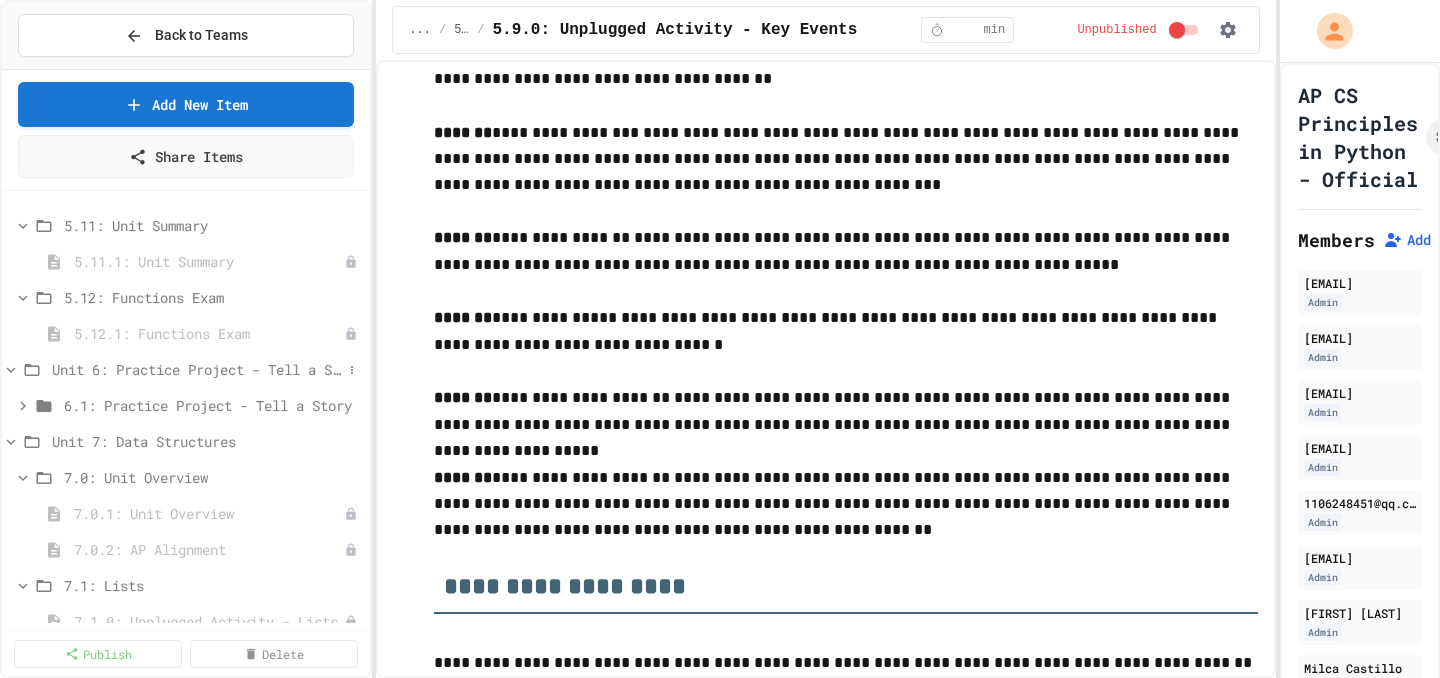 scroll, scrollTop: 8135, scrollLeft: 0, axis: vertical 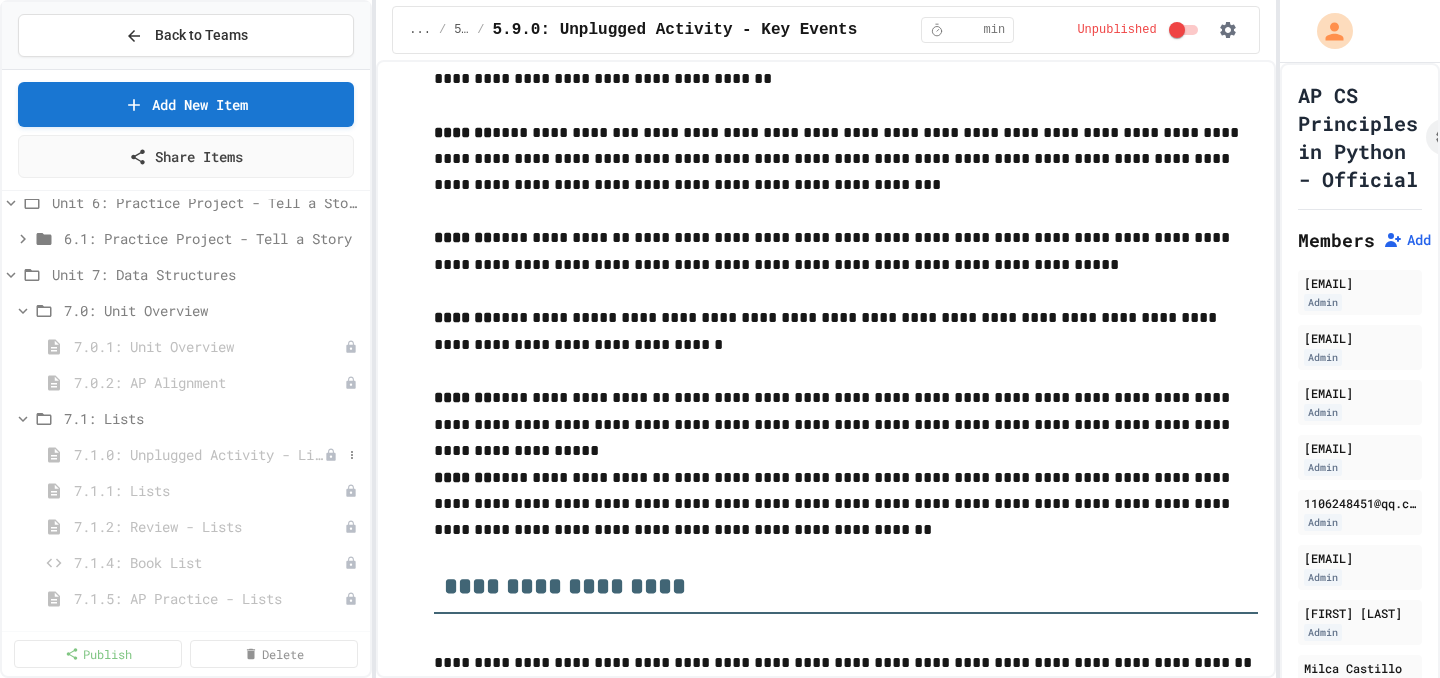 click on "7.1.0: Unplugged Activity - Lists" at bounding box center [199, 454] 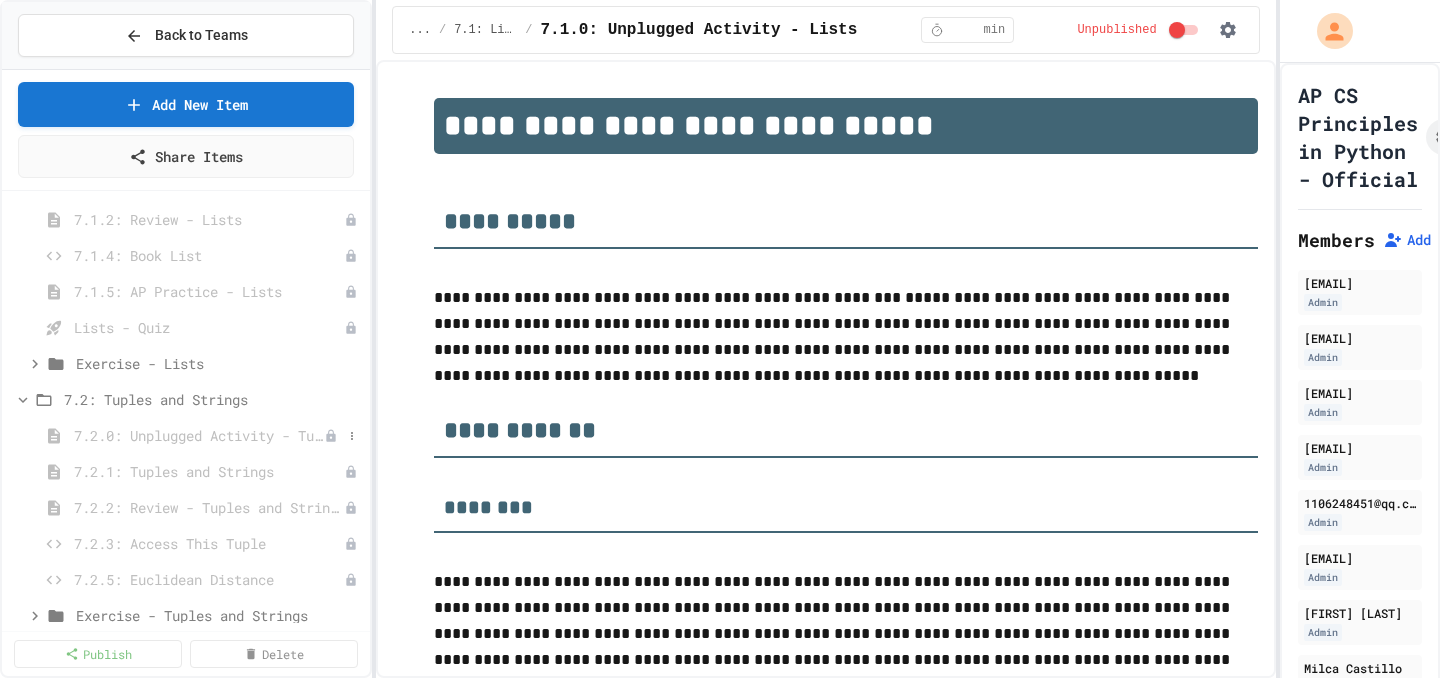 scroll, scrollTop: 8609, scrollLeft: 0, axis: vertical 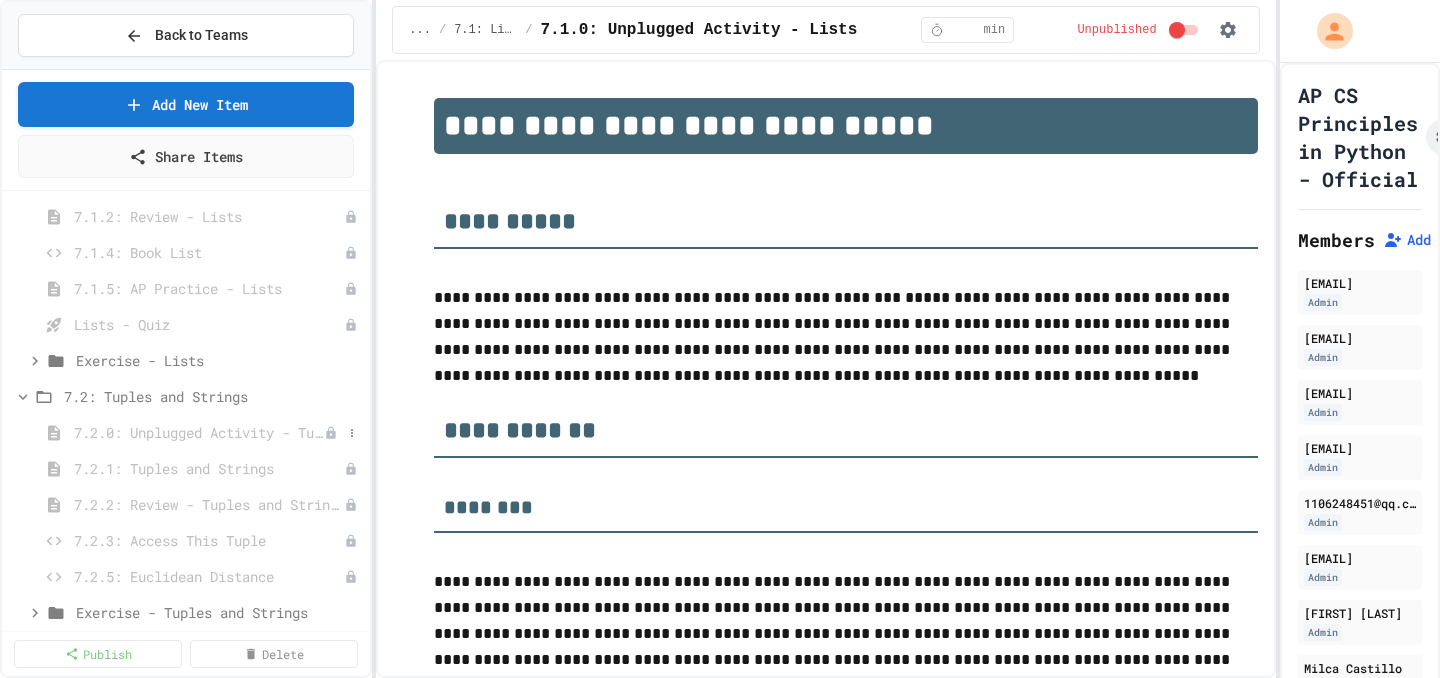 click on "7.2.0: Unplugged Activity - Tuples and Strings" at bounding box center [199, 432] 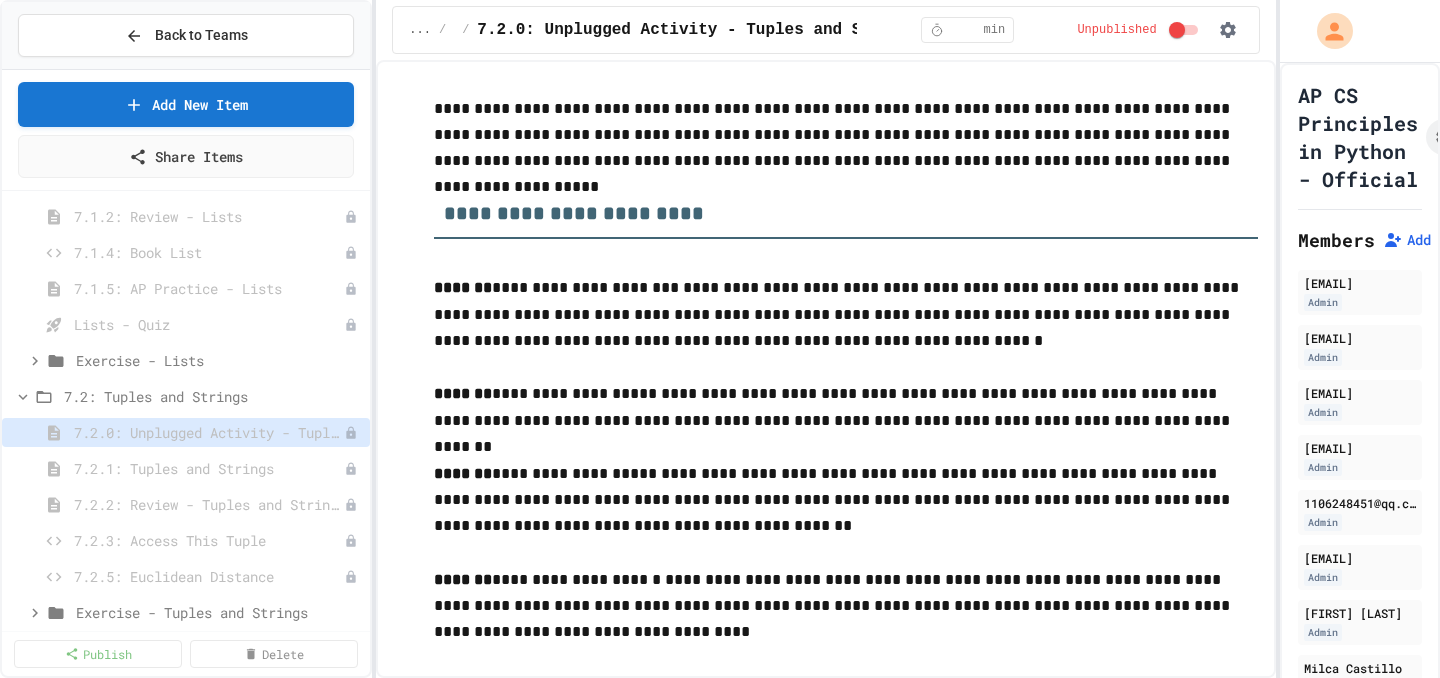 scroll, scrollTop: 922, scrollLeft: 0, axis: vertical 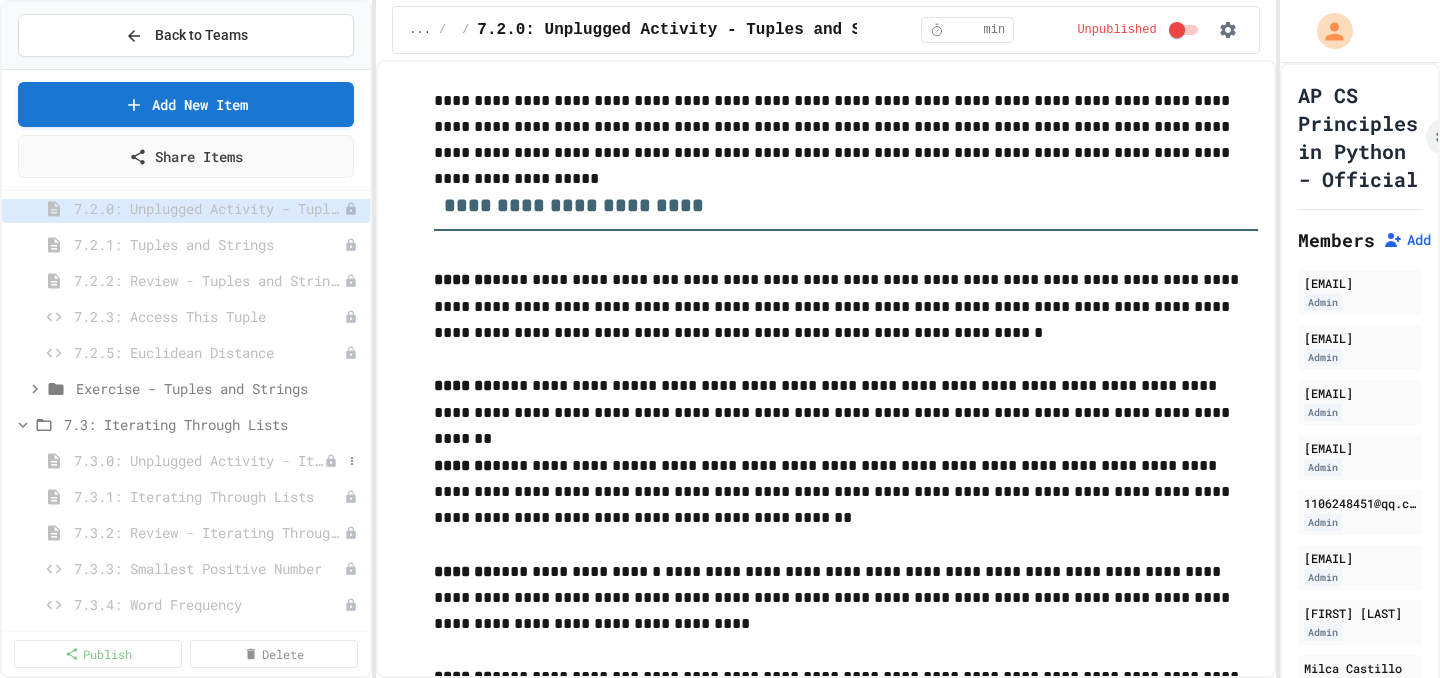 click on "7.3.0: Unplugged Activity - Iterating Through Lists" at bounding box center (199, 460) 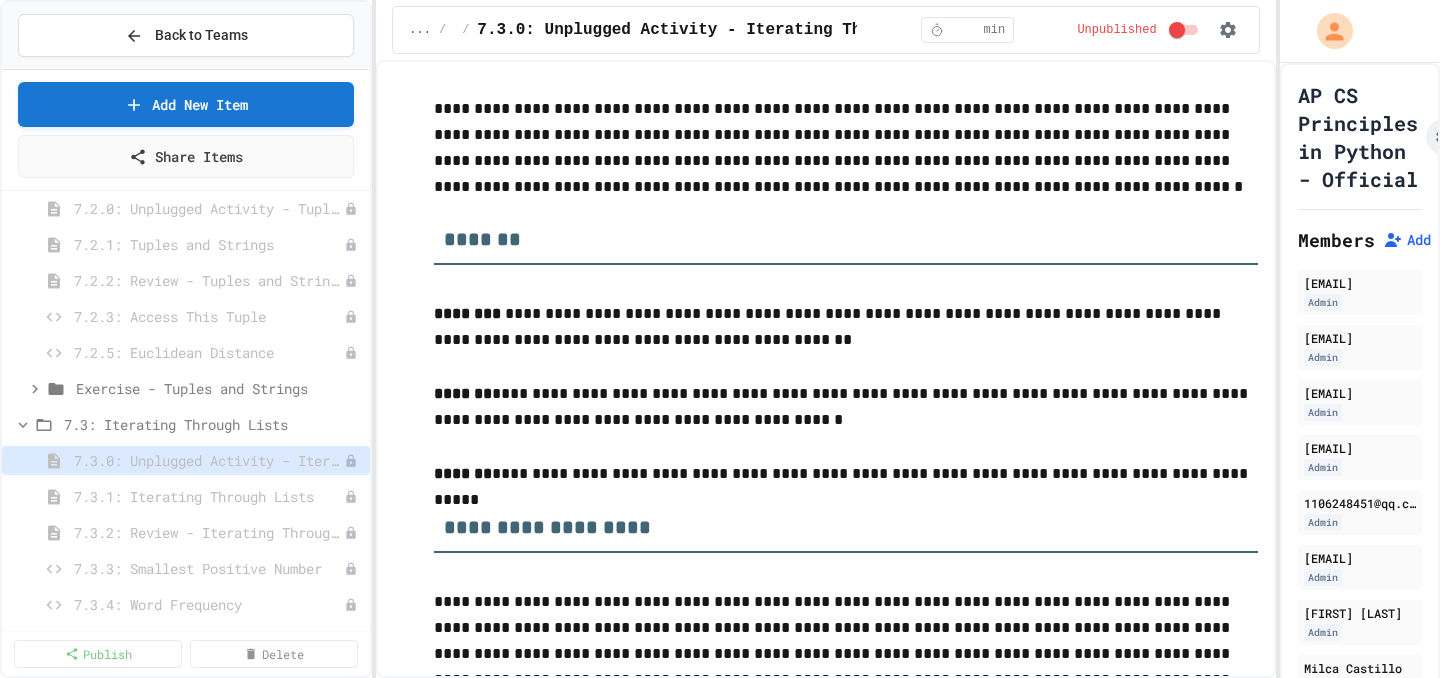 scroll, scrollTop: 479, scrollLeft: 0, axis: vertical 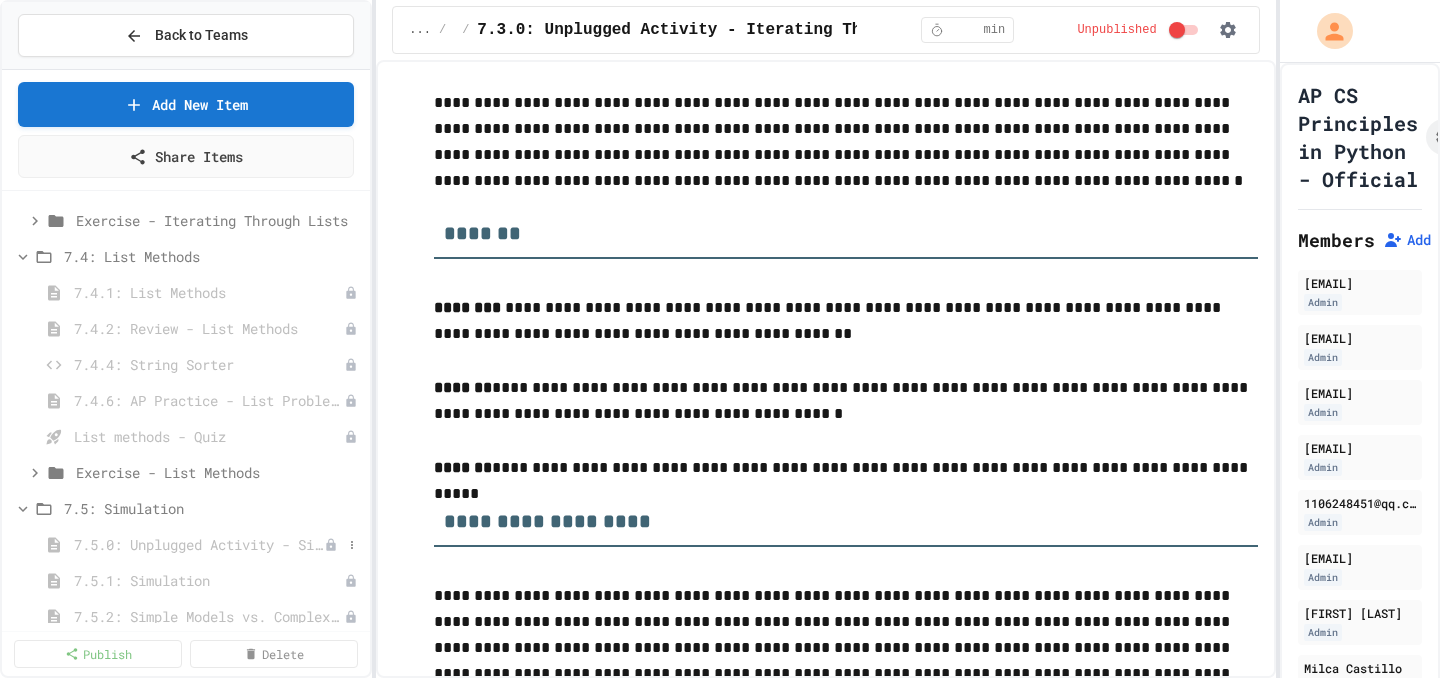 click on "7.5.0: Unplugged Activity - Simulations" at bounding box center [199, 544] 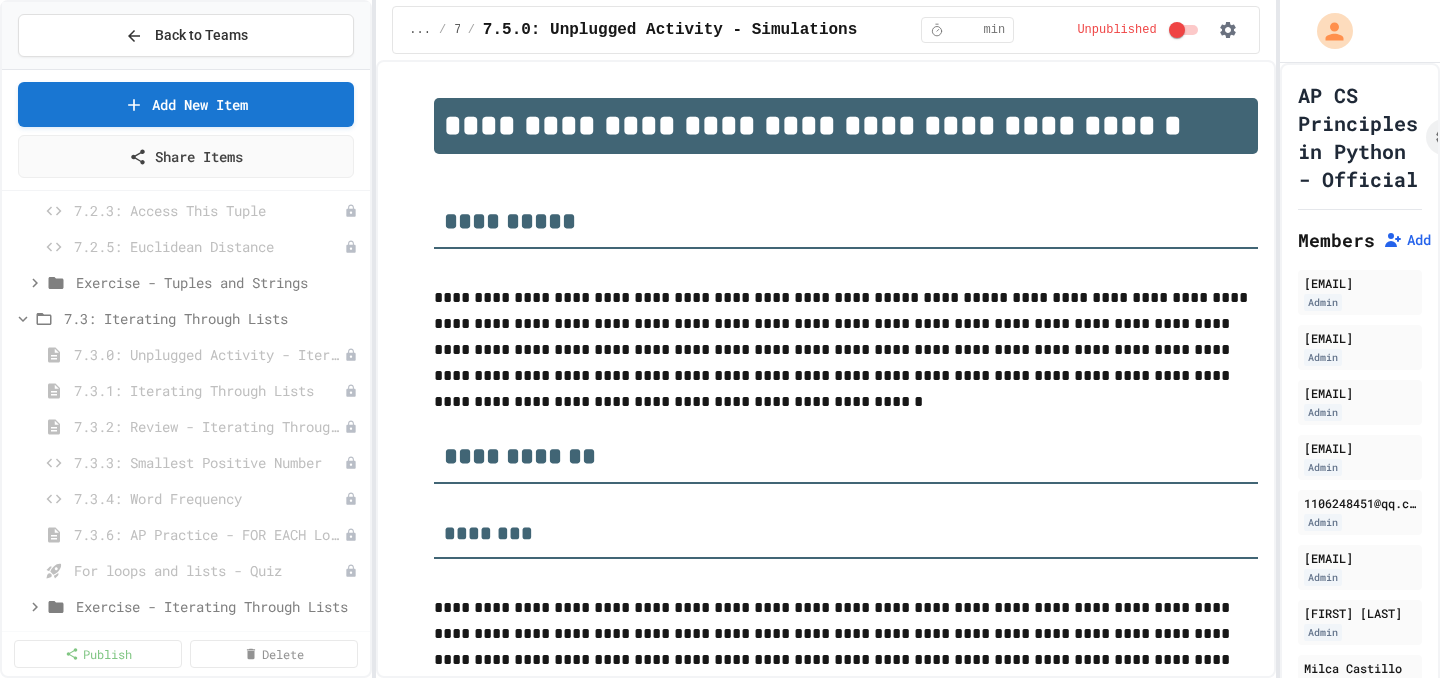 scroll, scrollTop: 8921, scrollLeft: 0, axis: vertical 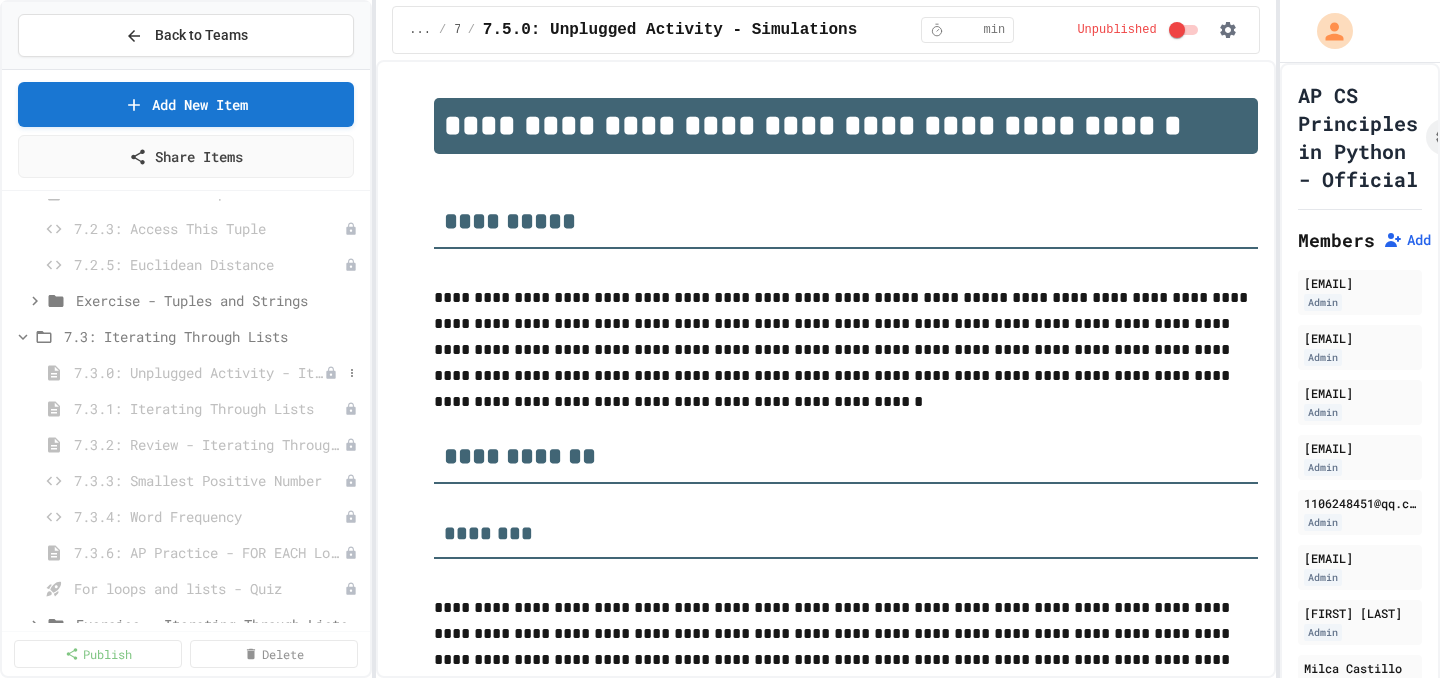 click on "7.3.0: Unplugged Activity - Iterating Through Lists" at bounding box center (199, 372) 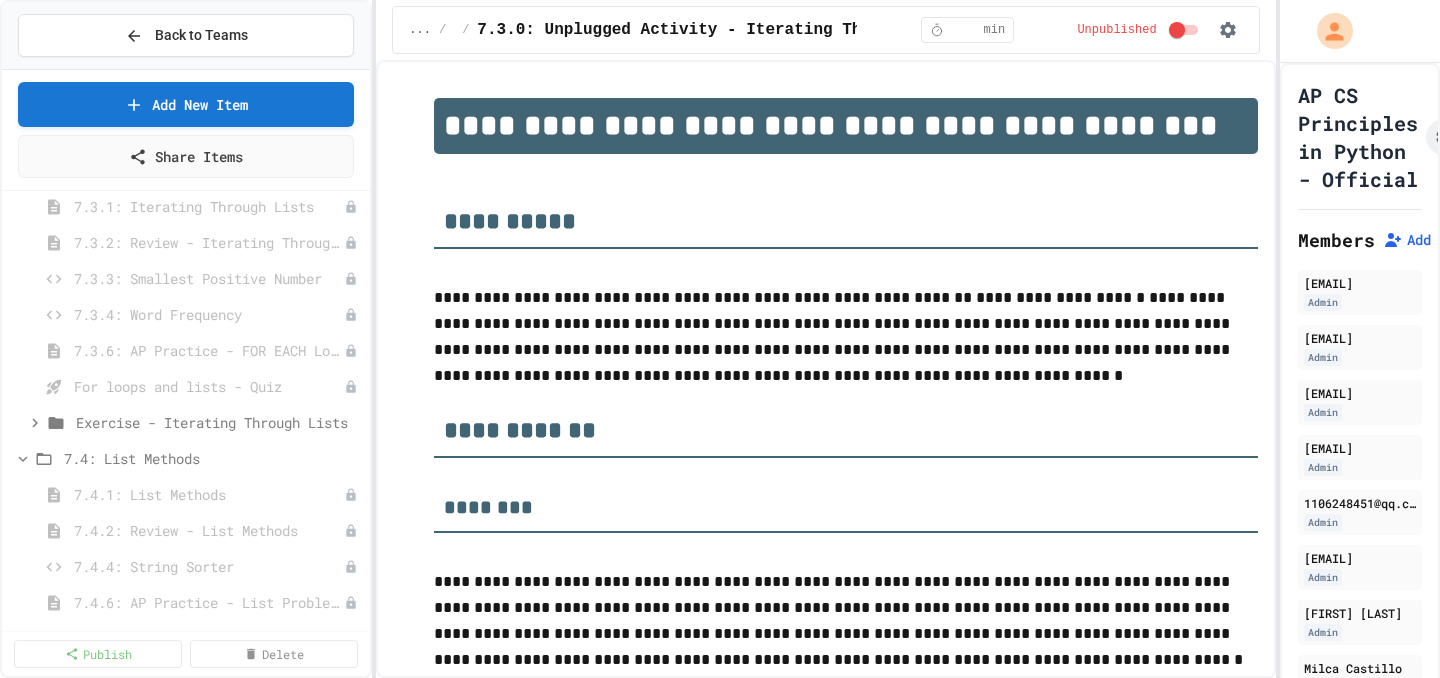 scroll, scrollTop: 9131, scrollLeft: 0, axis: vertical 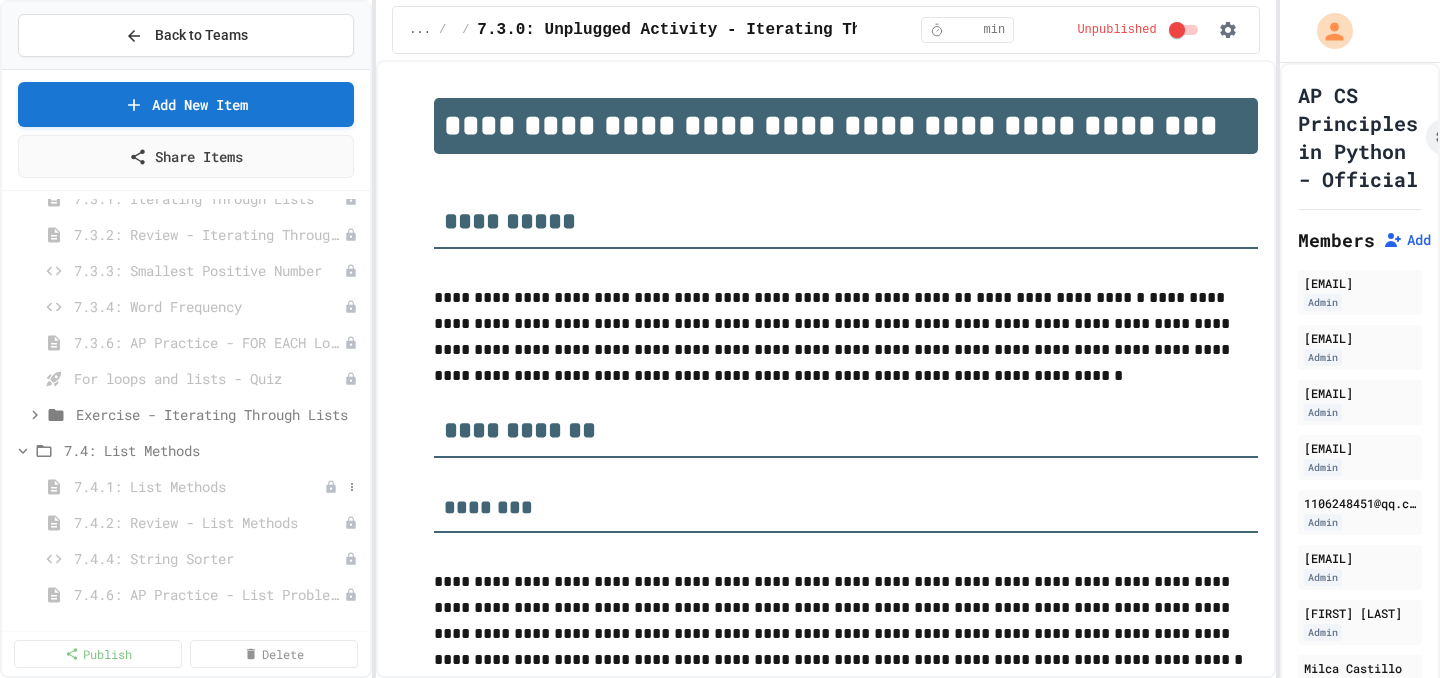 click on "7.4.1: List Methods" at bounding box center (199, 486) 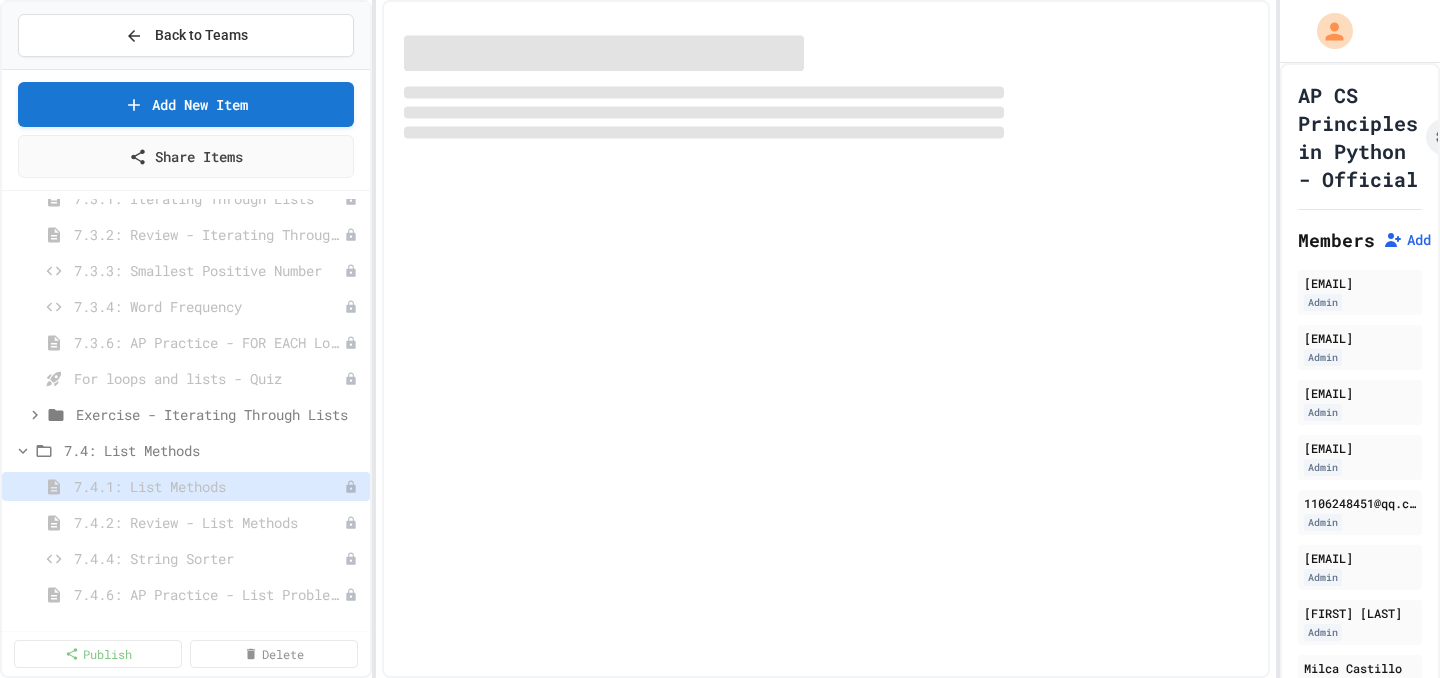 select on "***" 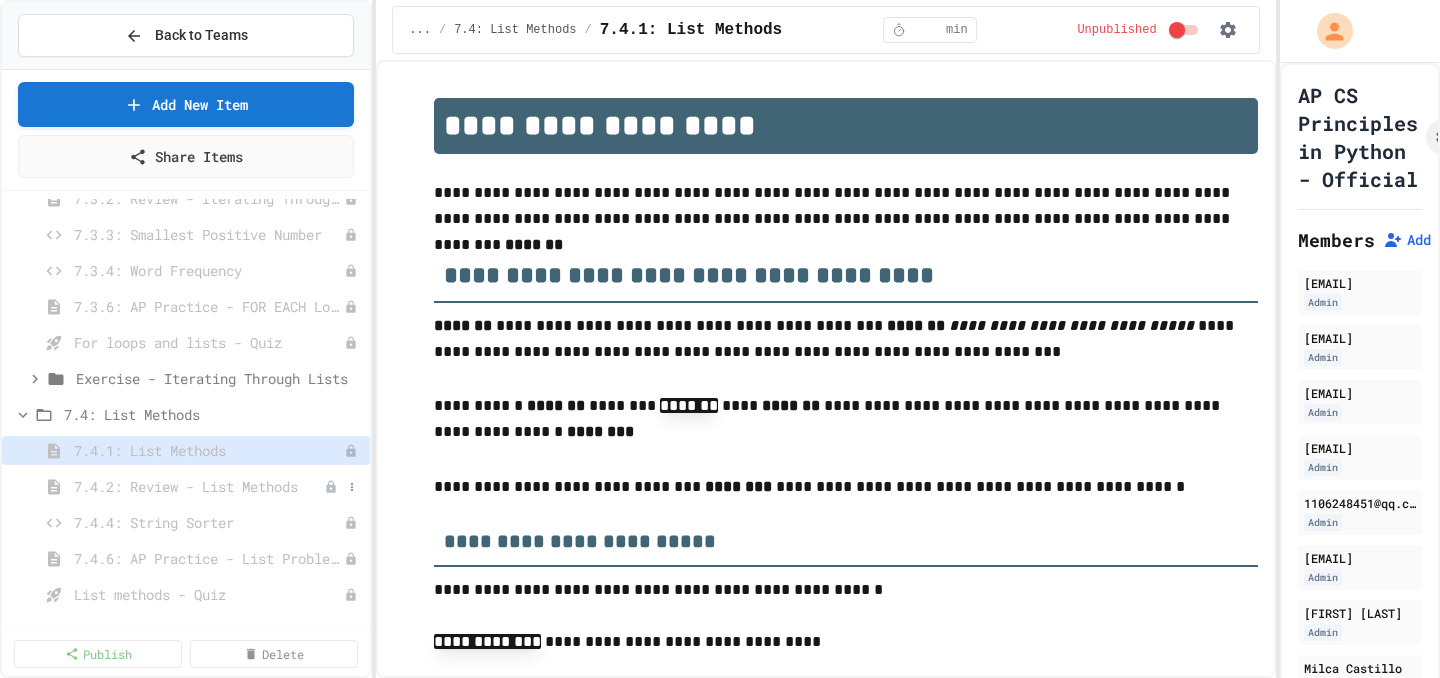 scroll, scrollTop: 9172, scrollLeft: 0, axis: vertical 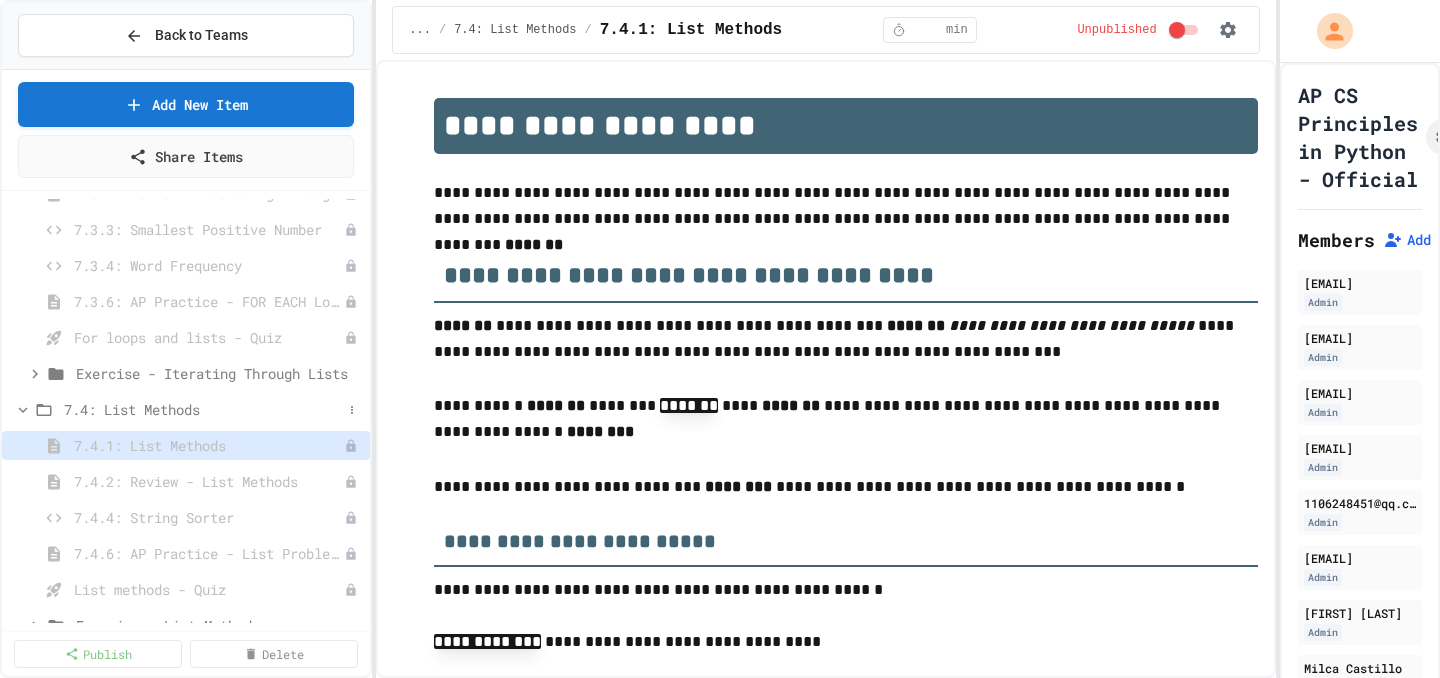 click on "7.4: List Methods" at bounding box center (203, 409) 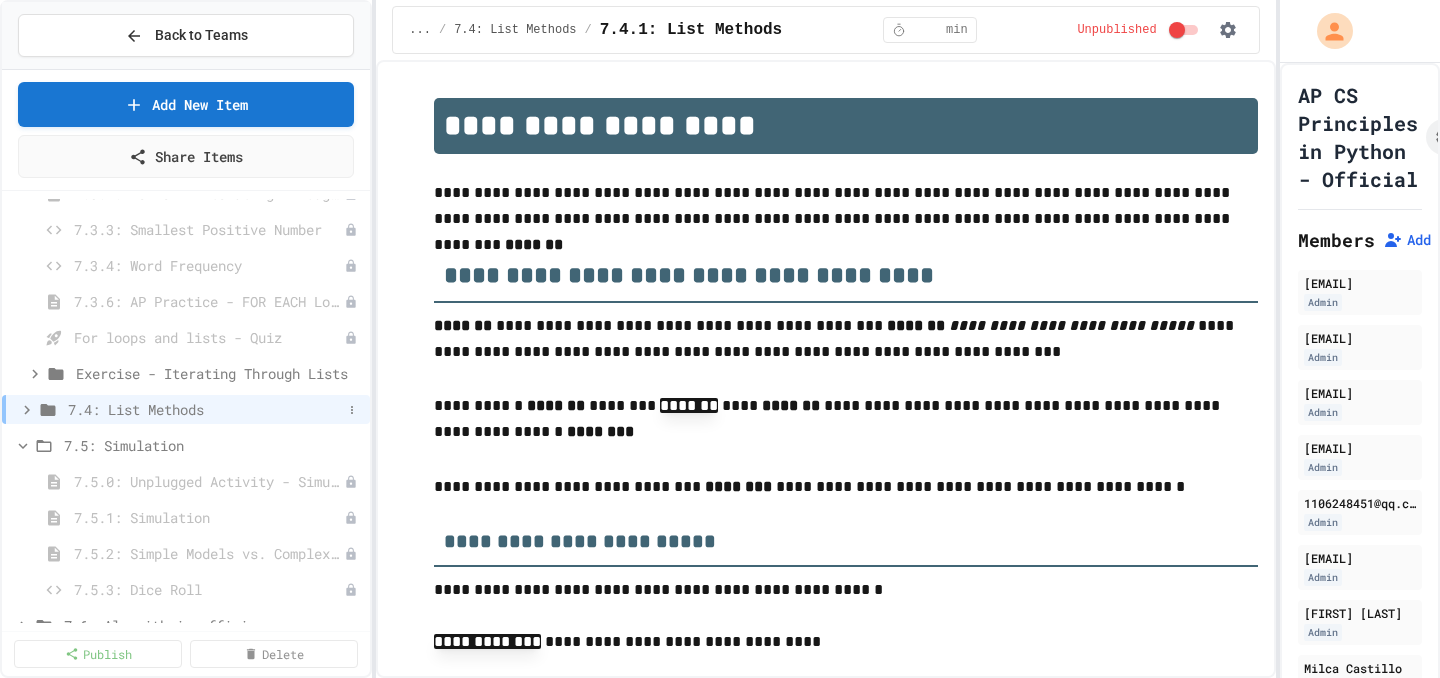 click on "7.4: List Methods" at bounding box center (205, 409) 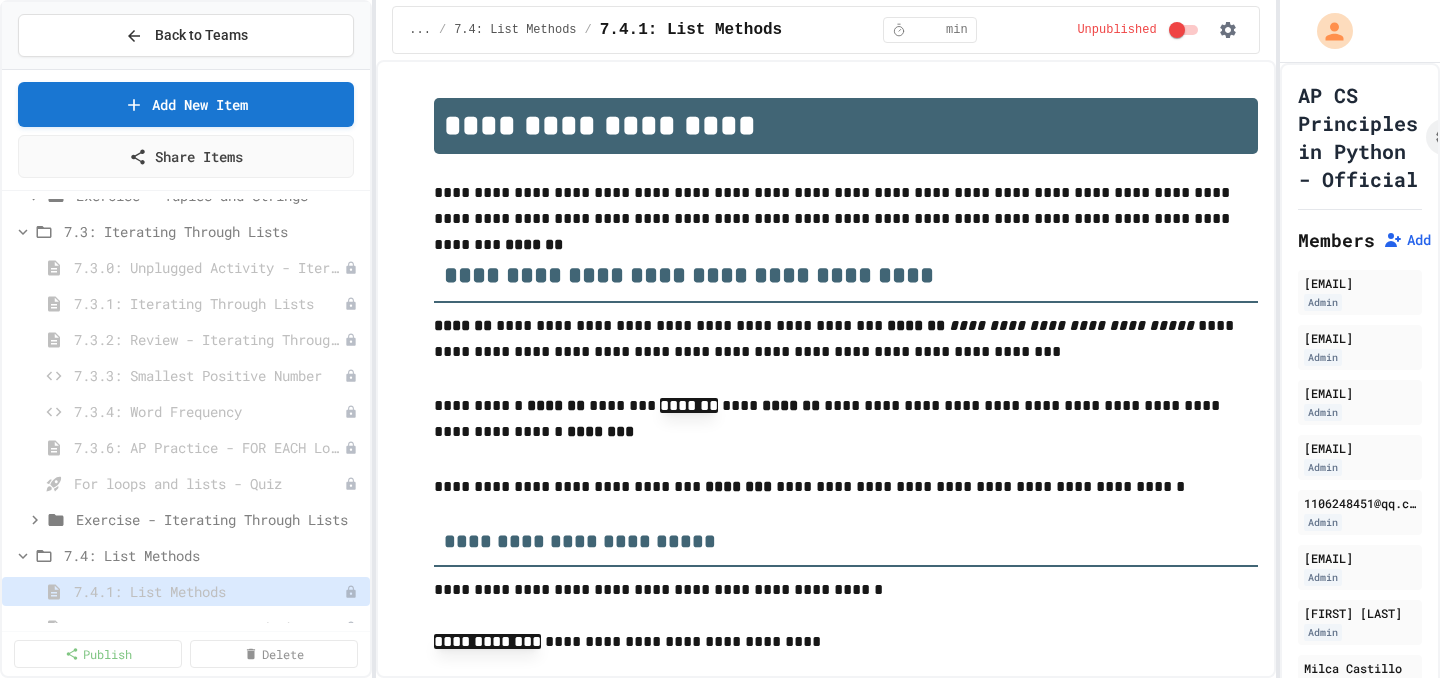 scroll, scrollTop: 9015, scrollLeft: 0, axis: vertical 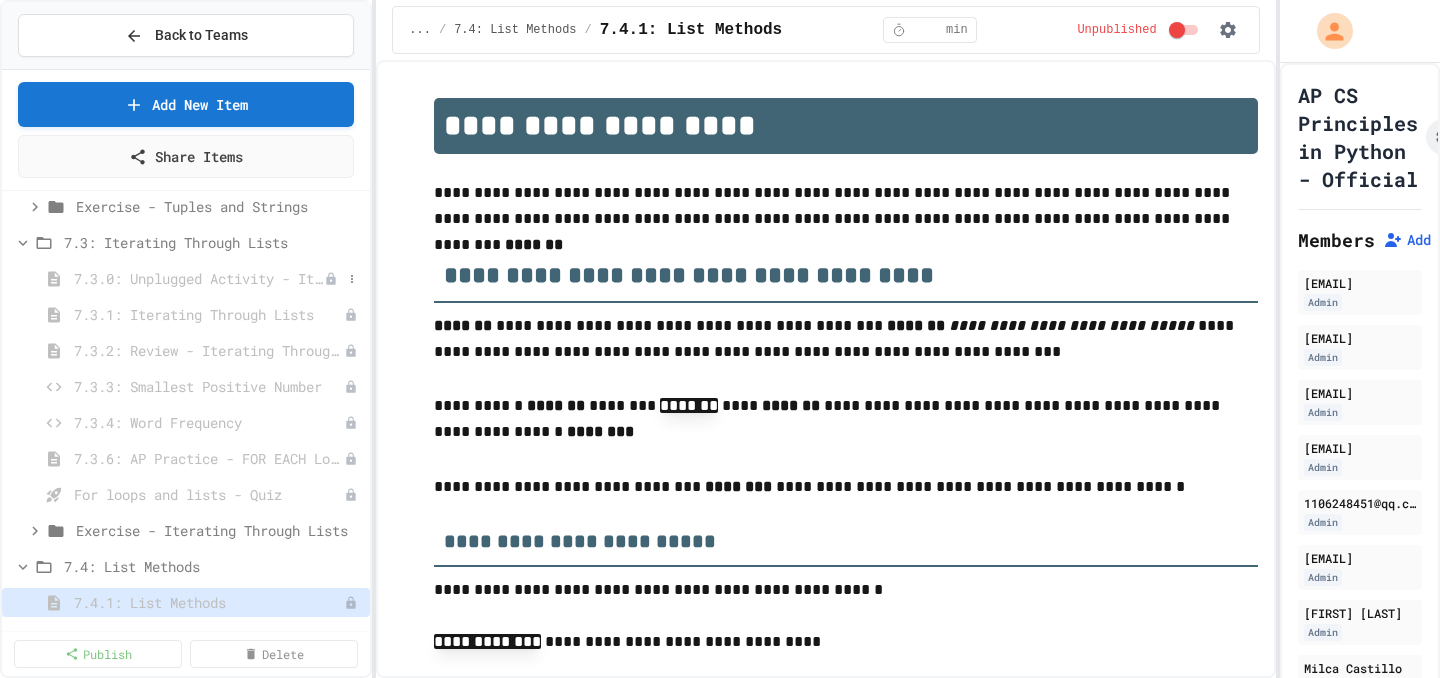 click on "7.3.0: Unplugged Activity - Iterating Through Lists" at bounding box center [199, 278] 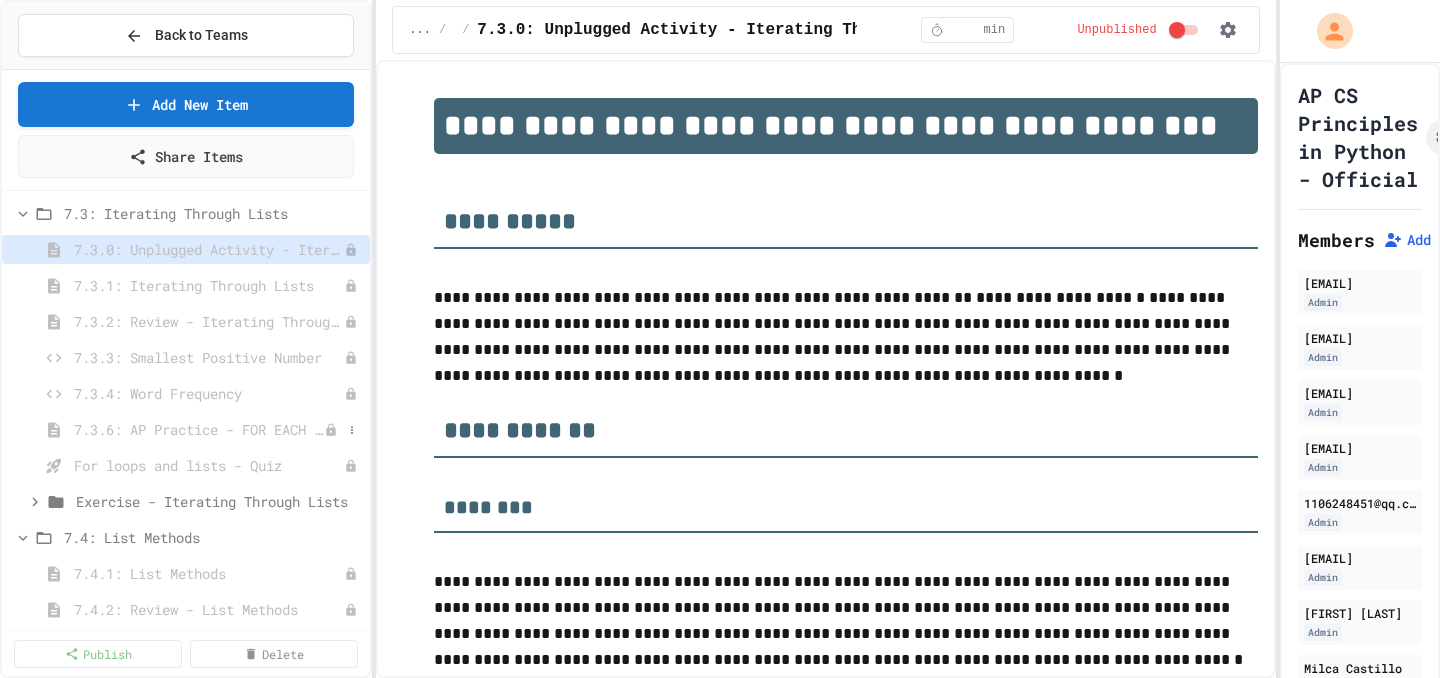 scroll, scrollTop: 9052, scrollLeft: 0, axis: vertical 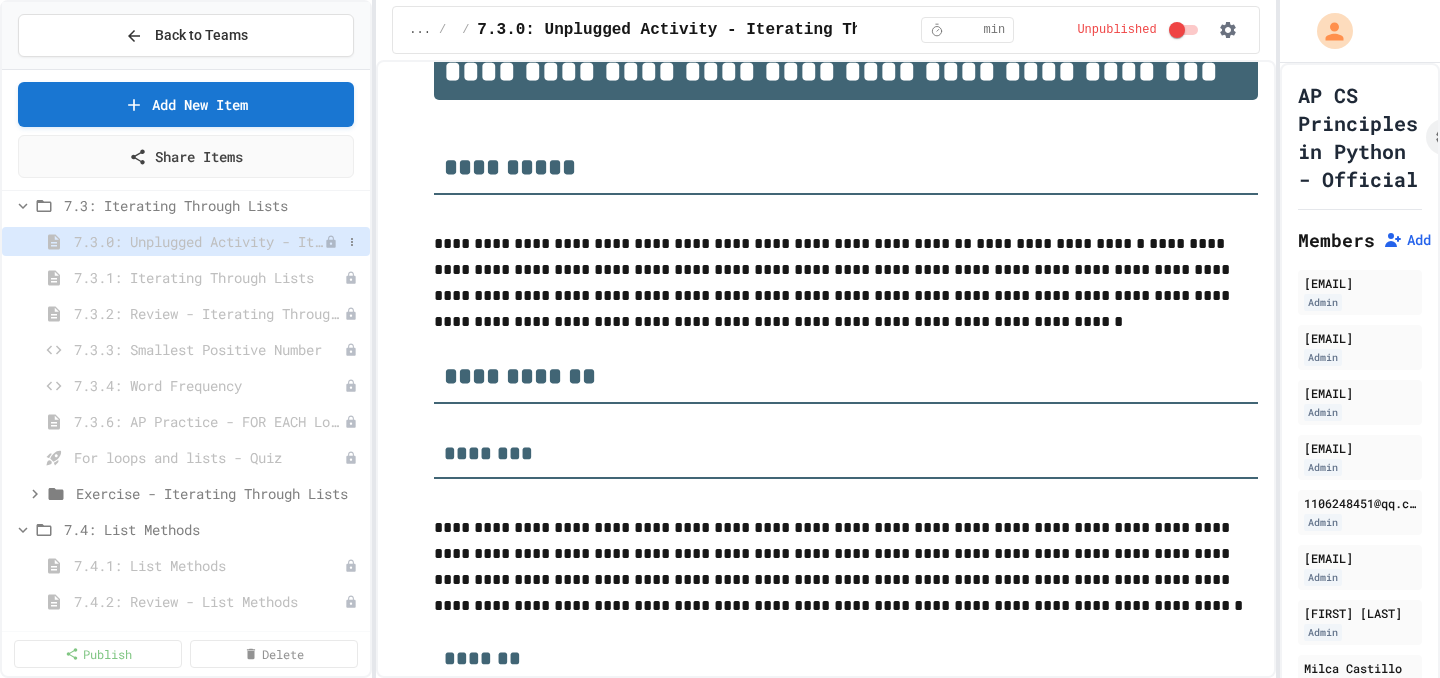 click on "7.3.0: Unplugged Activity - Iterating Through Lists" at bounding box center [199, 241] 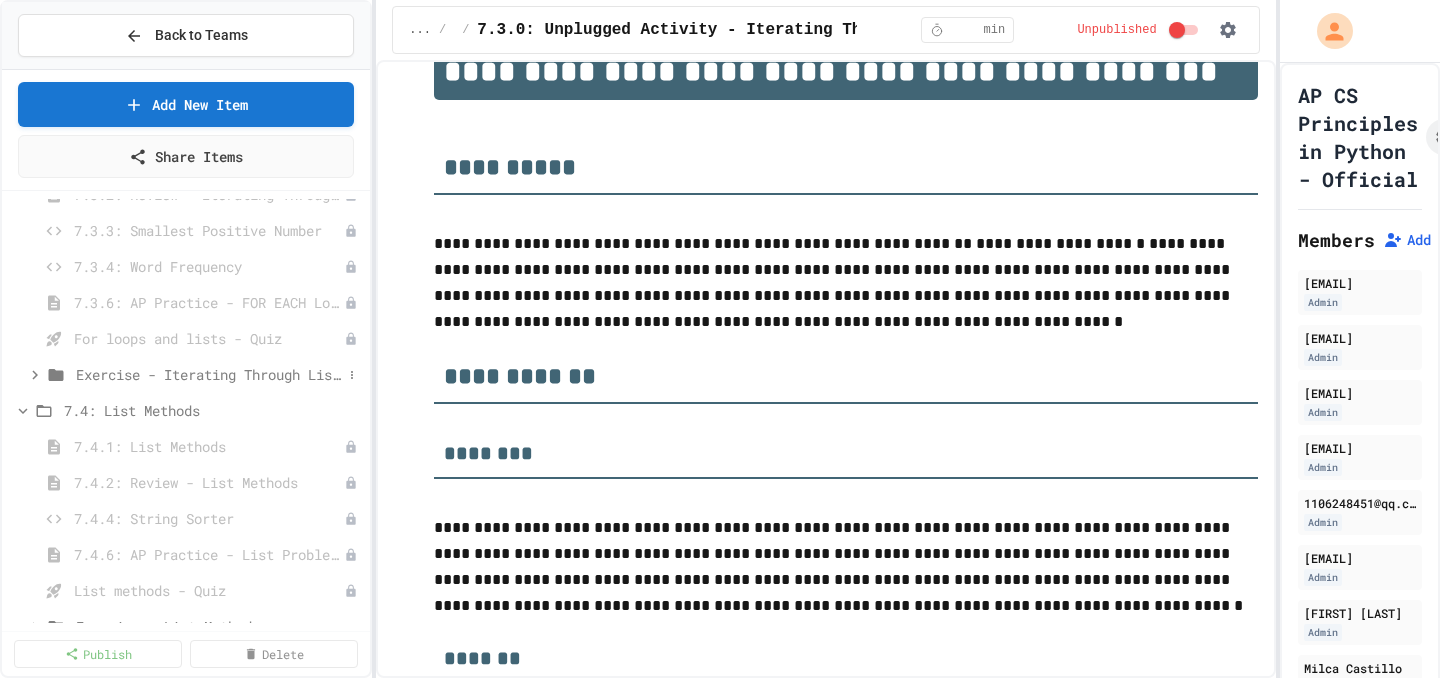 scroll, scrollTop: 9172, scrollLeft: 0, axis: vertical 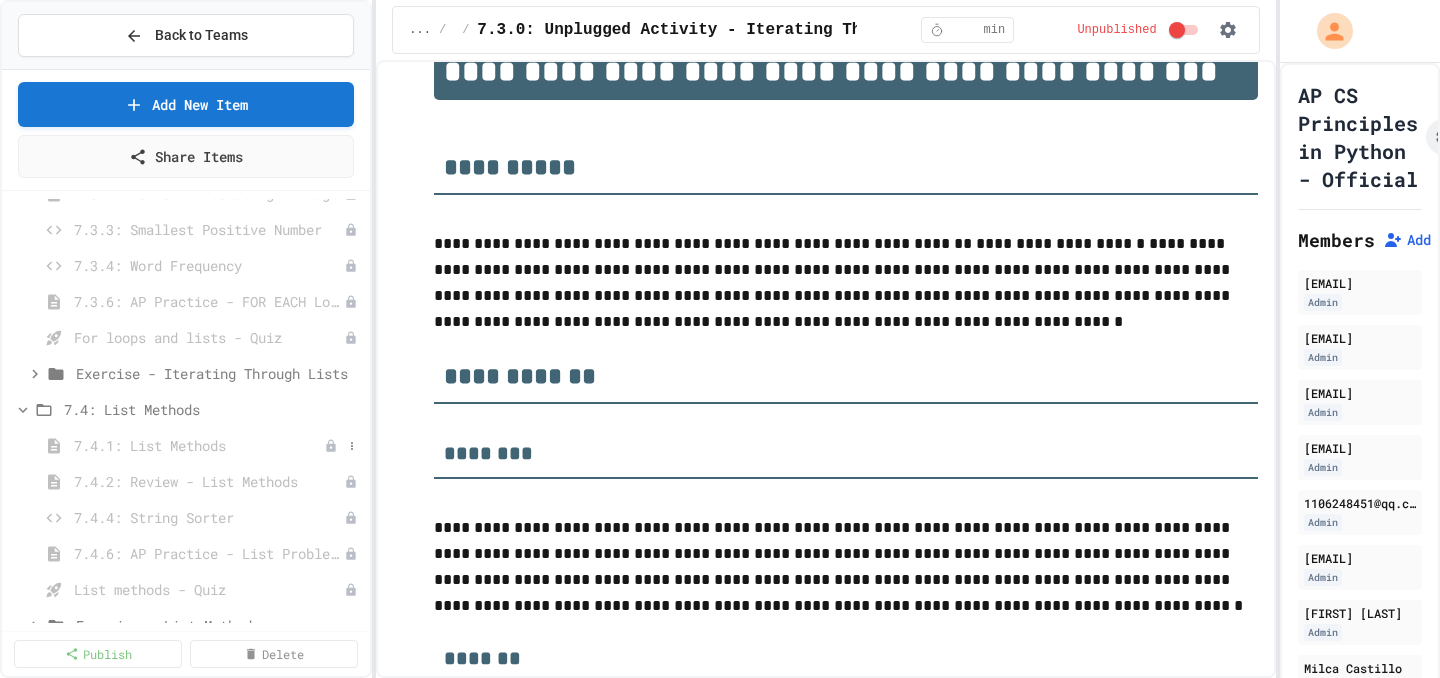 click on "7.4.1: List Methods" at bounding box center [199, 445] 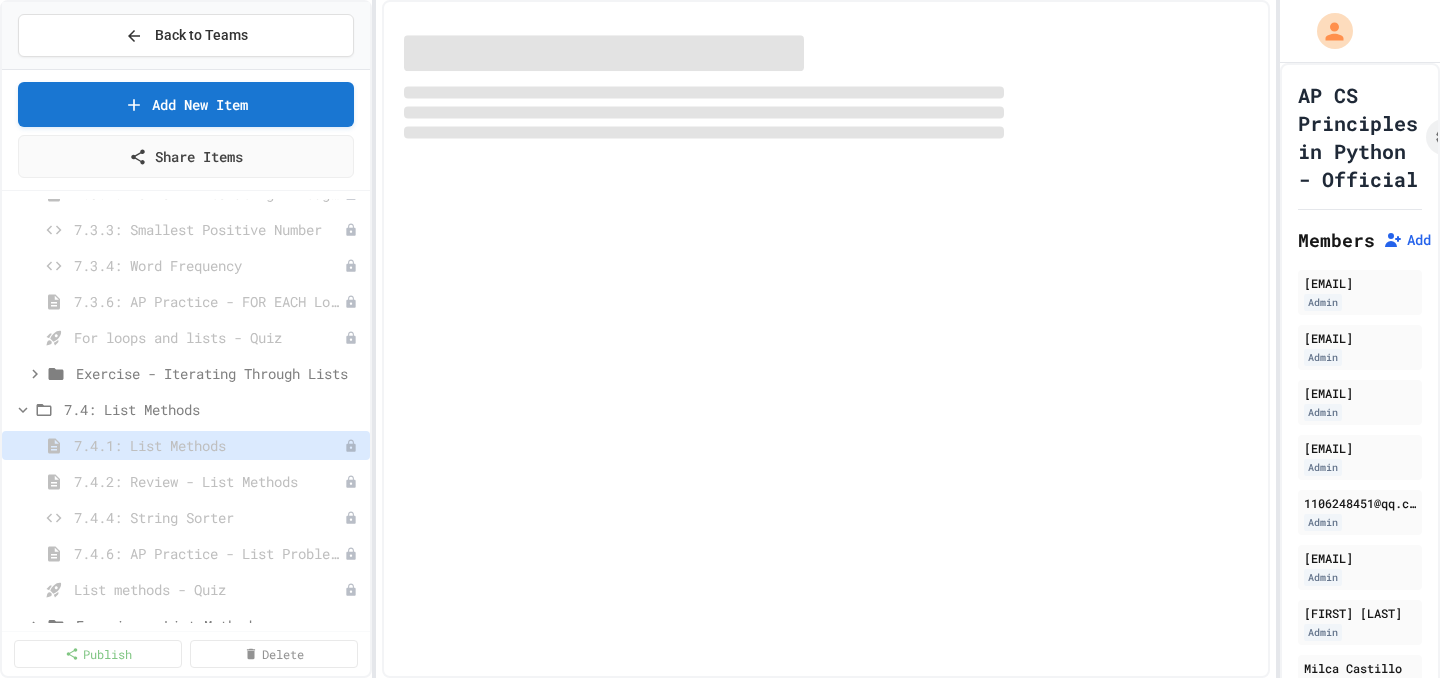 select on "***" 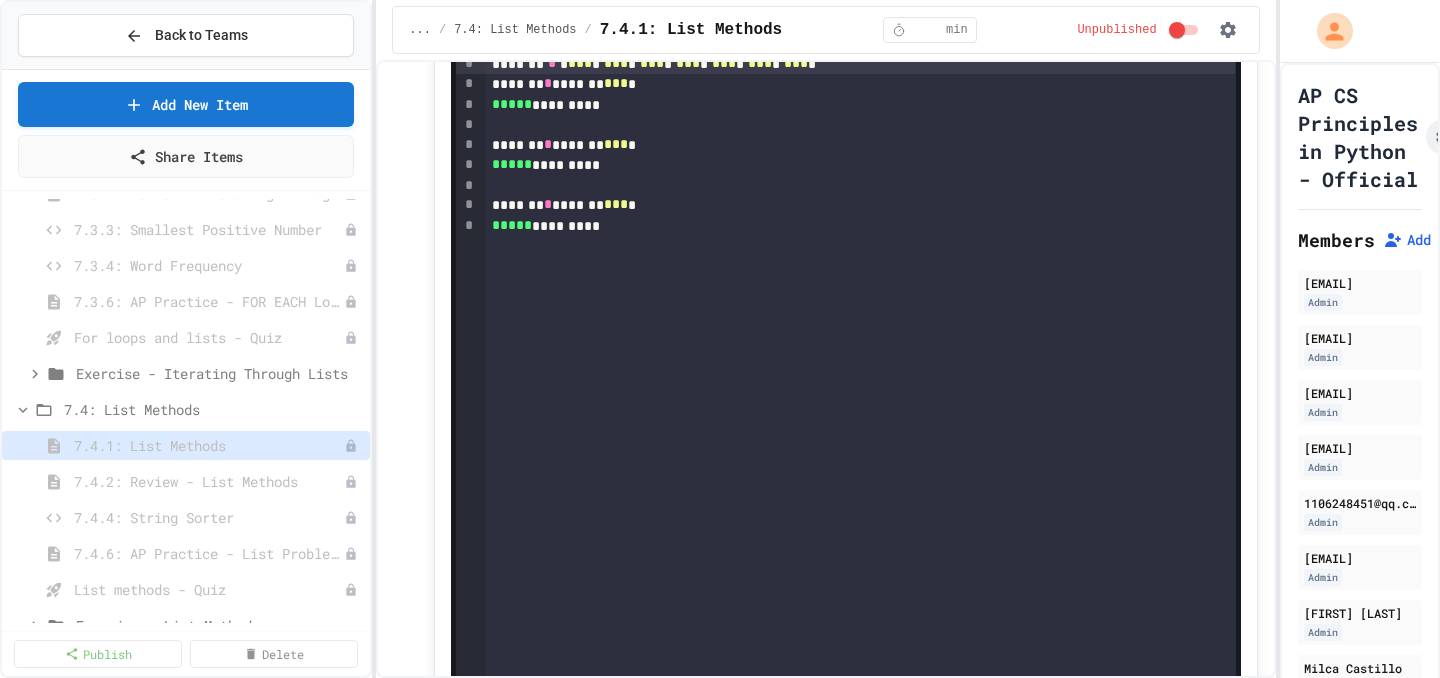 scroll, scrollTop: 5489, scrollLeft: 0, axis: vertical 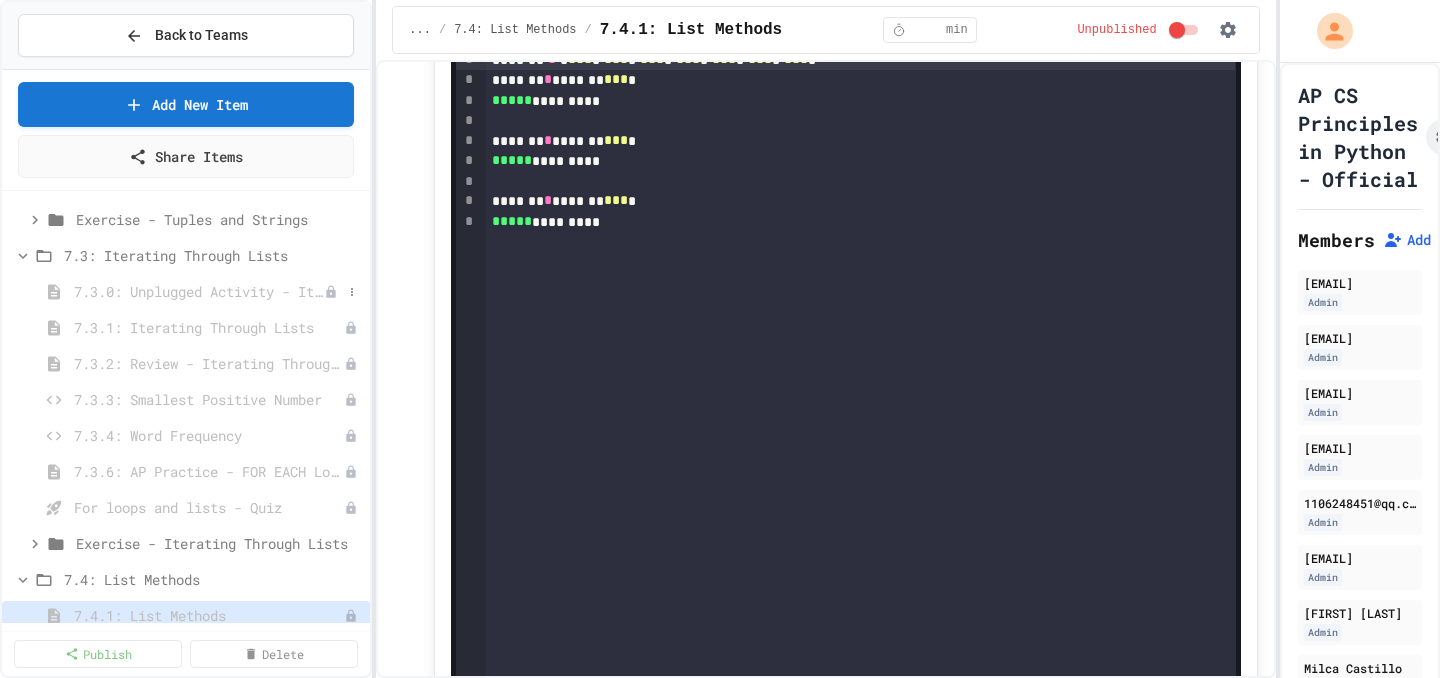 click on "7.3.0: Unplugged Activity - Iterating Through Lists" at bounding box center (199, 291) 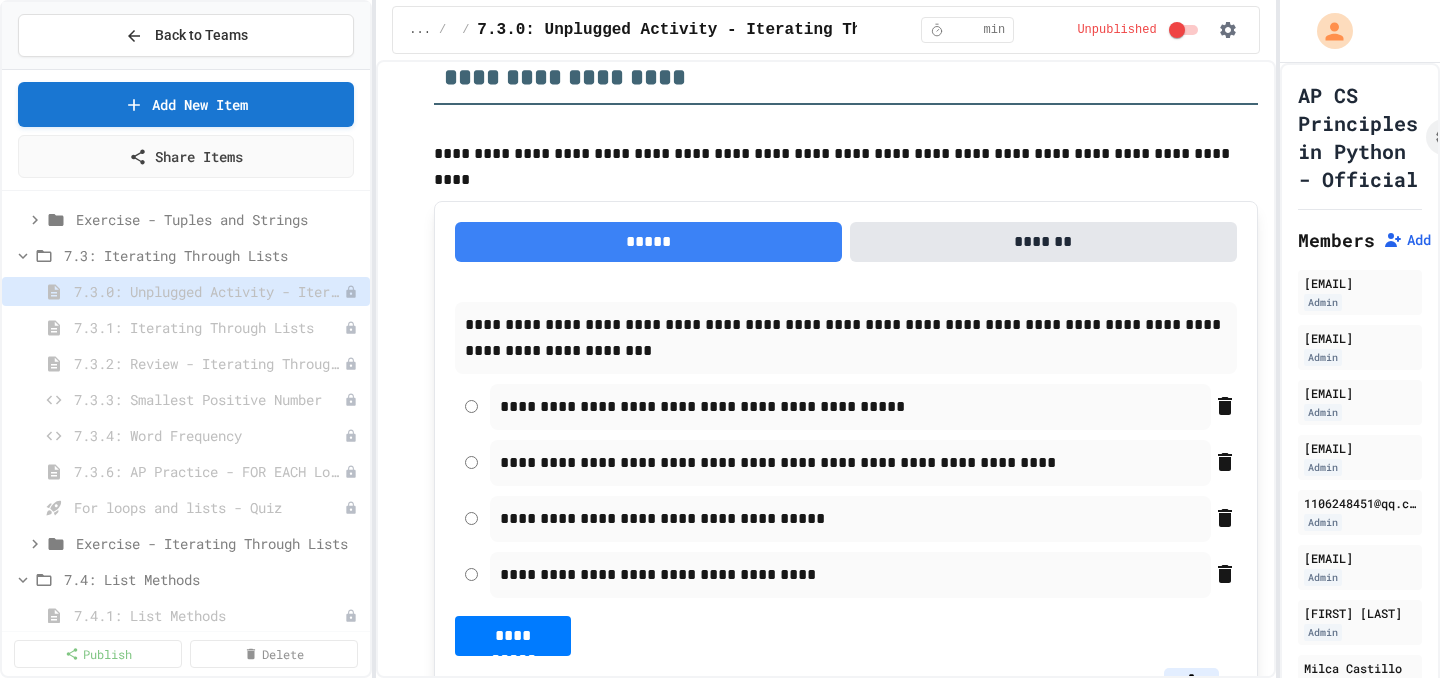 scroll, scrollTop: 2292, scrollLeft: 0, axis: vertical 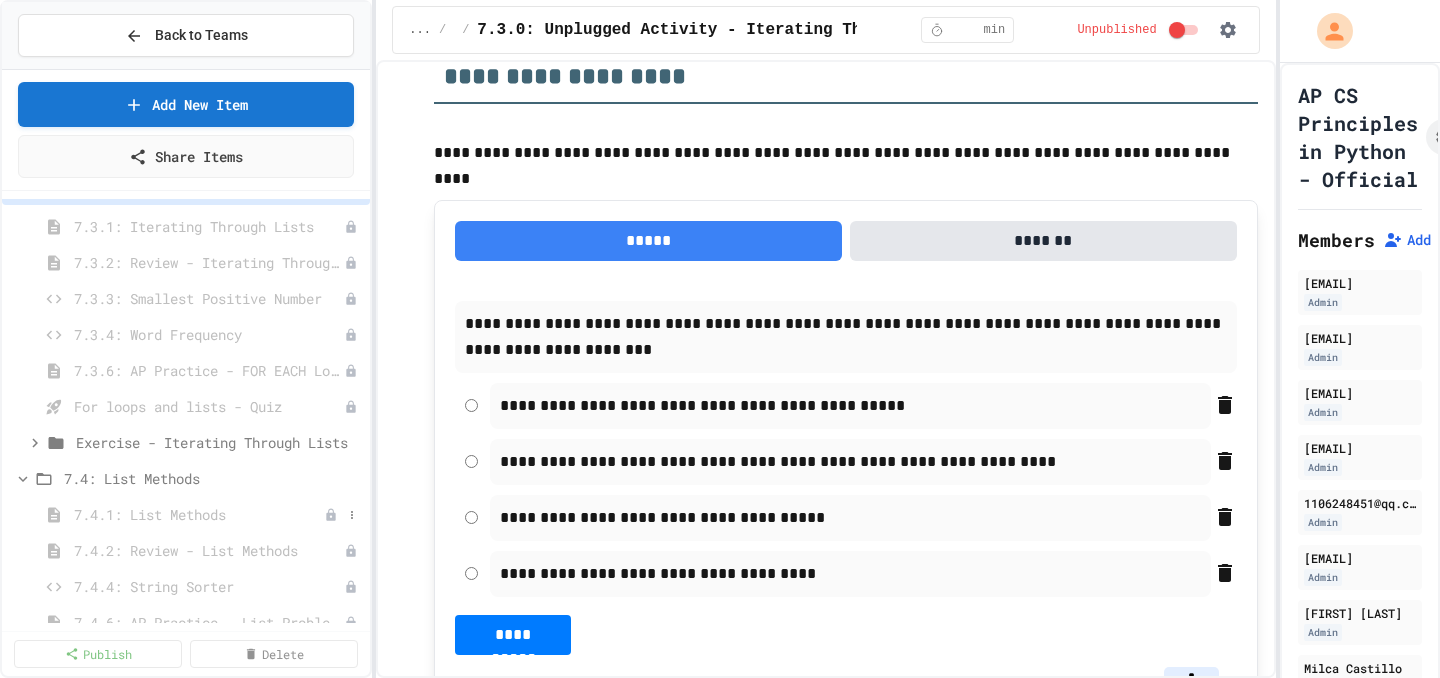 click on "7.4.1: List Methods" at bounding box center (199, 514) 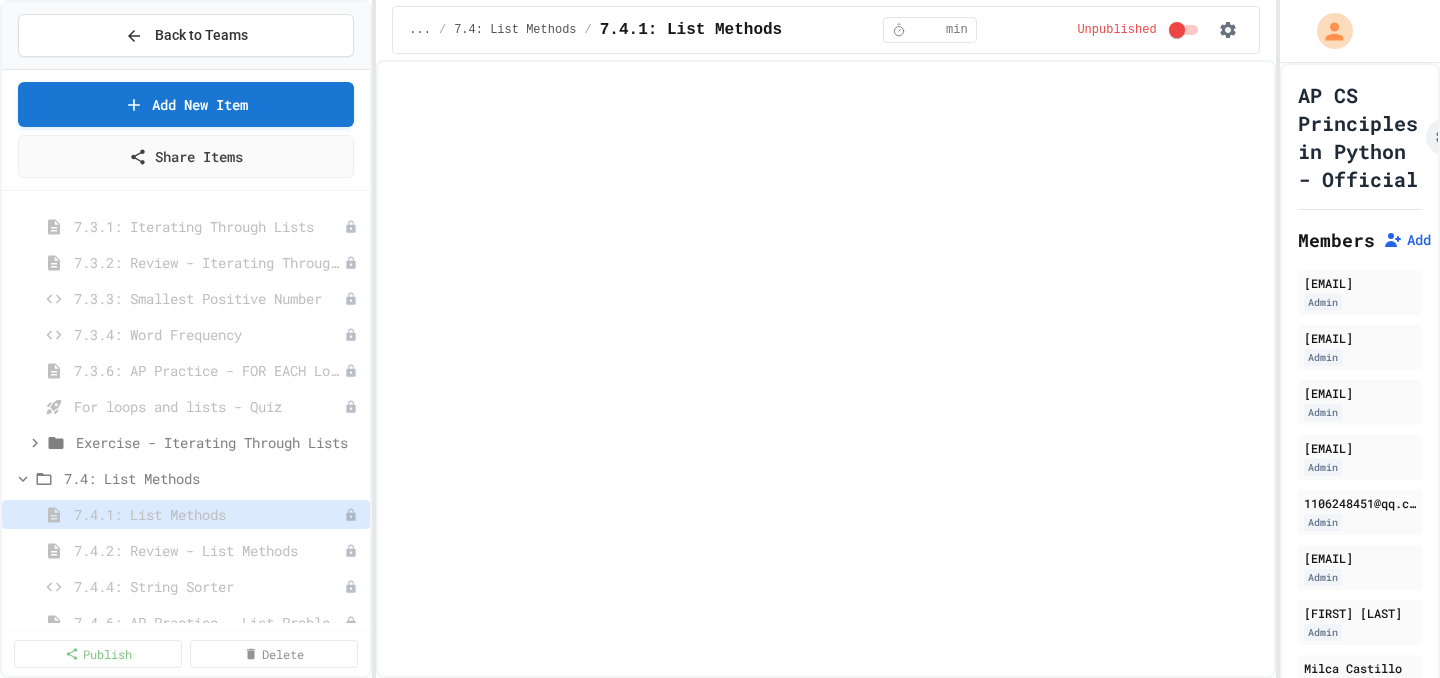 select on "***" 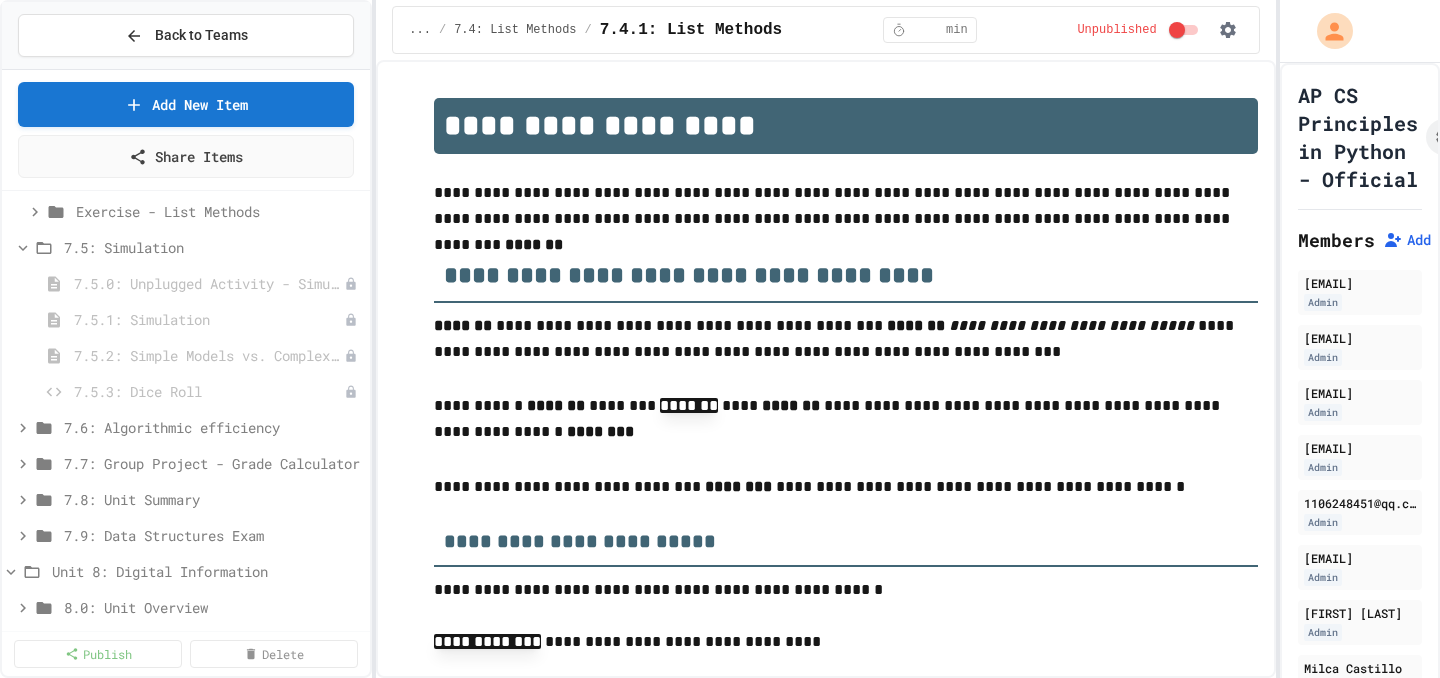 scroll, scrollTop: 9588, scrollLeft: 0, axis: vertical 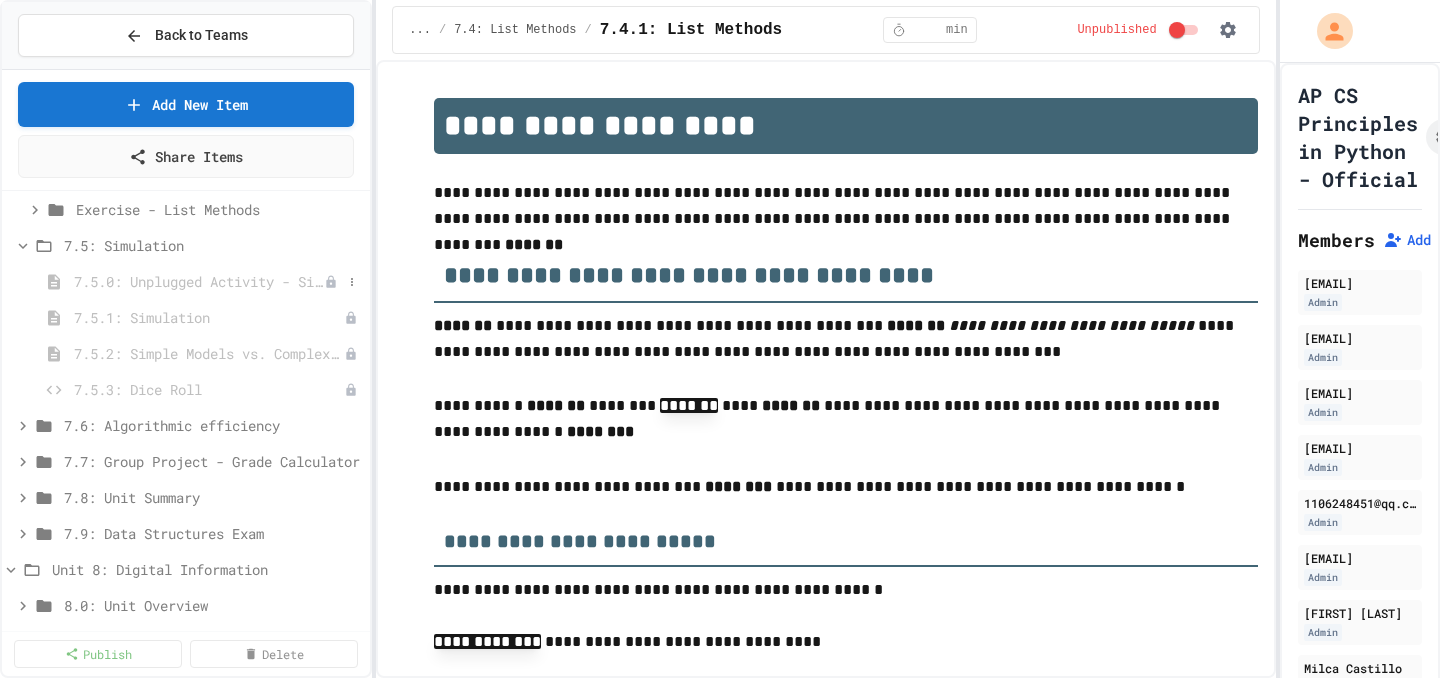click on "7.5.0: Unplugged Activity - Simulations" at bounding box center [199, 281] 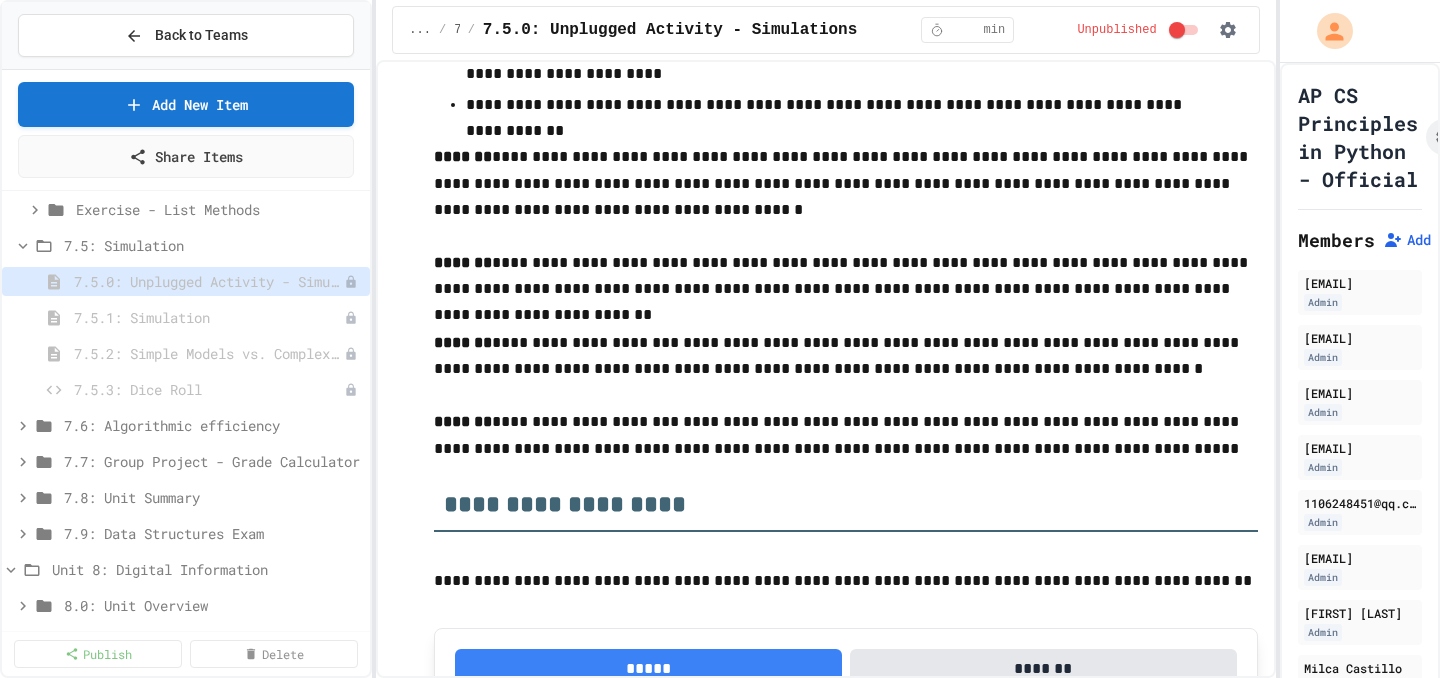 scroll, scrollTop: 1447, scrollLeft: 0, axis: vertical 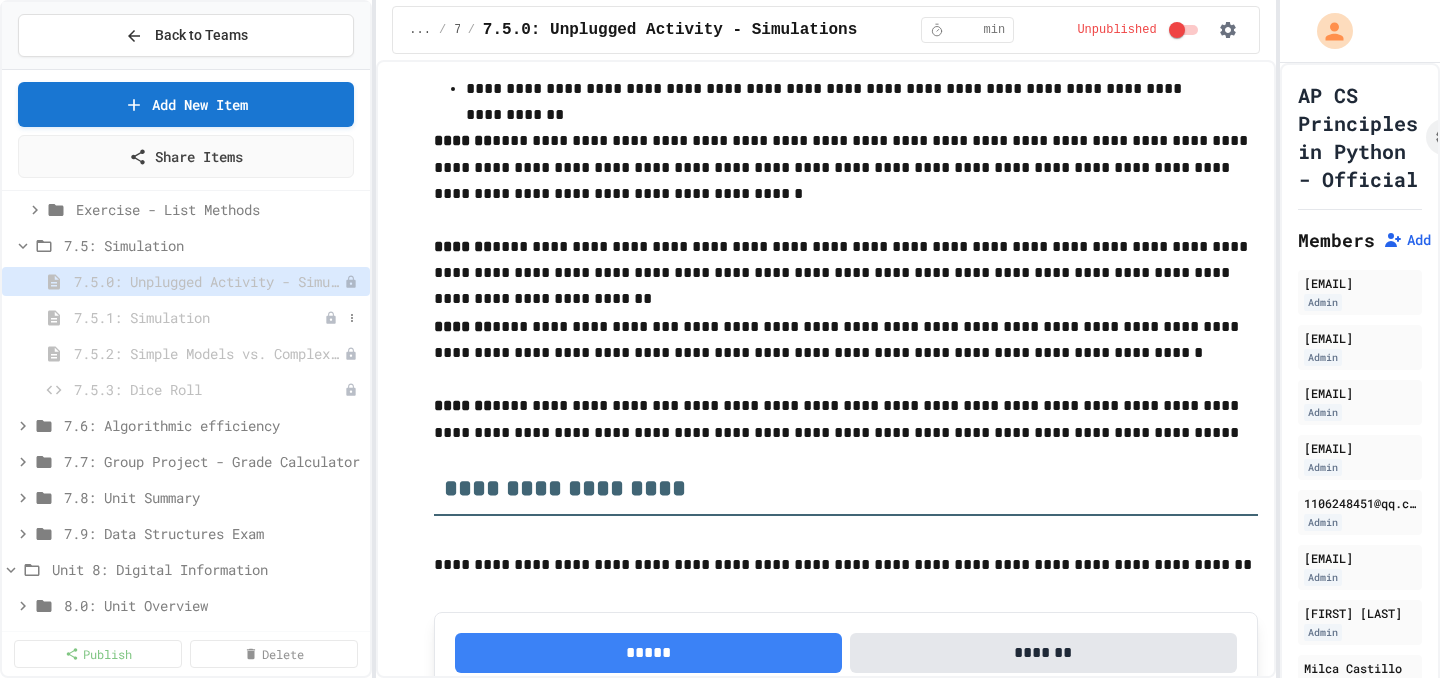 click on "7.5.1: Simulation" at bounding box center [186, 317] 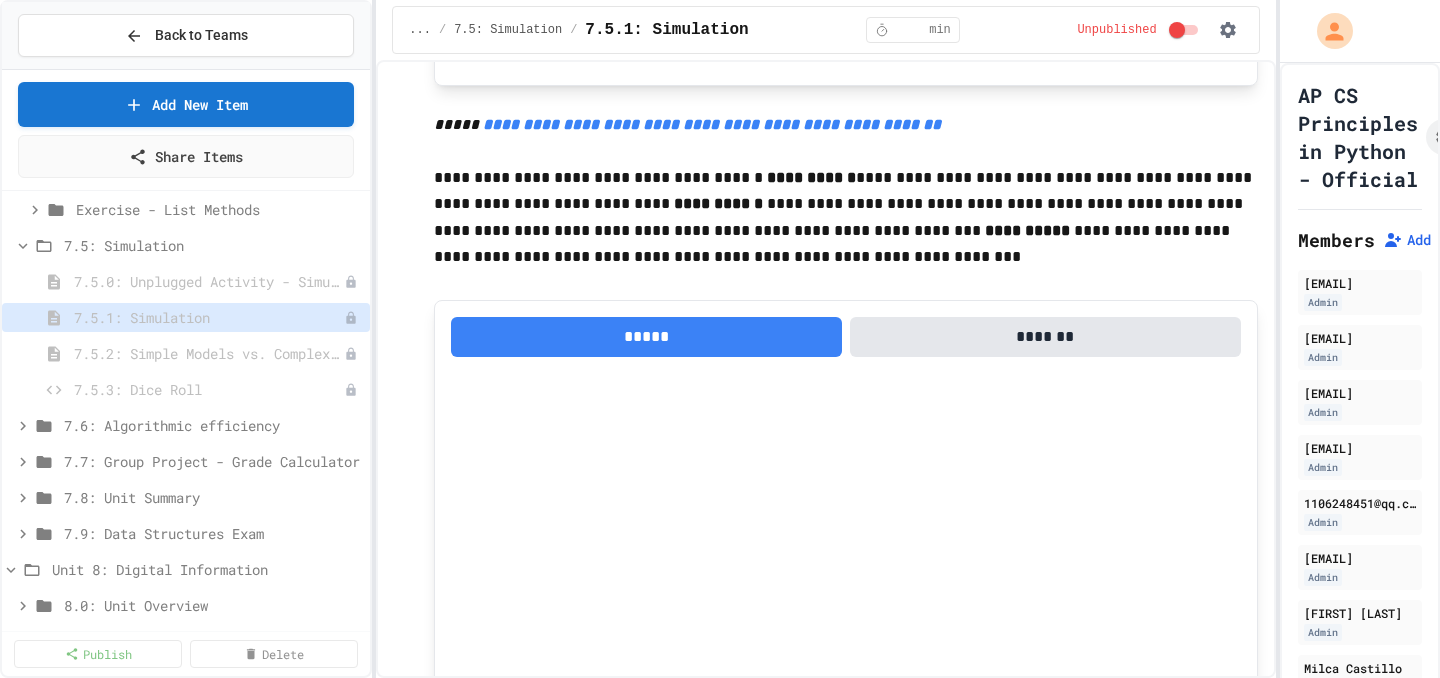 scroll, scrollTop: 2158, scrollLeft: 0, axis: vertical 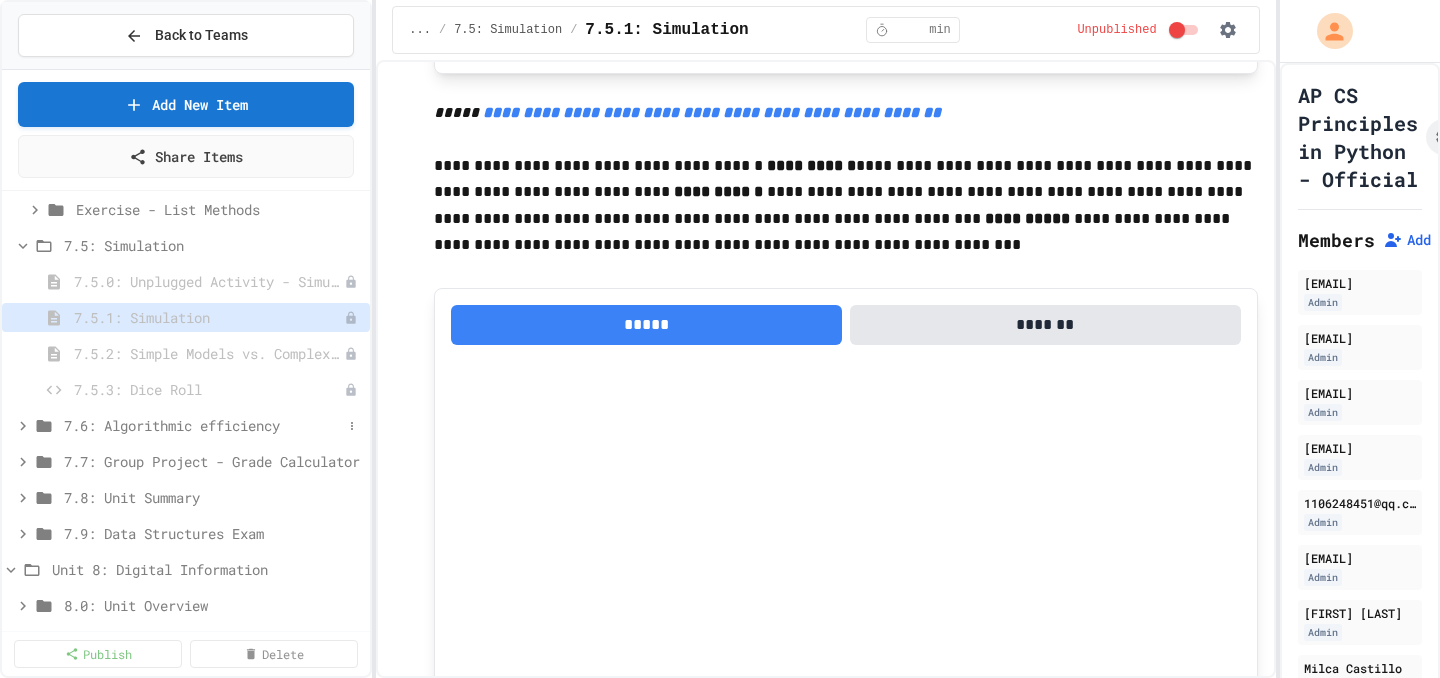 click on "7.6: Algorithmic efficiency" at bounding box center [203, 425] 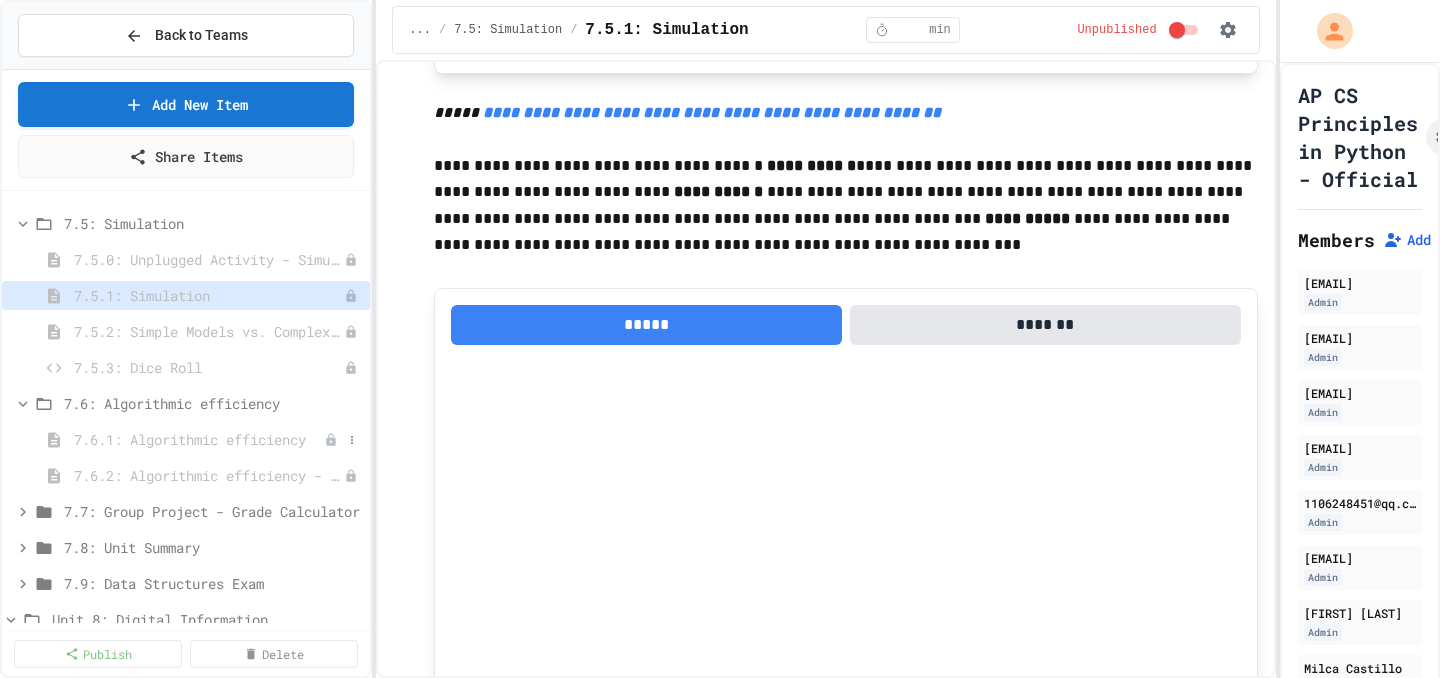 scroll, scrollTop: 9613, scrollLeft: 0, axis: vertical 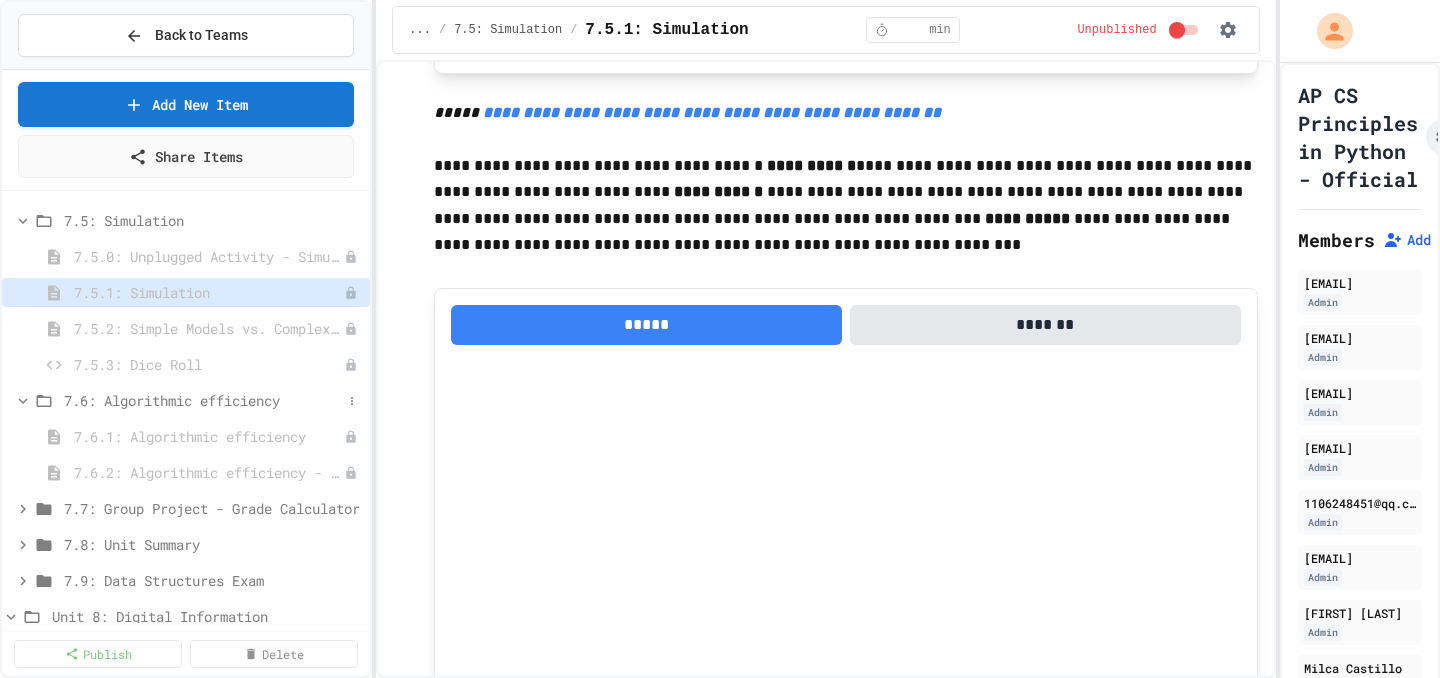 click on "7.6: Algorithmic efficiency" at bounding box center [203, 400] 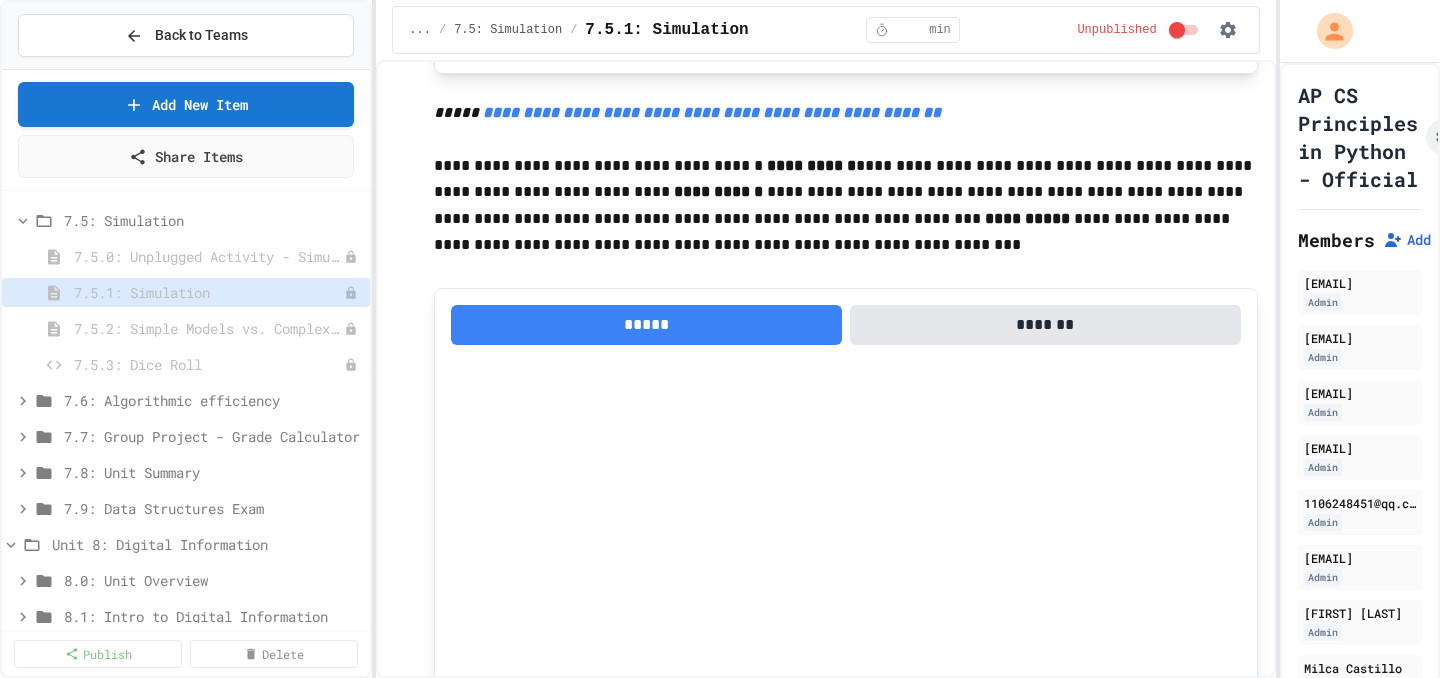 click on "7.6: Algorithmic efficiency" at bounding box center (213, 400) 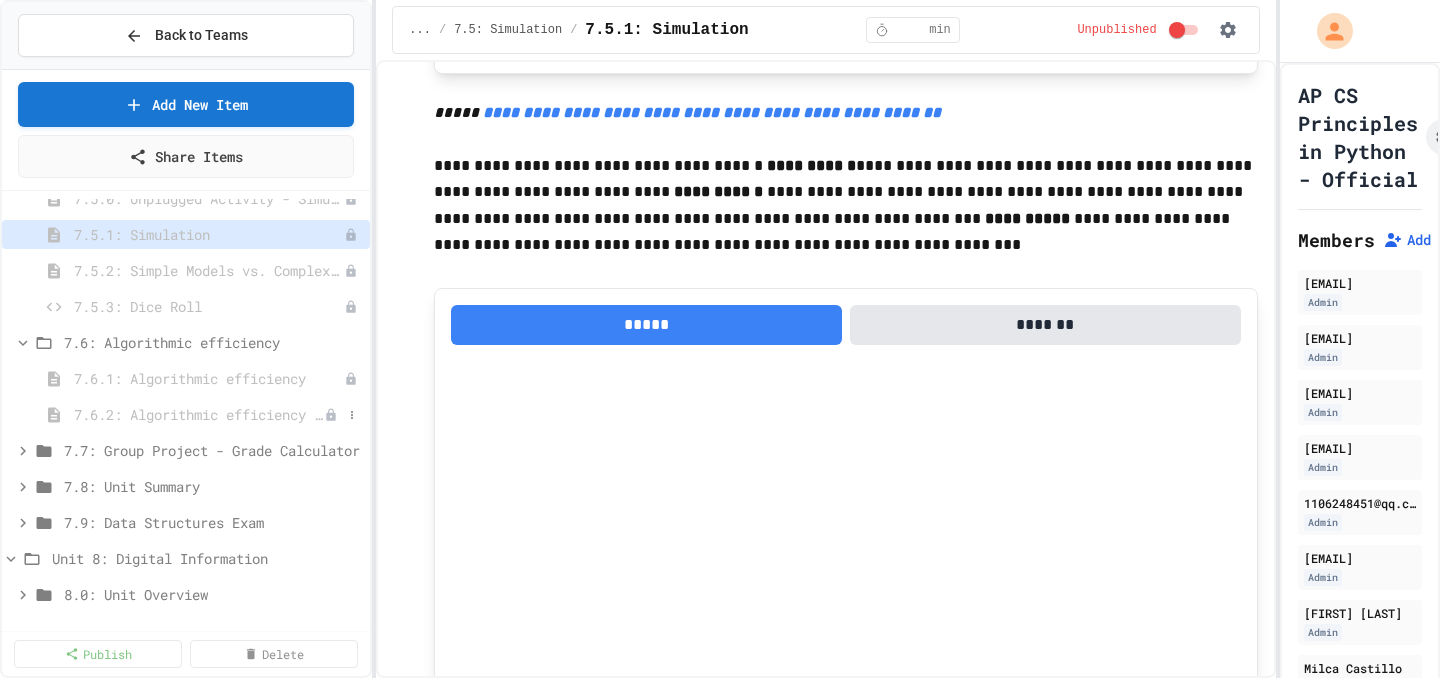 scroll, scrollTop: 9675, scrollLeft: 0, axis: vertical 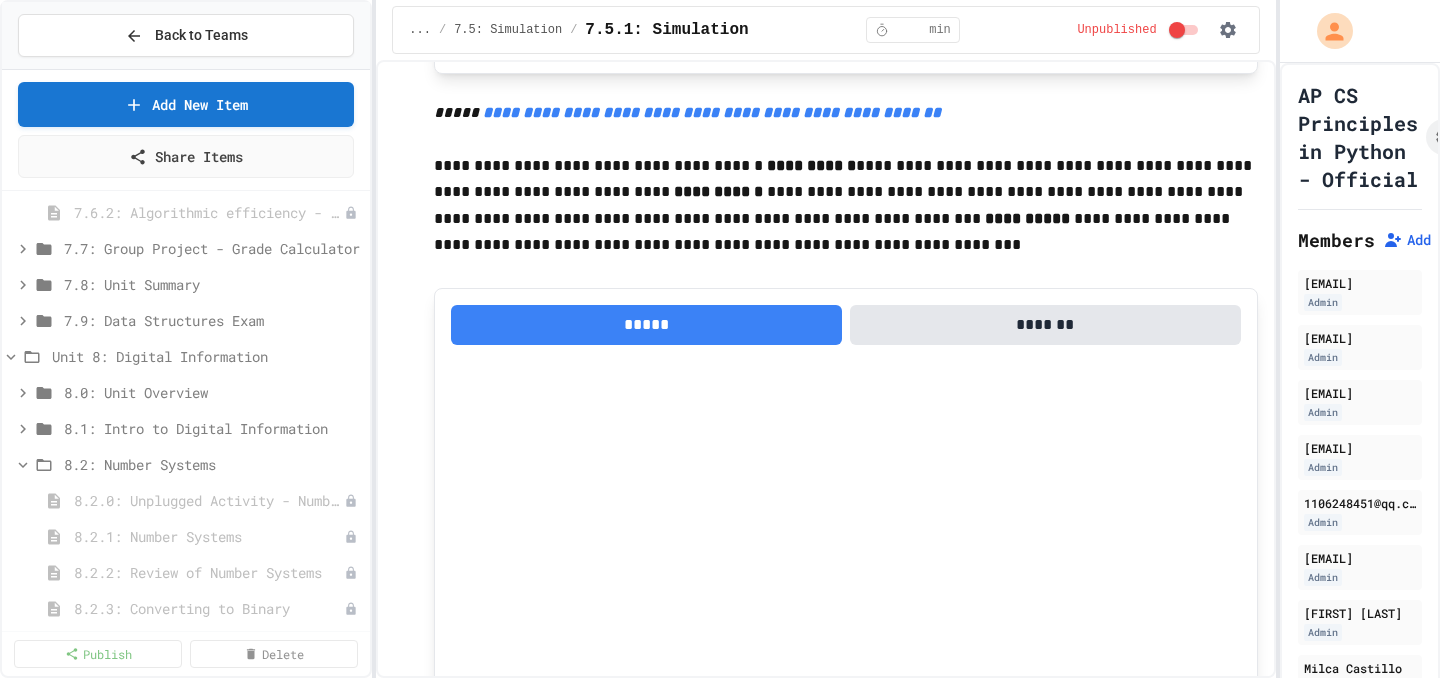 click on "8.1: Intro to Digital Information" at bounding box center (213, 428) 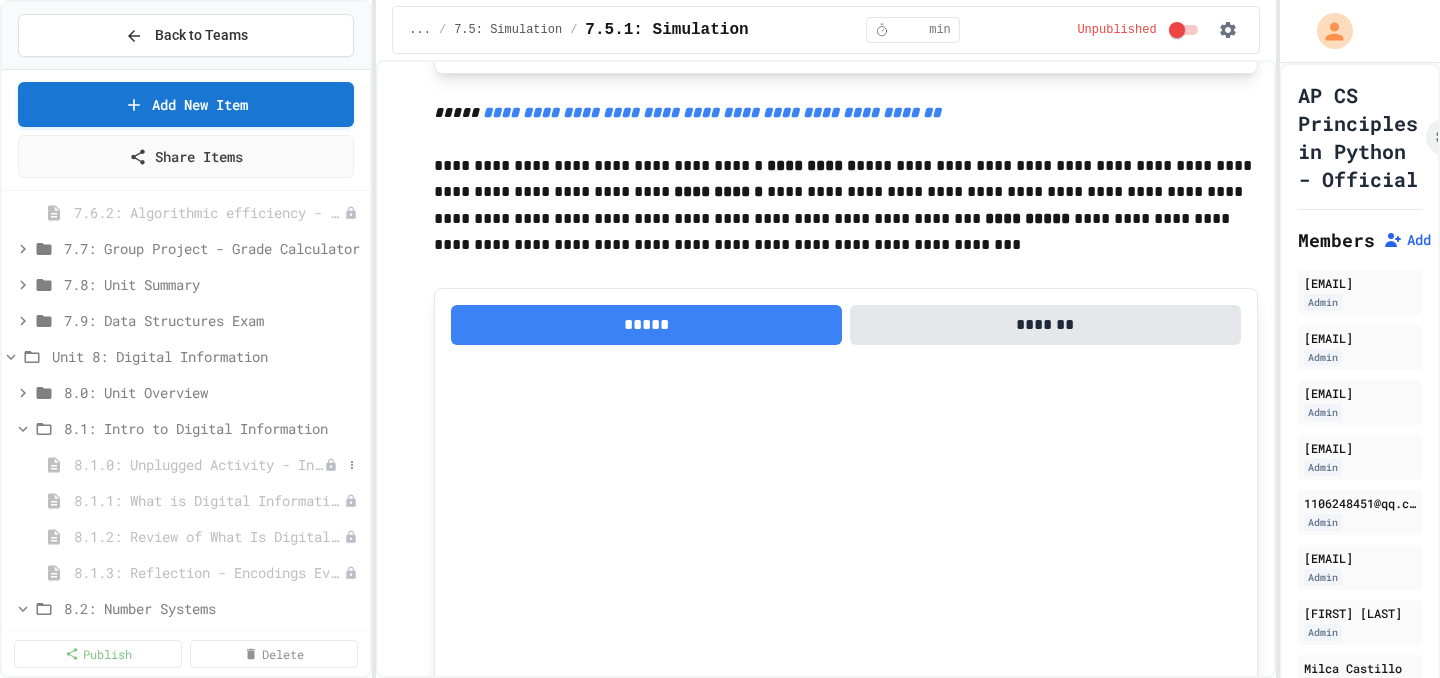 click on "8.1.0: Unplugged Activity - Intro to Digital Information" at bounding box center (199, 464) 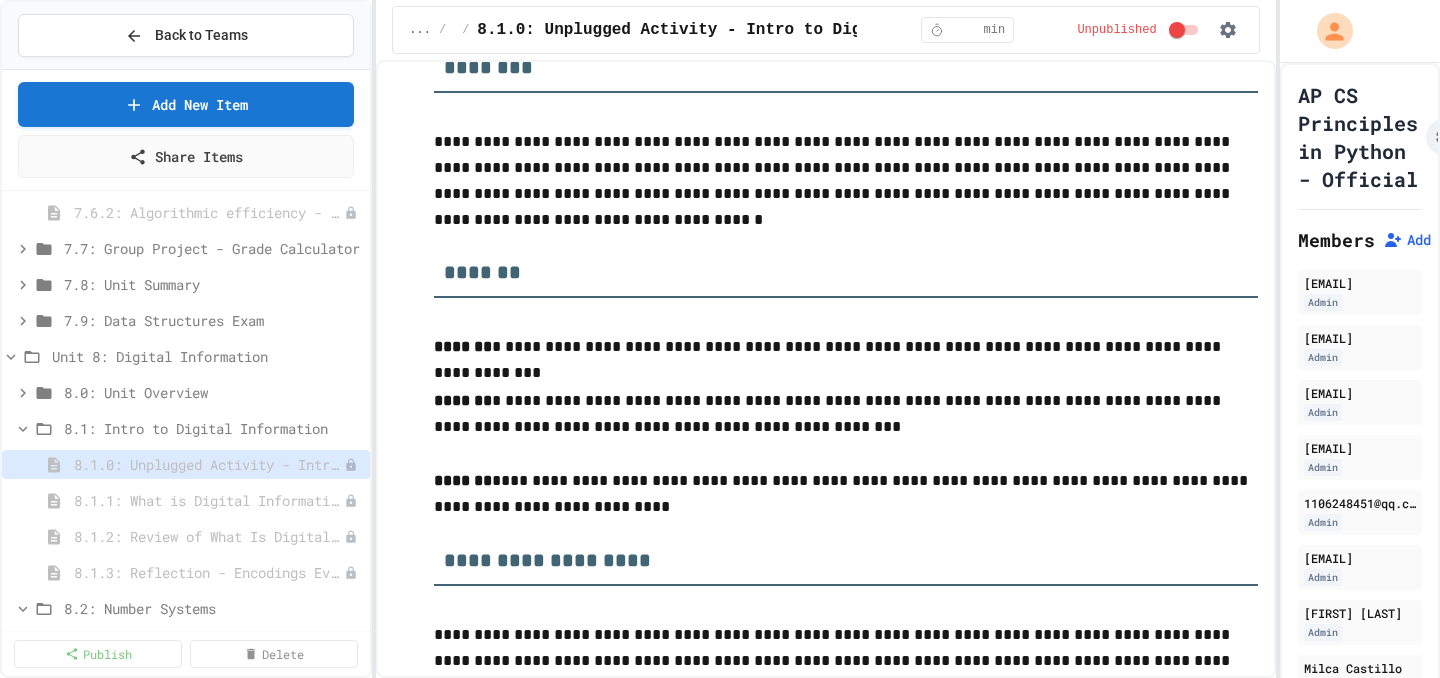 scroll, scrollTop: 501, scrollLeft: 0, axis: vertical 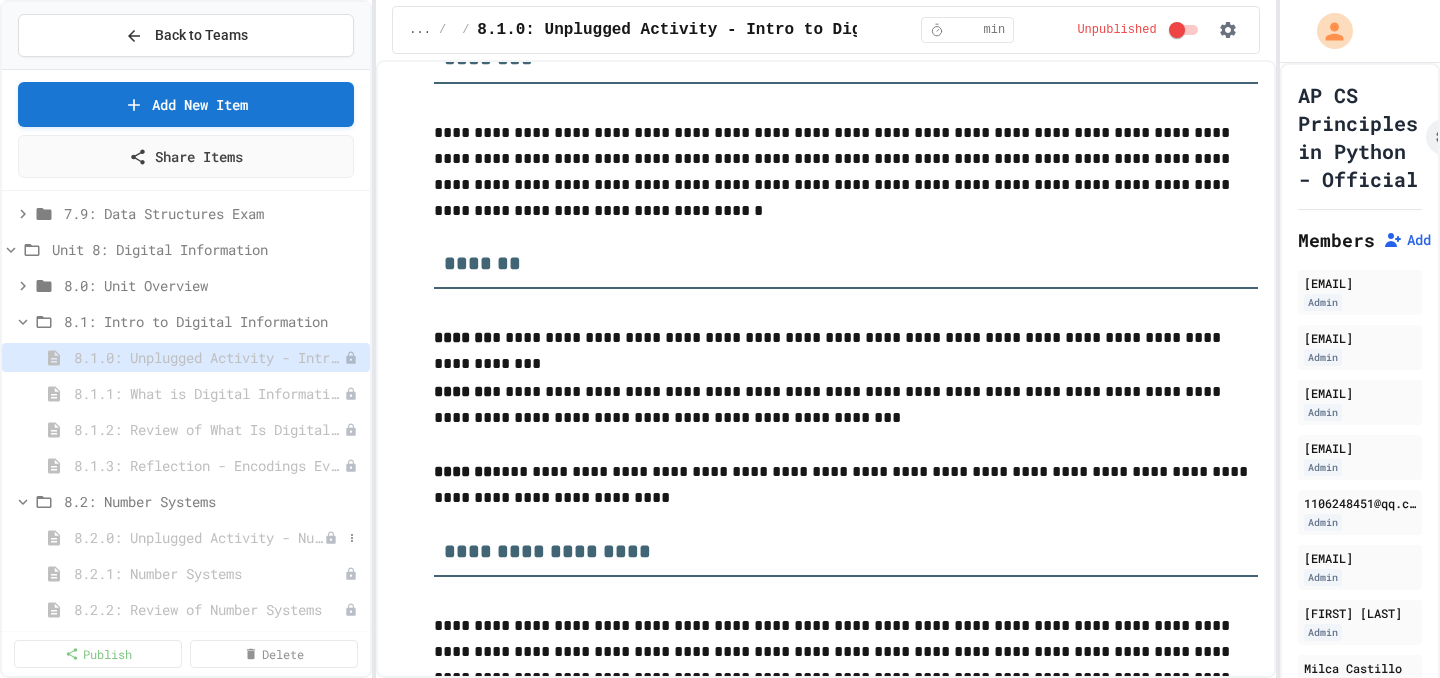 click on "8.2.0: Unplugged Activity - Number Systems" at bounding box center (199, 537) 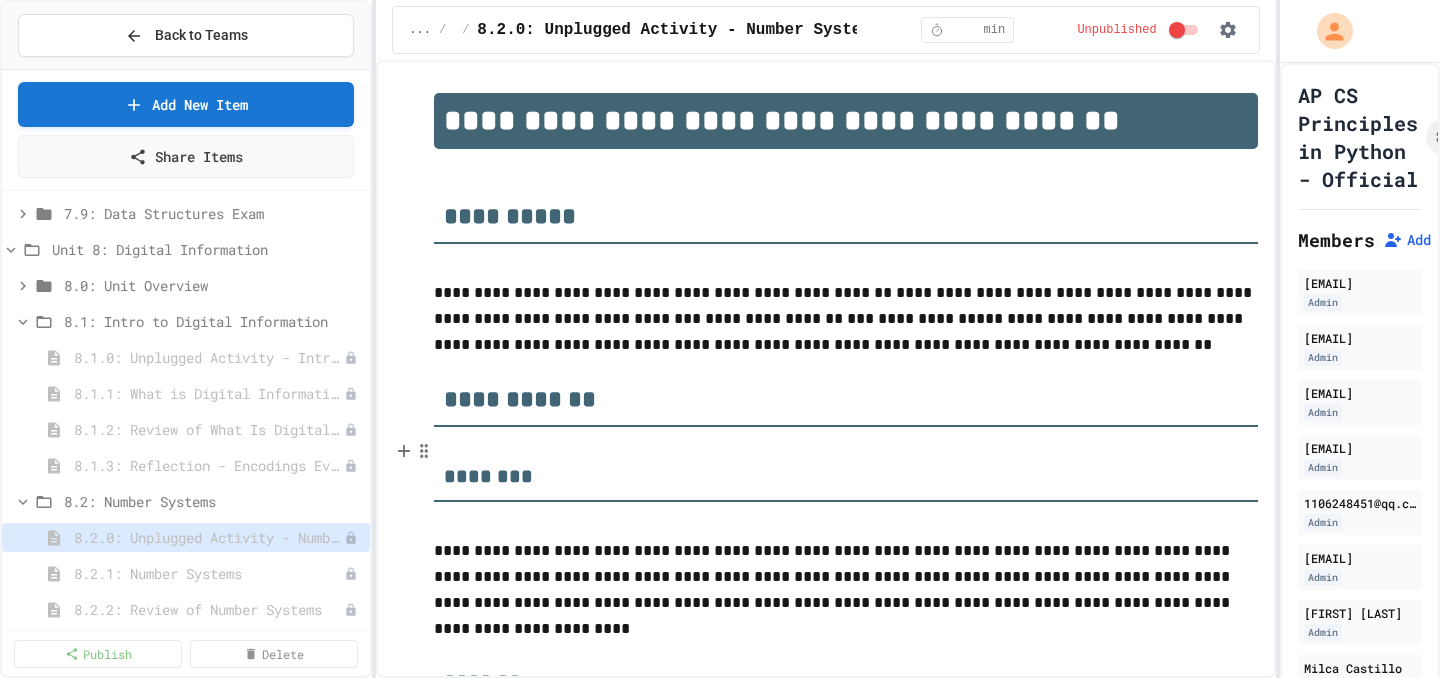scroll, scrollTop: 0, scrollLeft: 0, axis: both 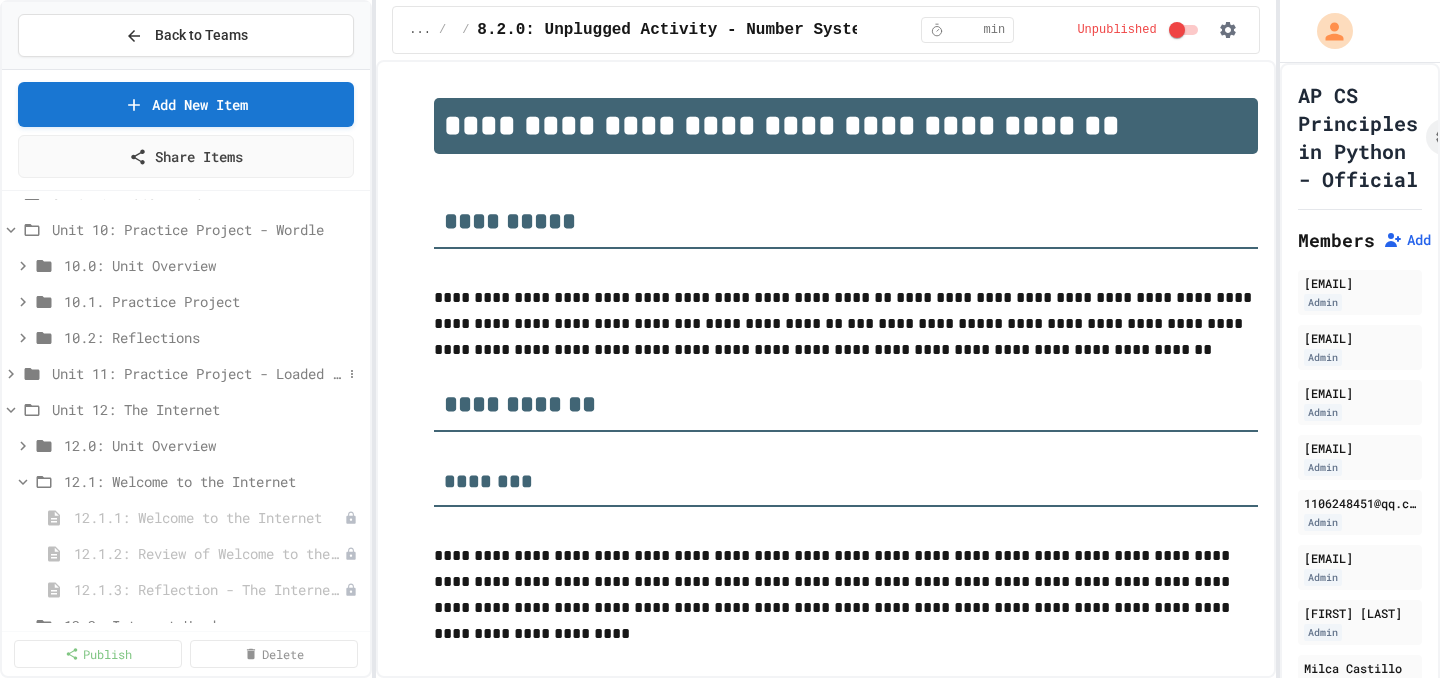 click 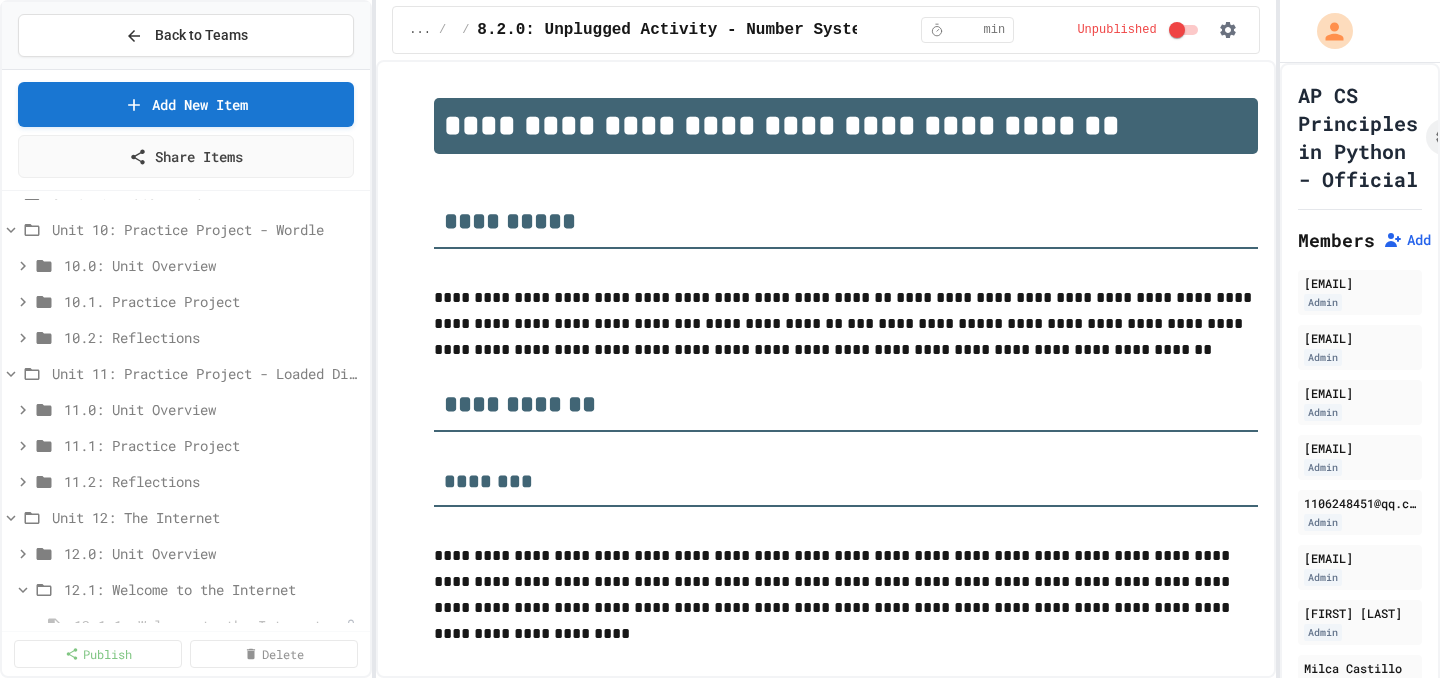 click 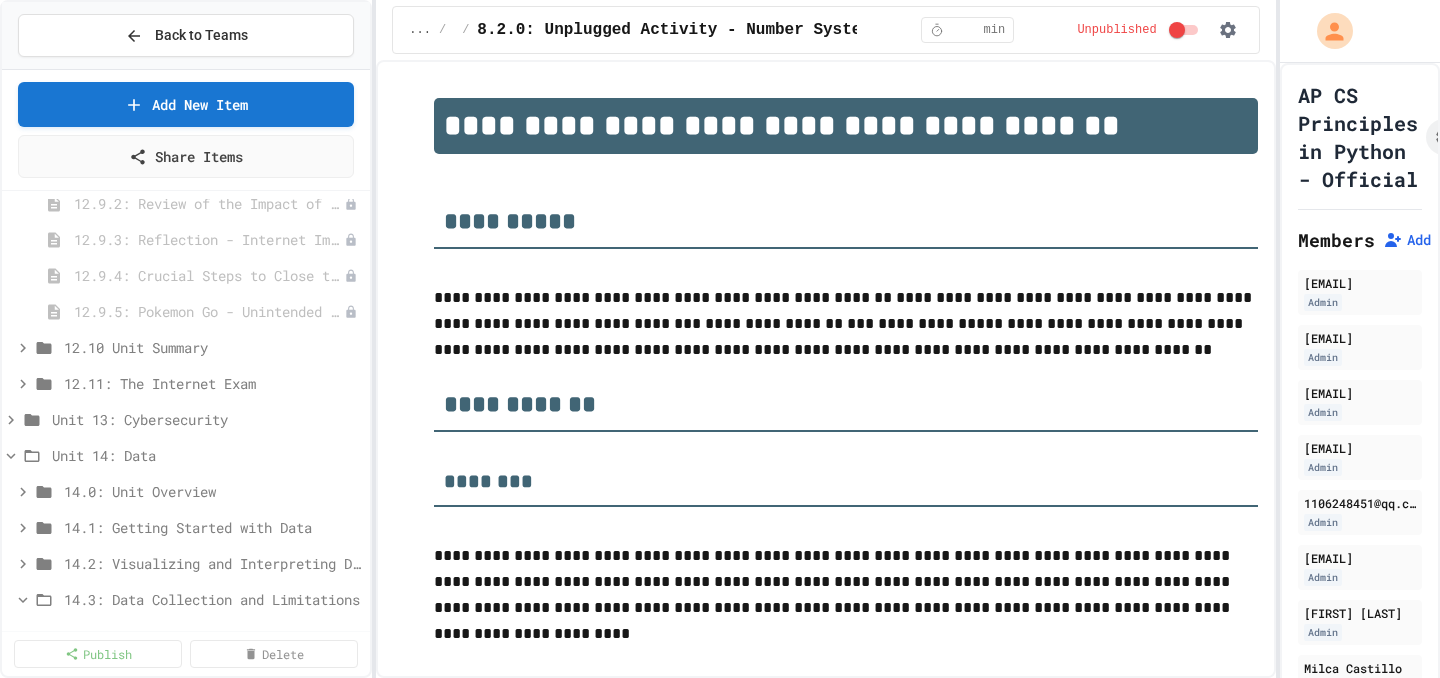 scroll, scrollTop: 12657, scrollLeft: 0, axis: vertical 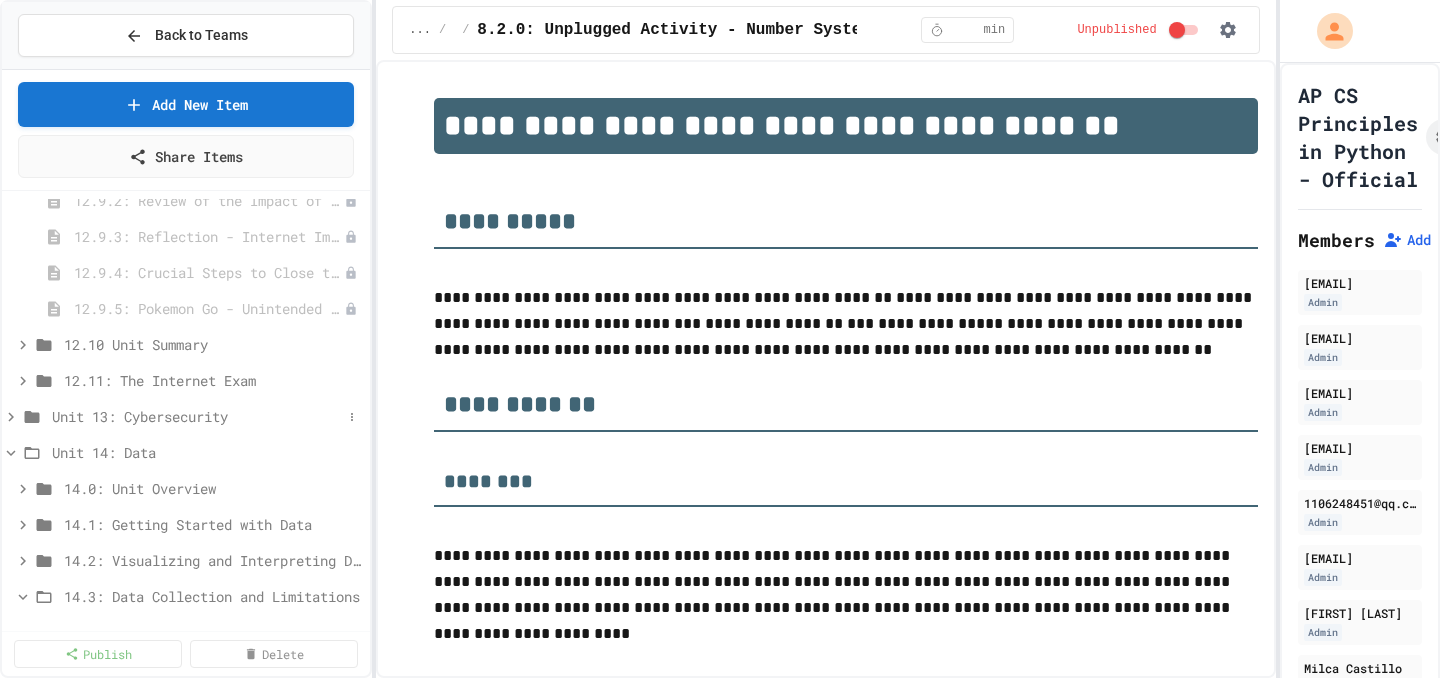 click 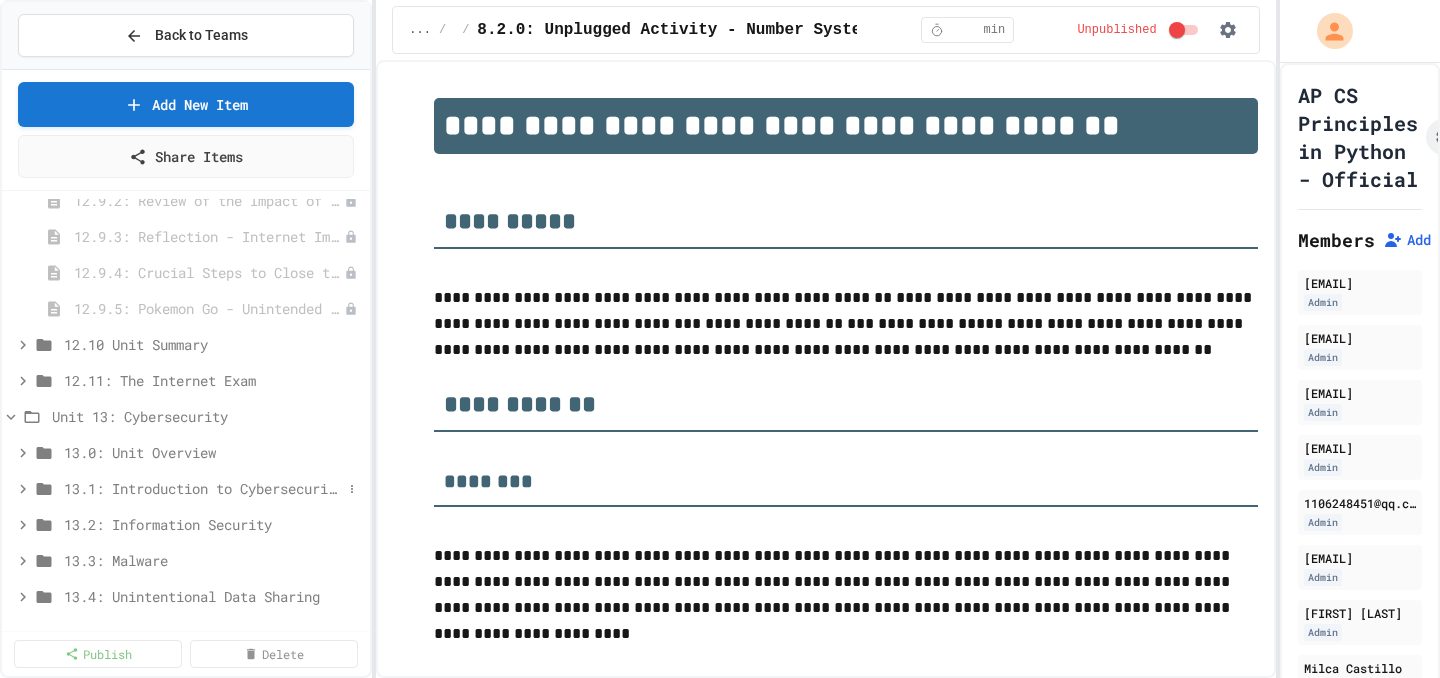 click 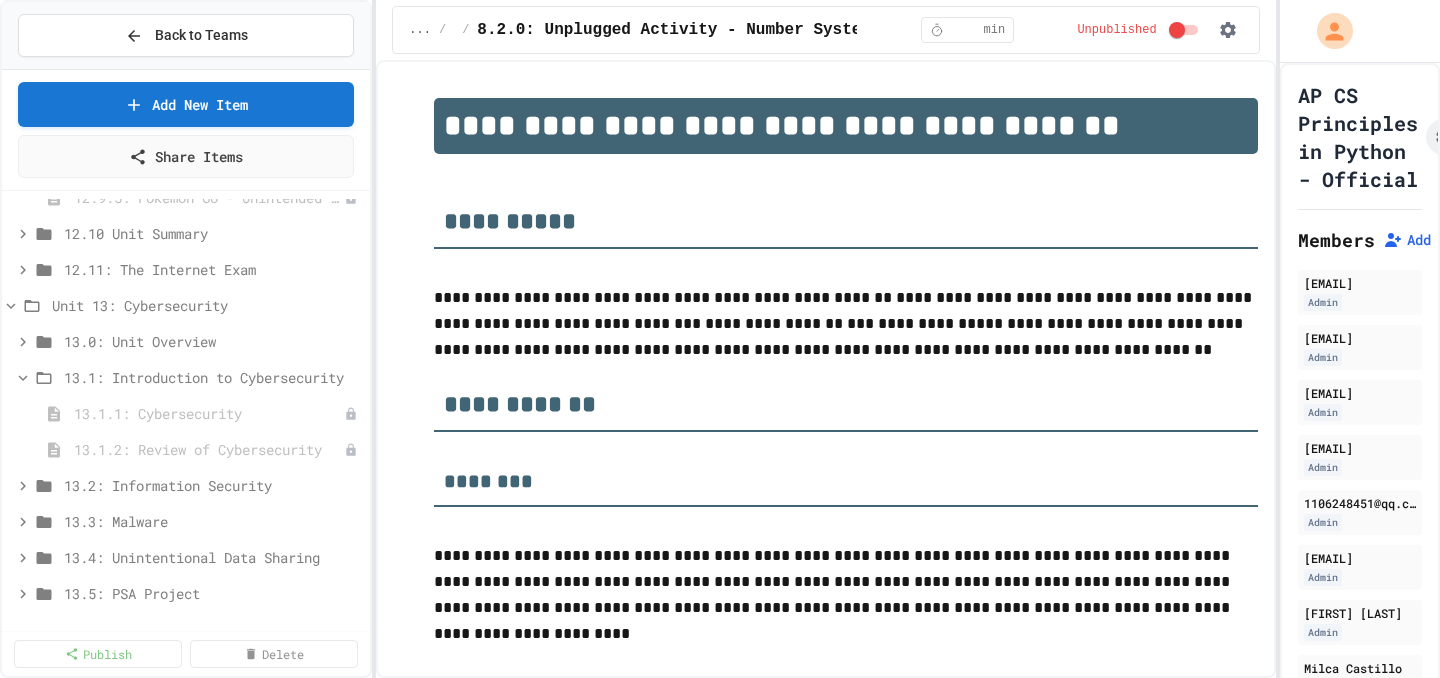 scroll, scrollTop: 12773, scrollLeft: 0, axis: vertical 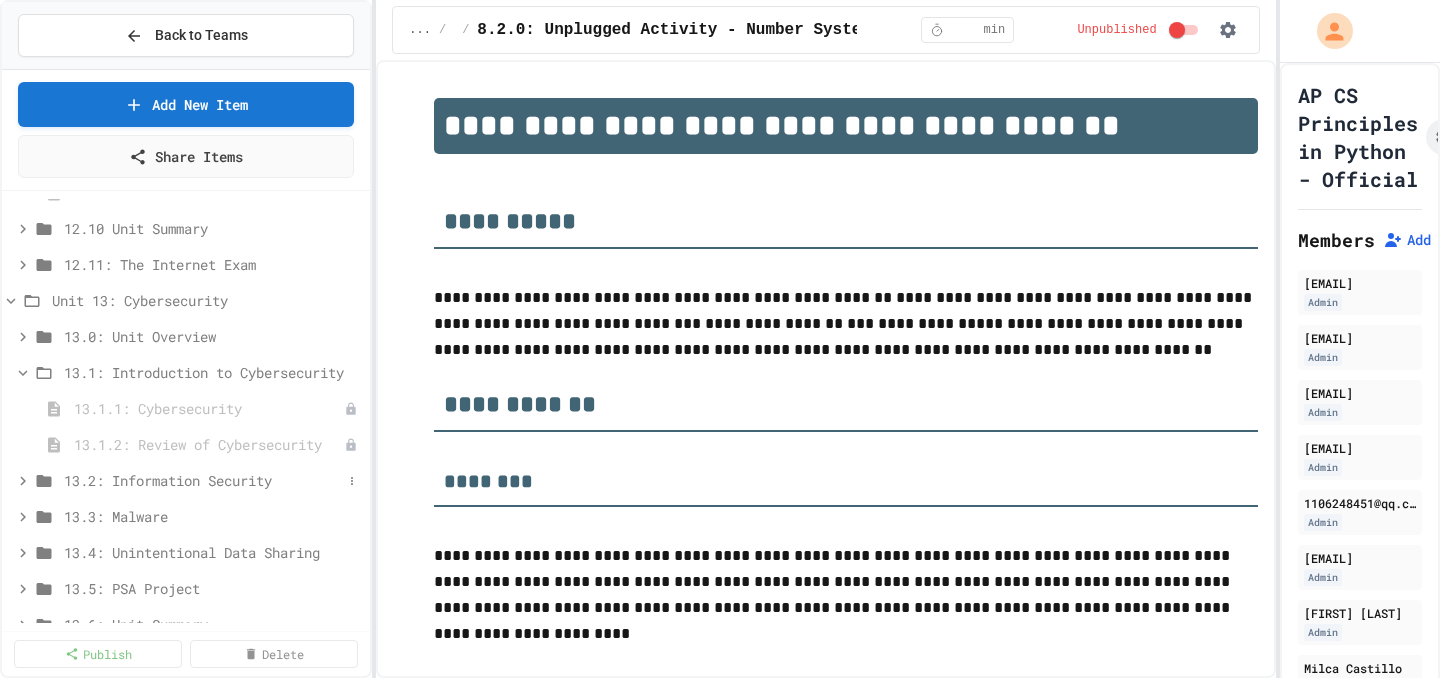 click 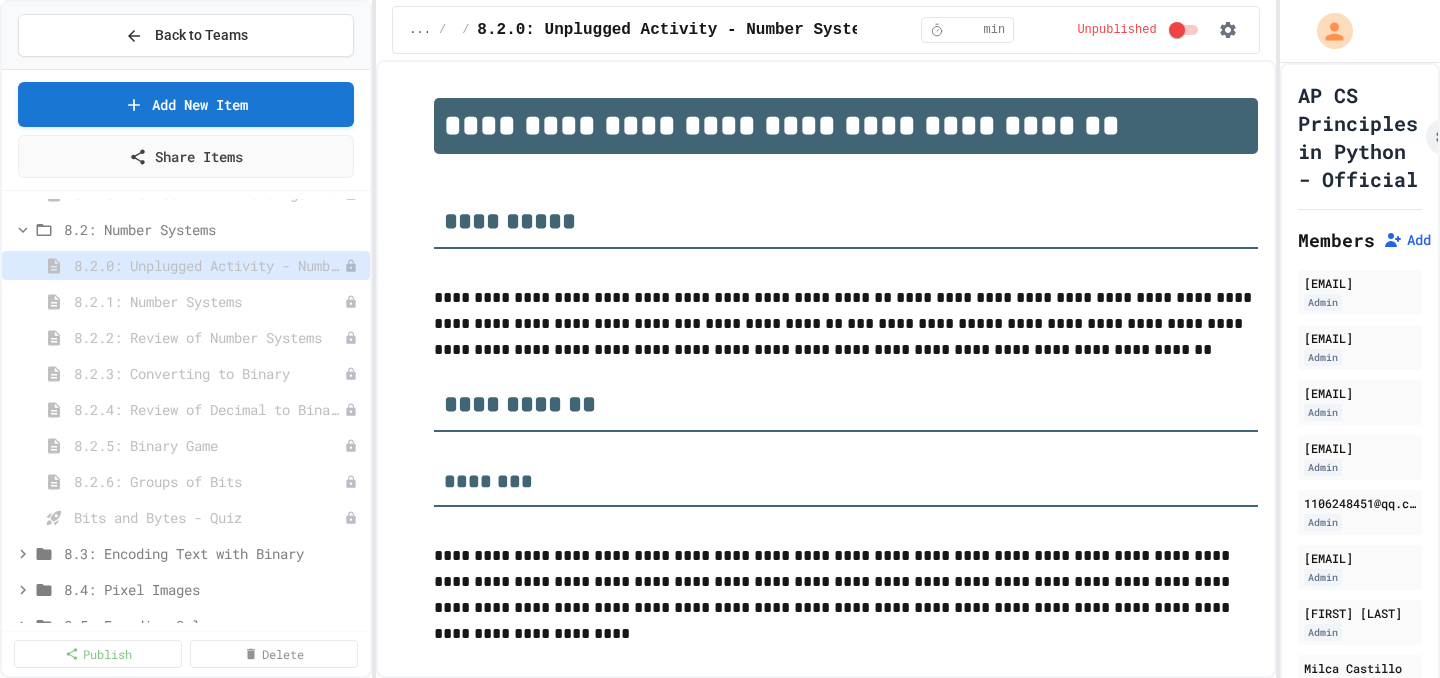 scroll, scrollTop: 10249, scrollLeft: 0, axis: vertical 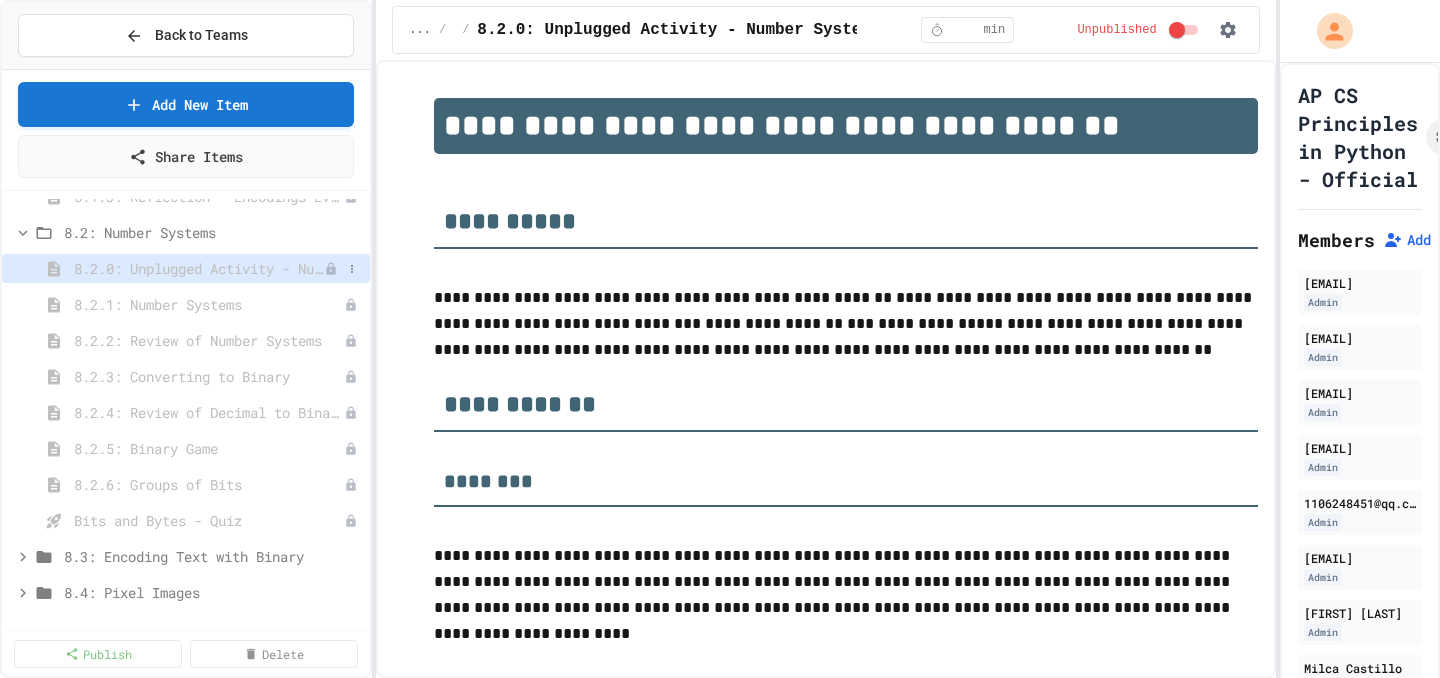 click on "8.2.0: Unplugged Activity - Number Systems" at bounding box center [199, 268] 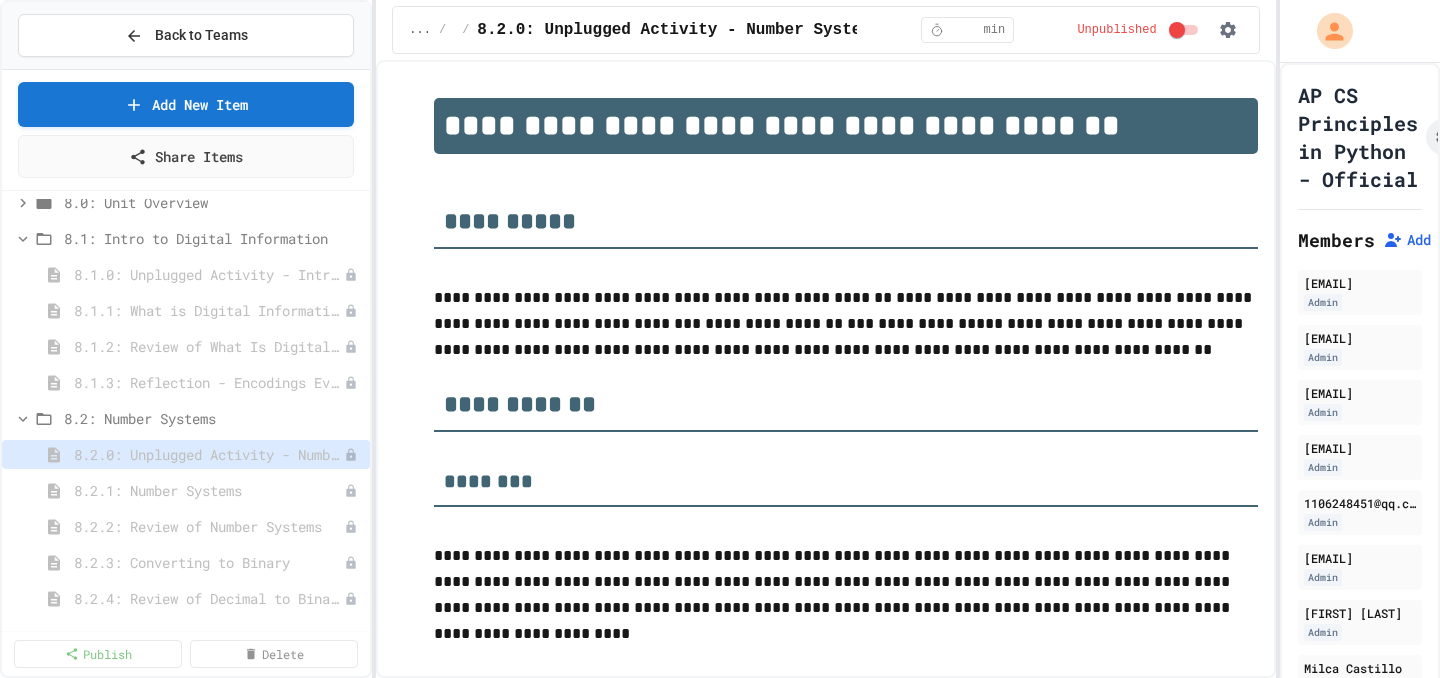 scroll, scrollTop: 10062, scrollLeft: 0, axis: vertical 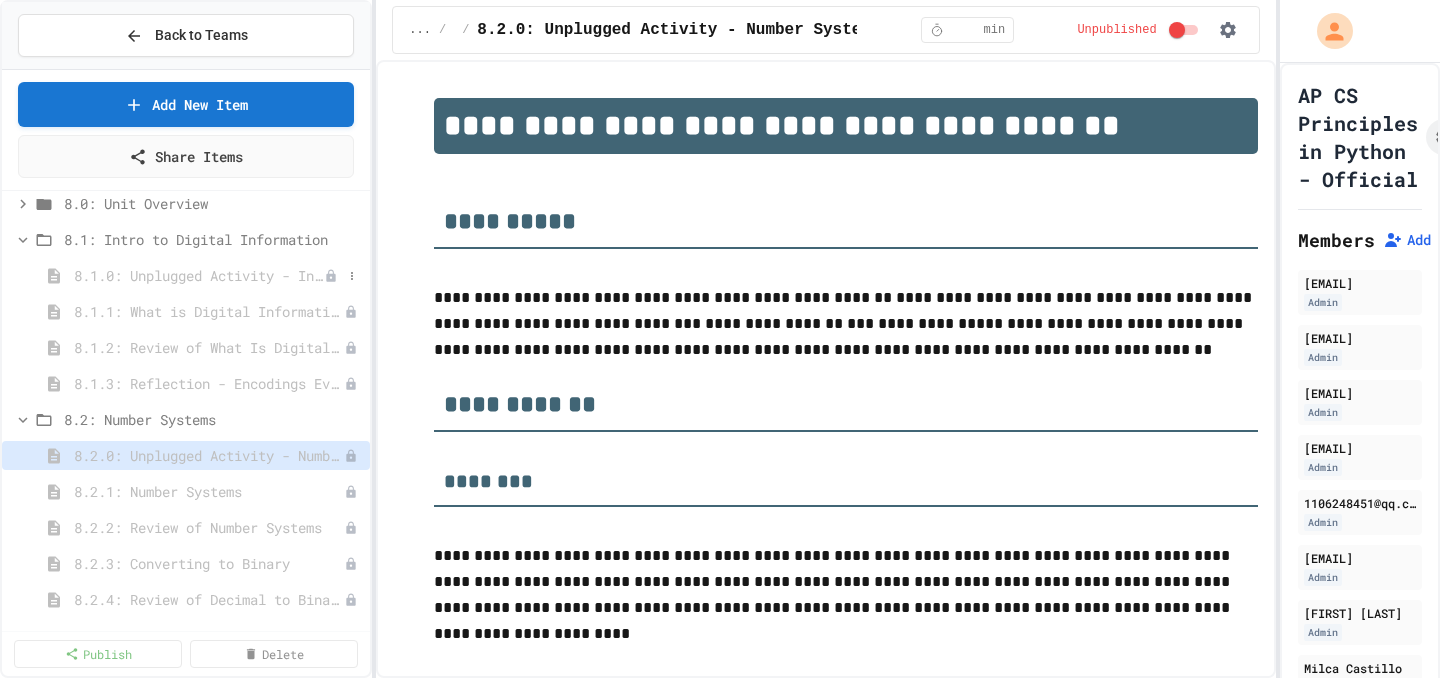 click on "8.1.0: Unplugged Activity - Intro to Digital Information" at bounding box center [199, 275] 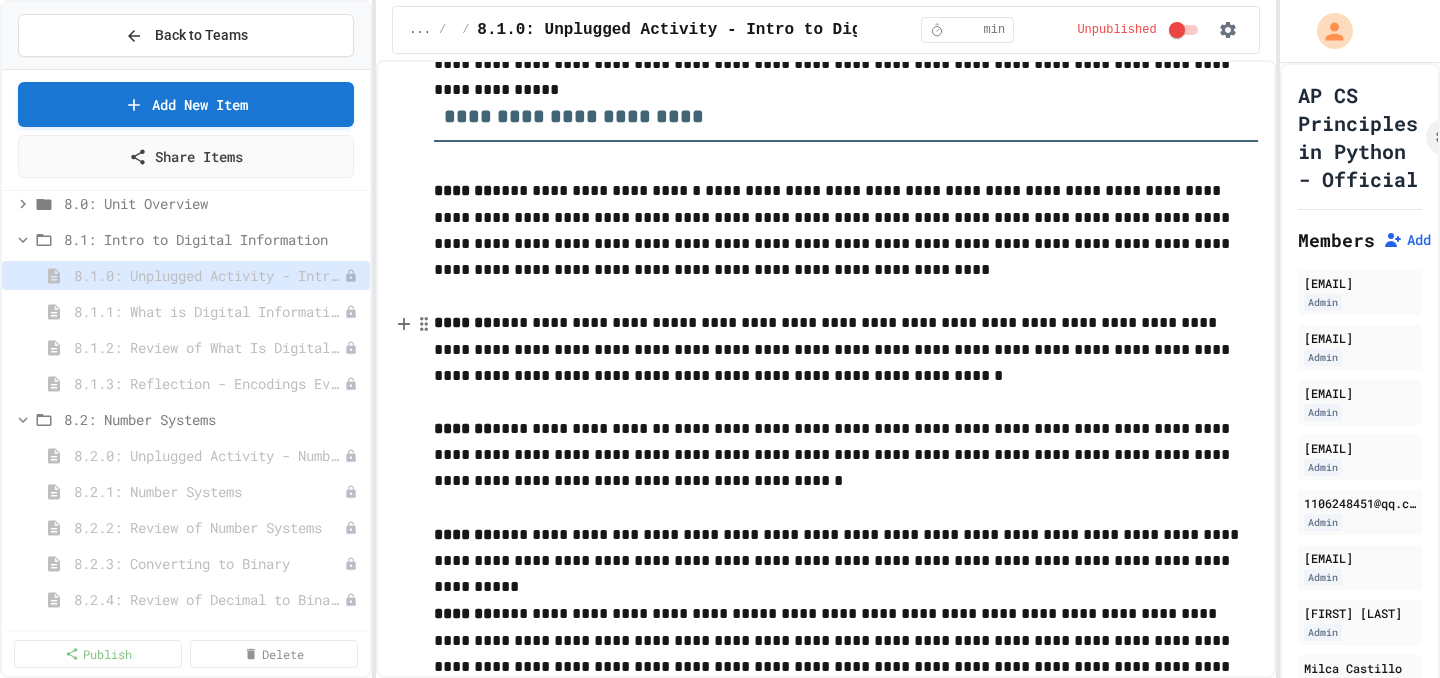 scroll, scrollTop: 1137, scrollLeft: 0, axis: vertical 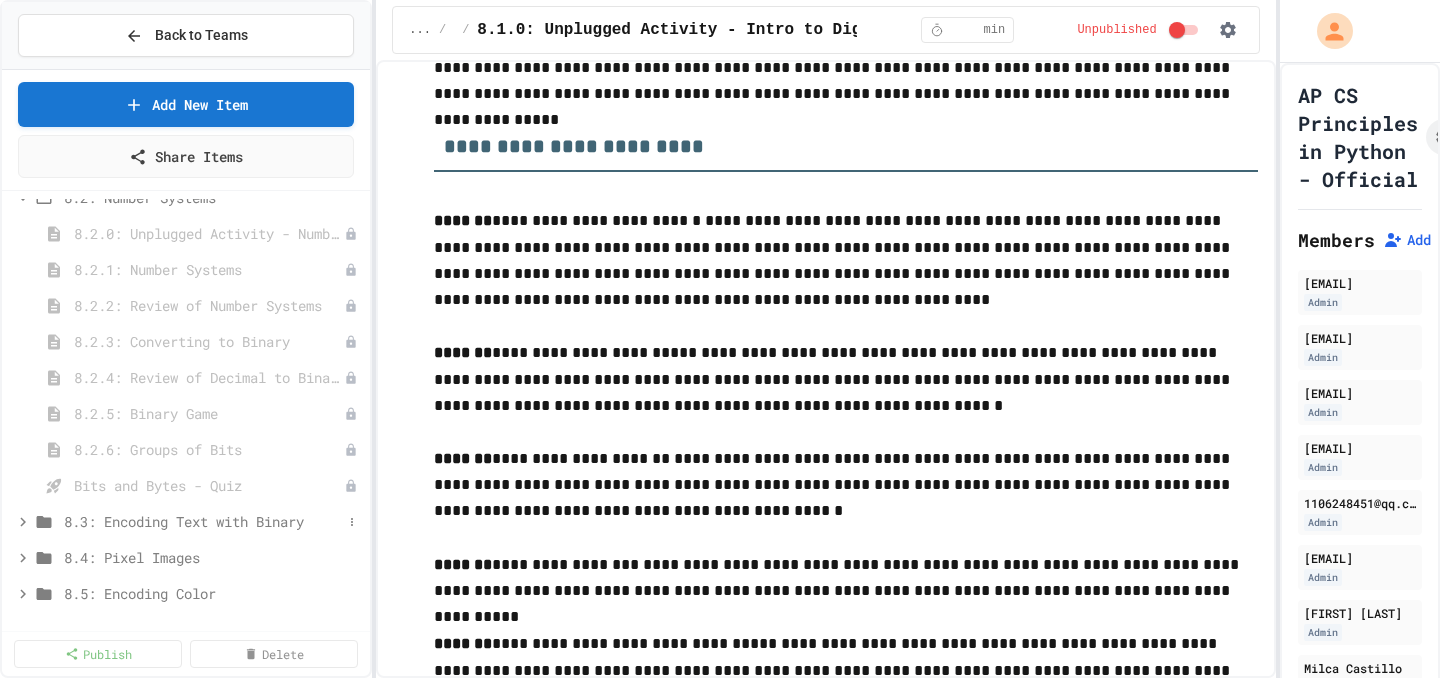 click 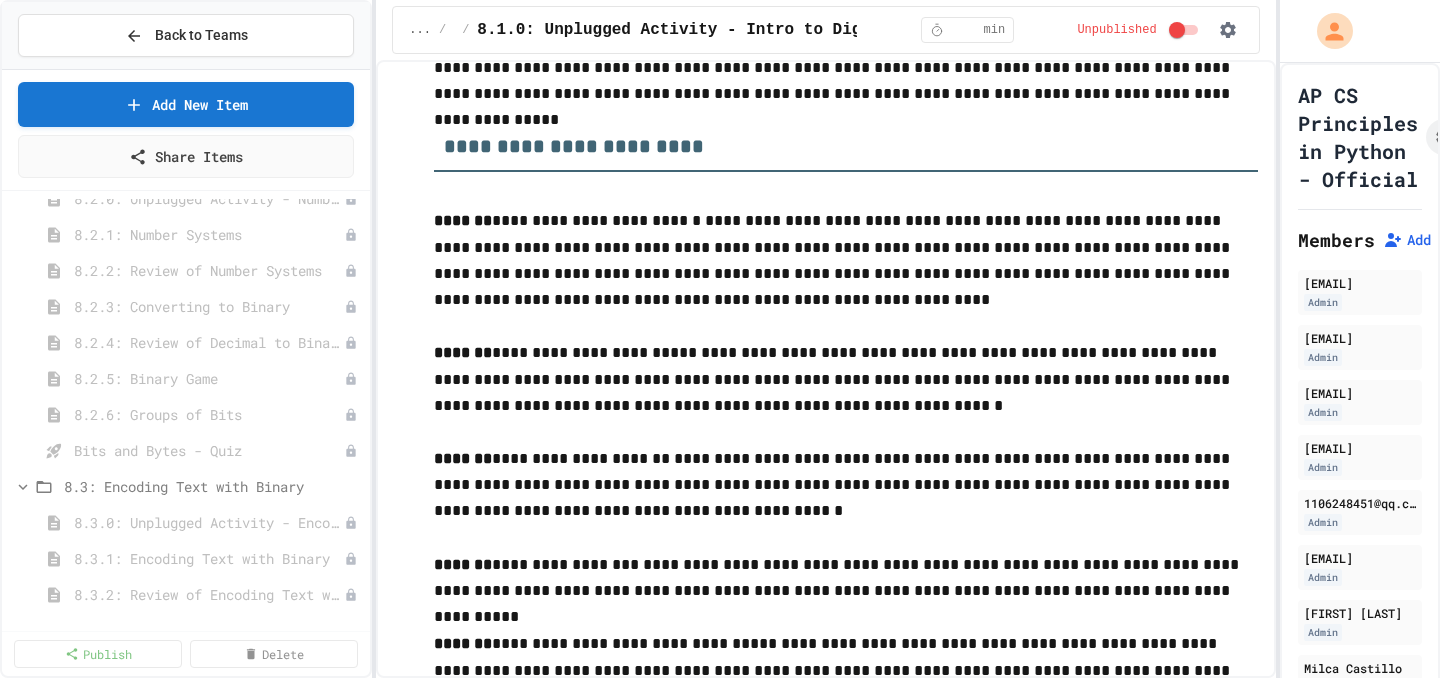 scroll, scrollTop: 10341, scrollLeft: 0, axis: vertical 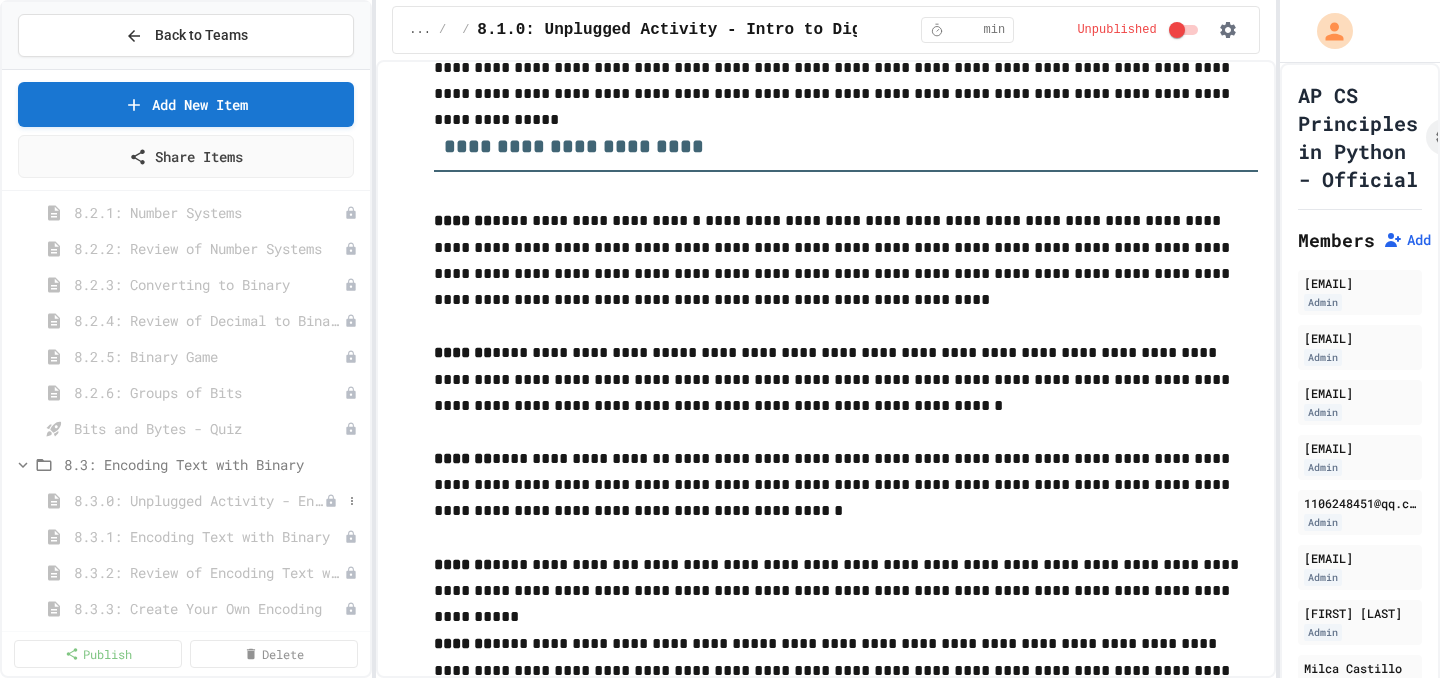 click on "8.3.0: Unplugged Activity - Encoding Text with Binary" at bounding box center (199, 500) 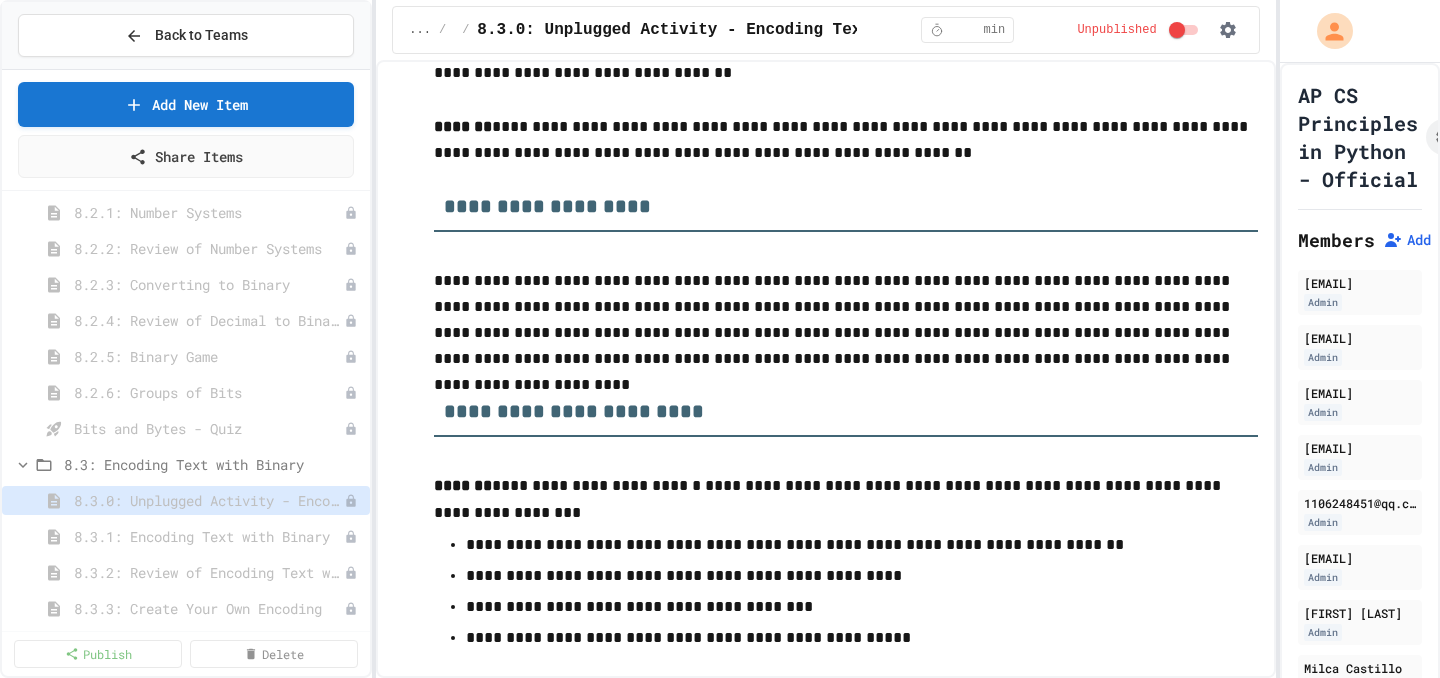 scroll, scrollTop: 930, scrollLeft: 0, axis: vertical 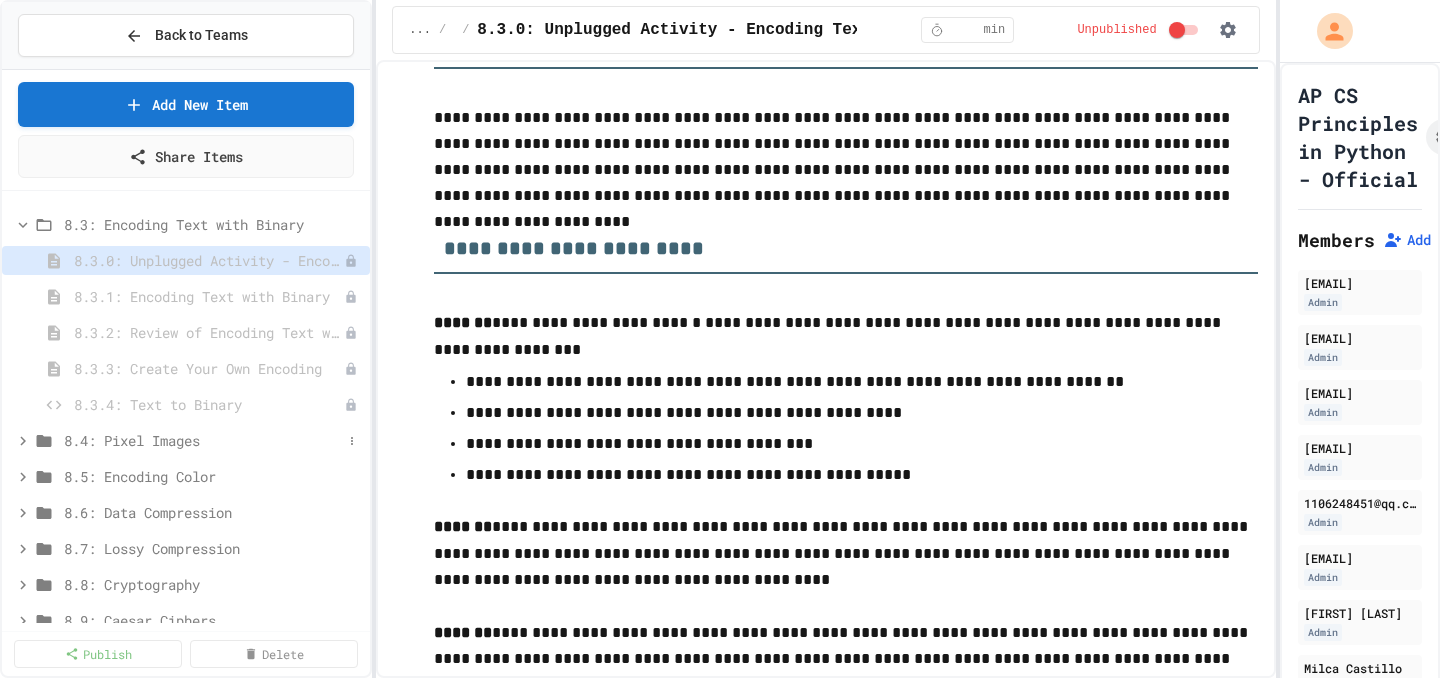 click on "8.4: Pixel Images" at bounding box center (203, 440) 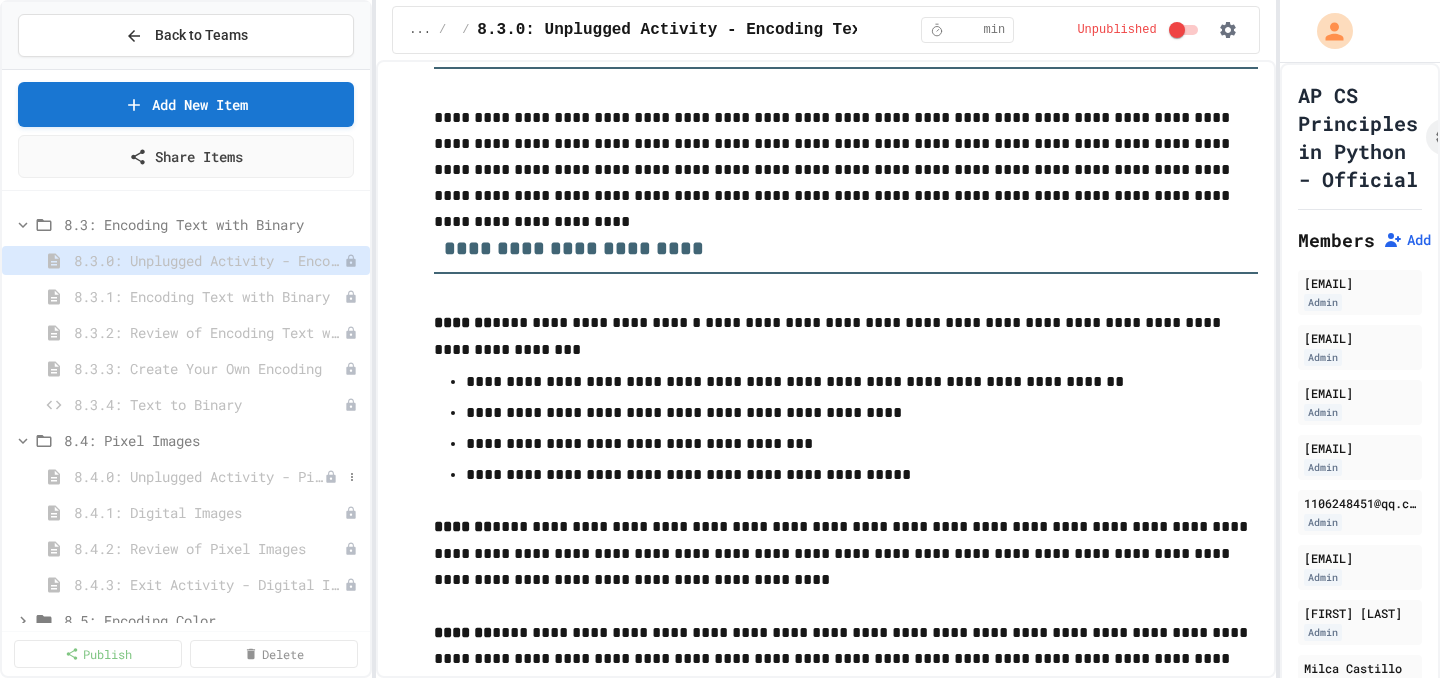 click on "8.4.0: Unplugged Activity - Pixel Images" at bounding box center (199, 476) 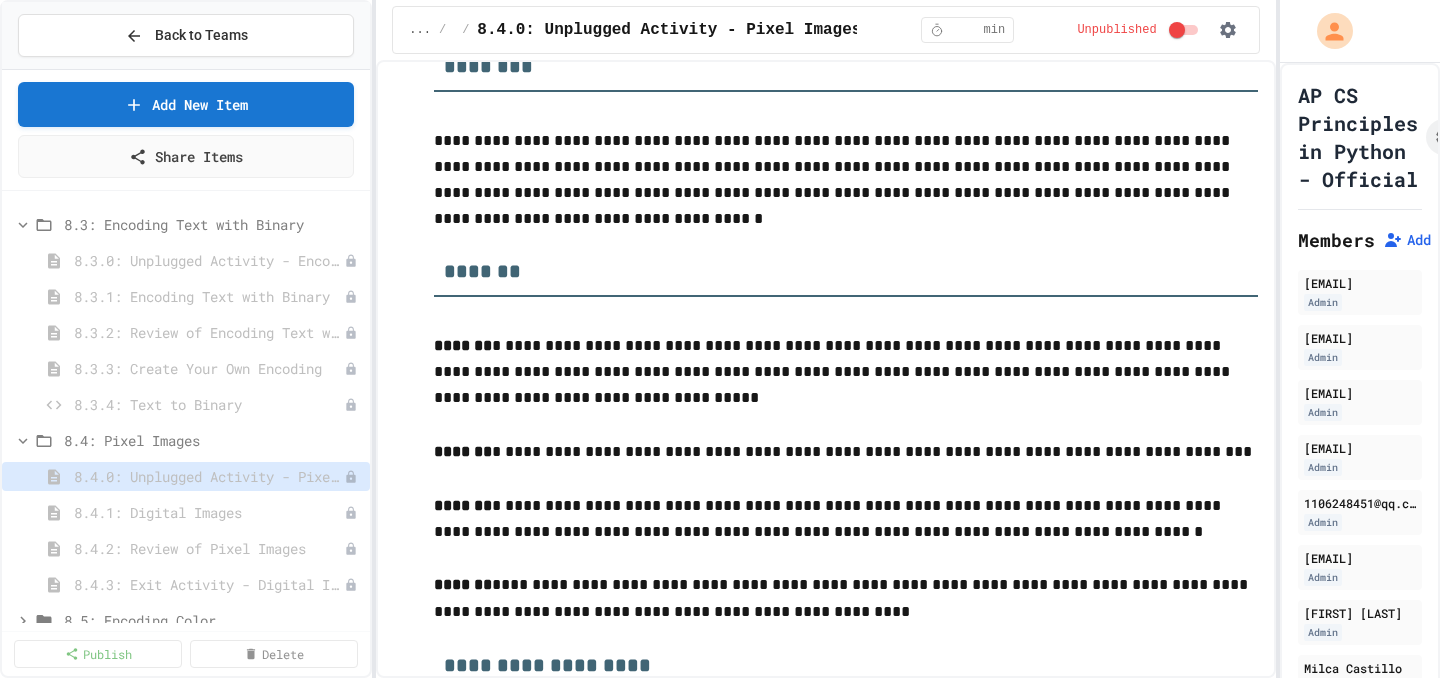 scroll, scrollTop: 448, scrollLeft: 0, axis: vertical 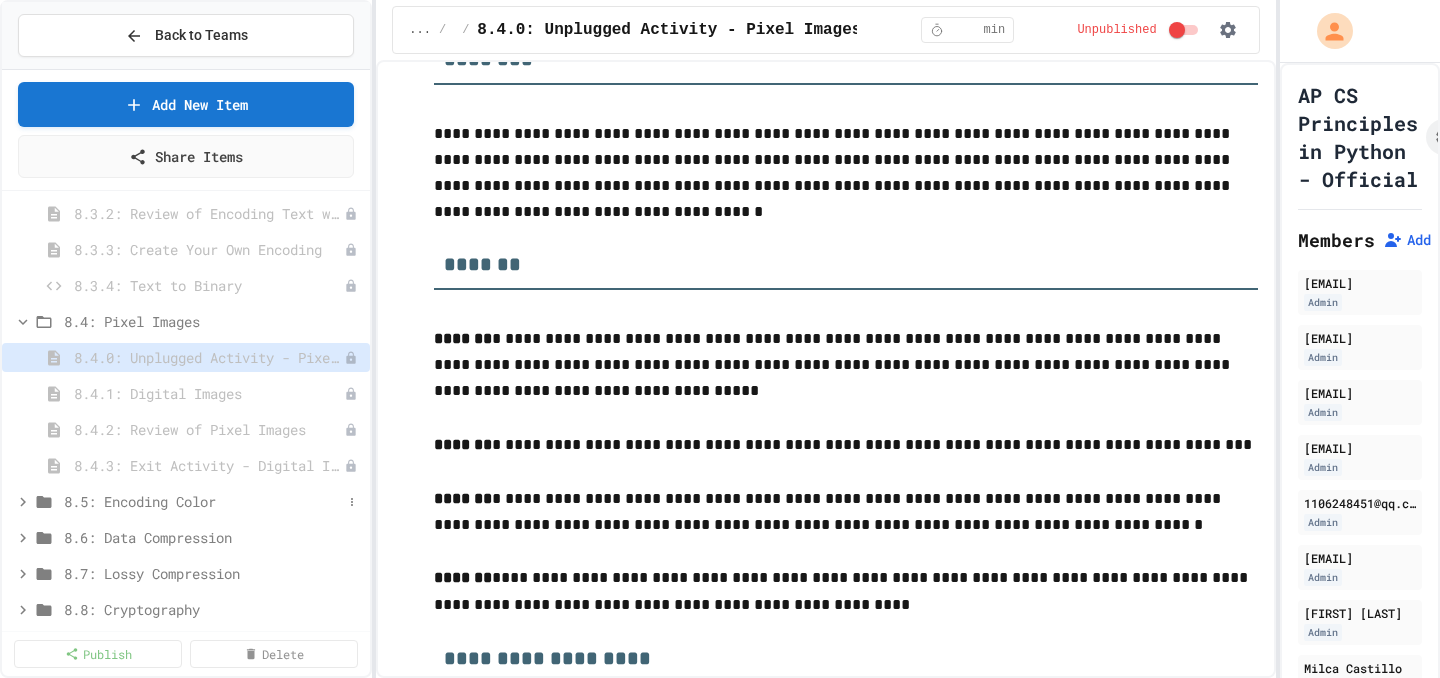 click 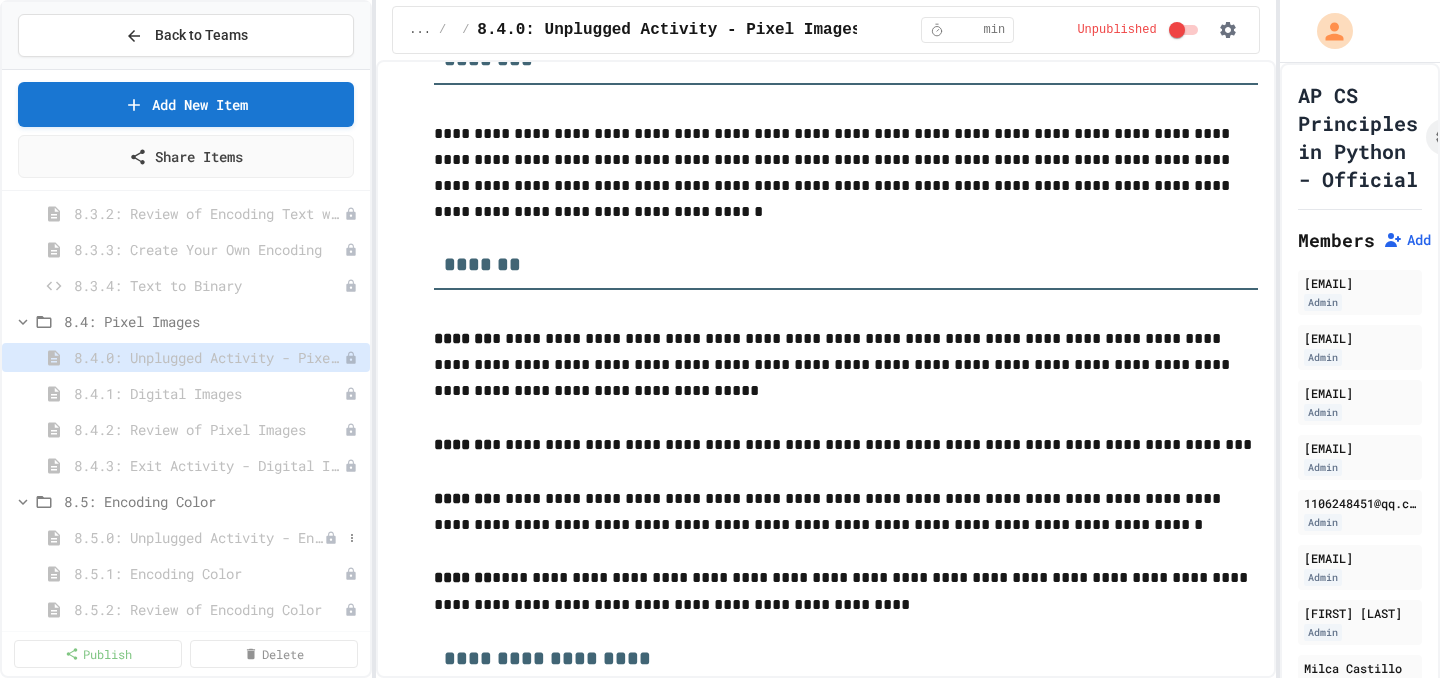 click on "8.5.0: Unplugged Activity - Encoding Color" at bounding box center (199, 537) 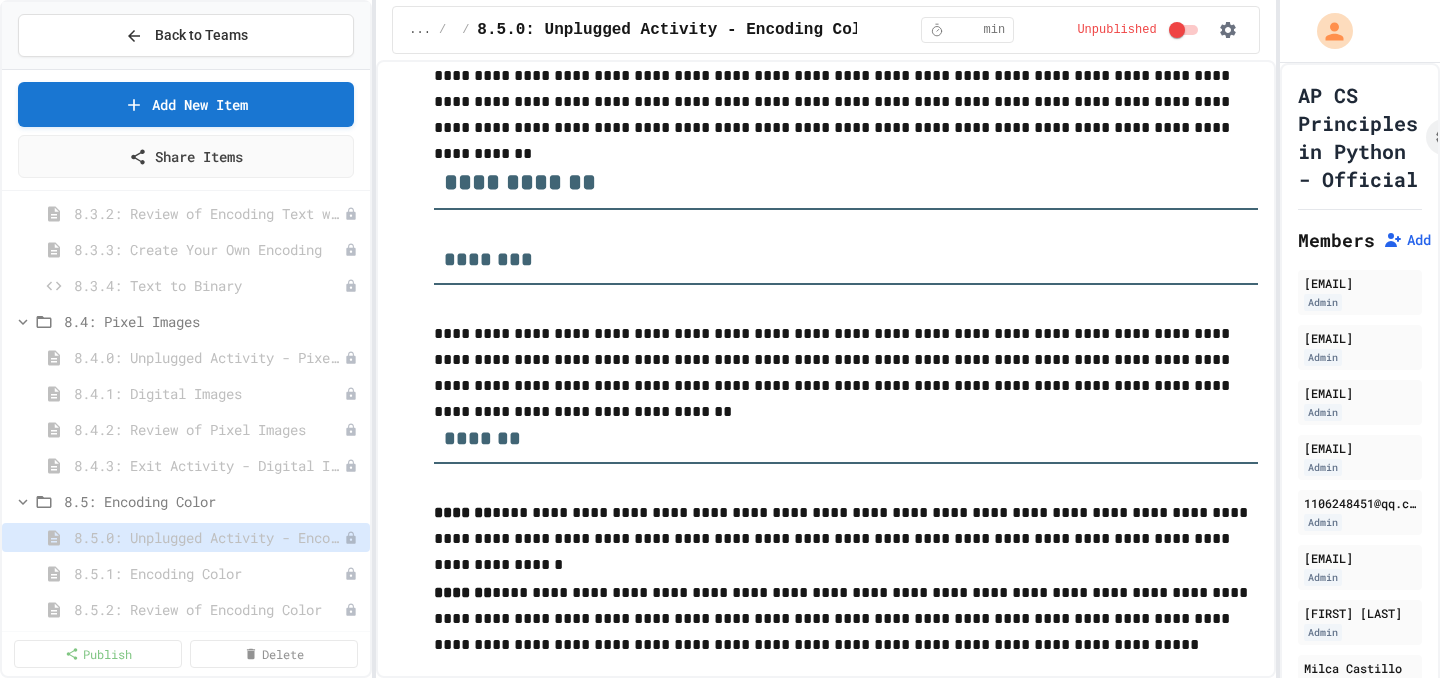 scroll, scrollTop: 228, scrollLeft: 0, axis: vertical 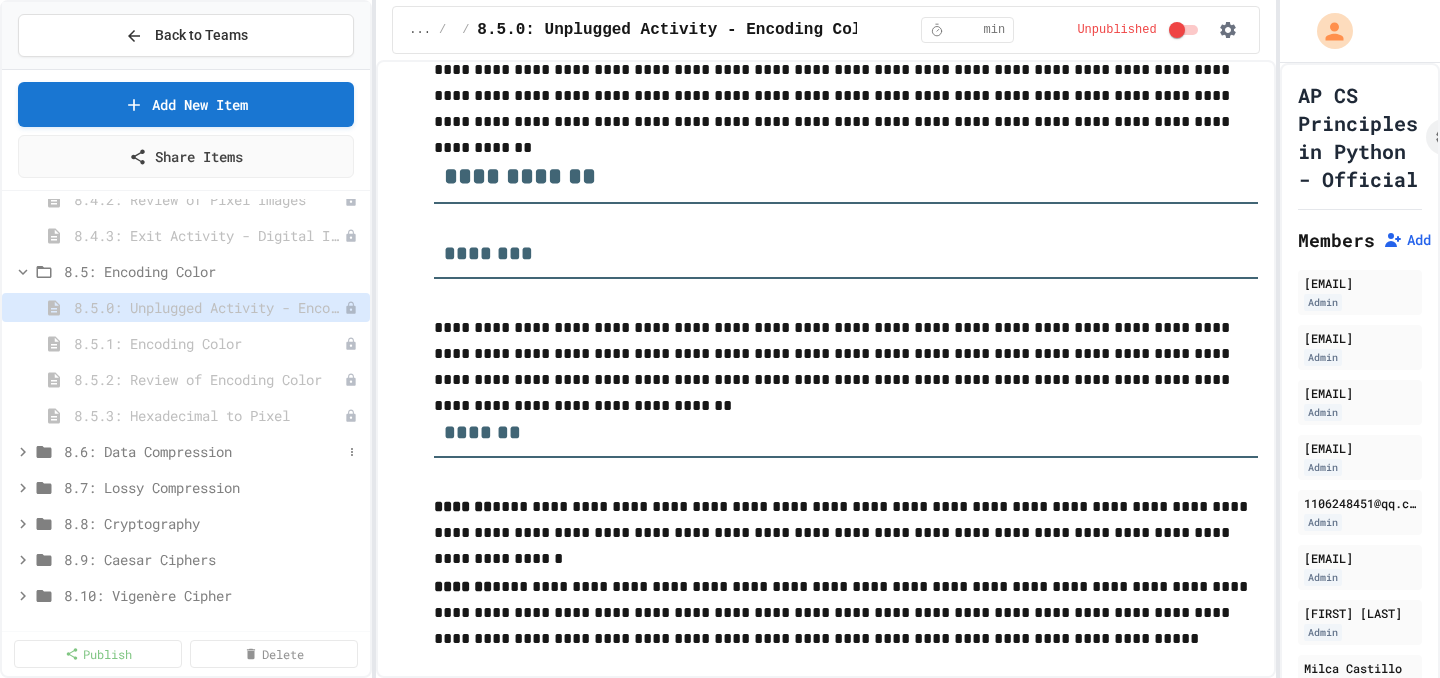 click 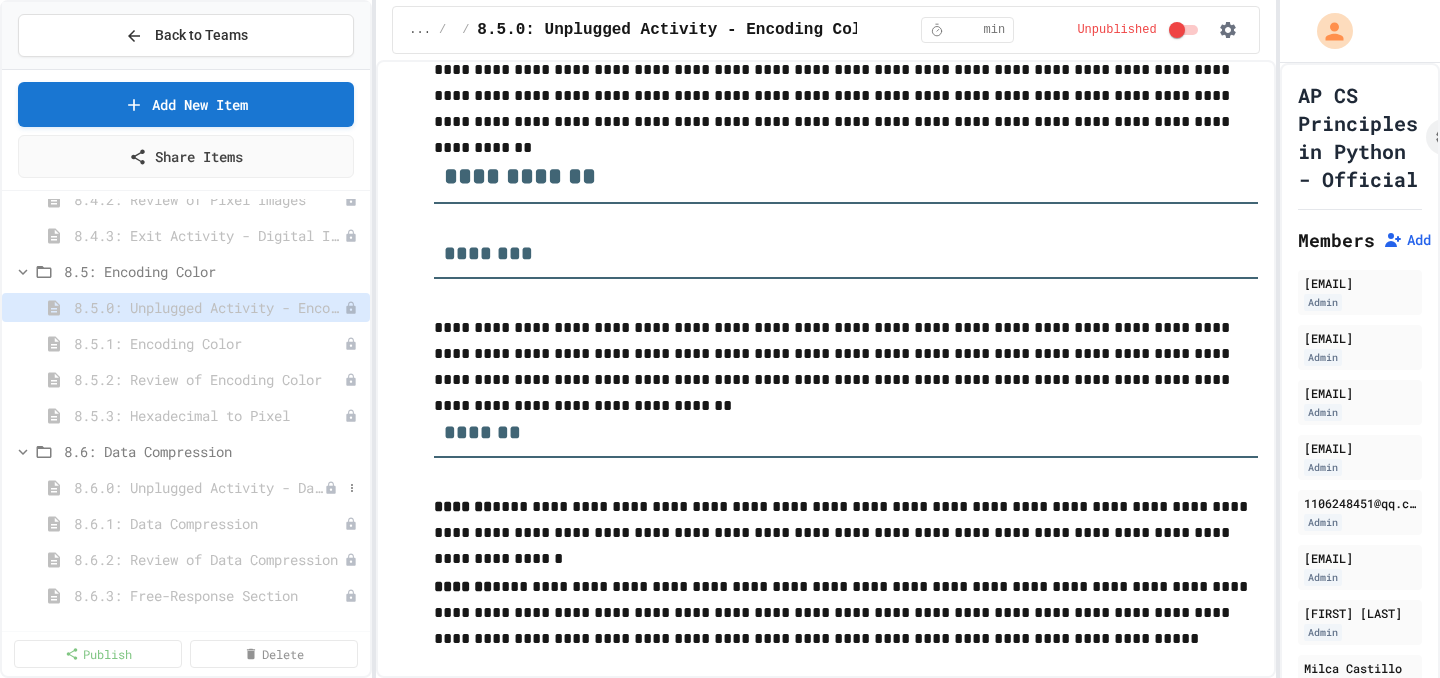 click on "8.6.0: Unplugged Activity - Data Compression" at bounding box center (199, 487) 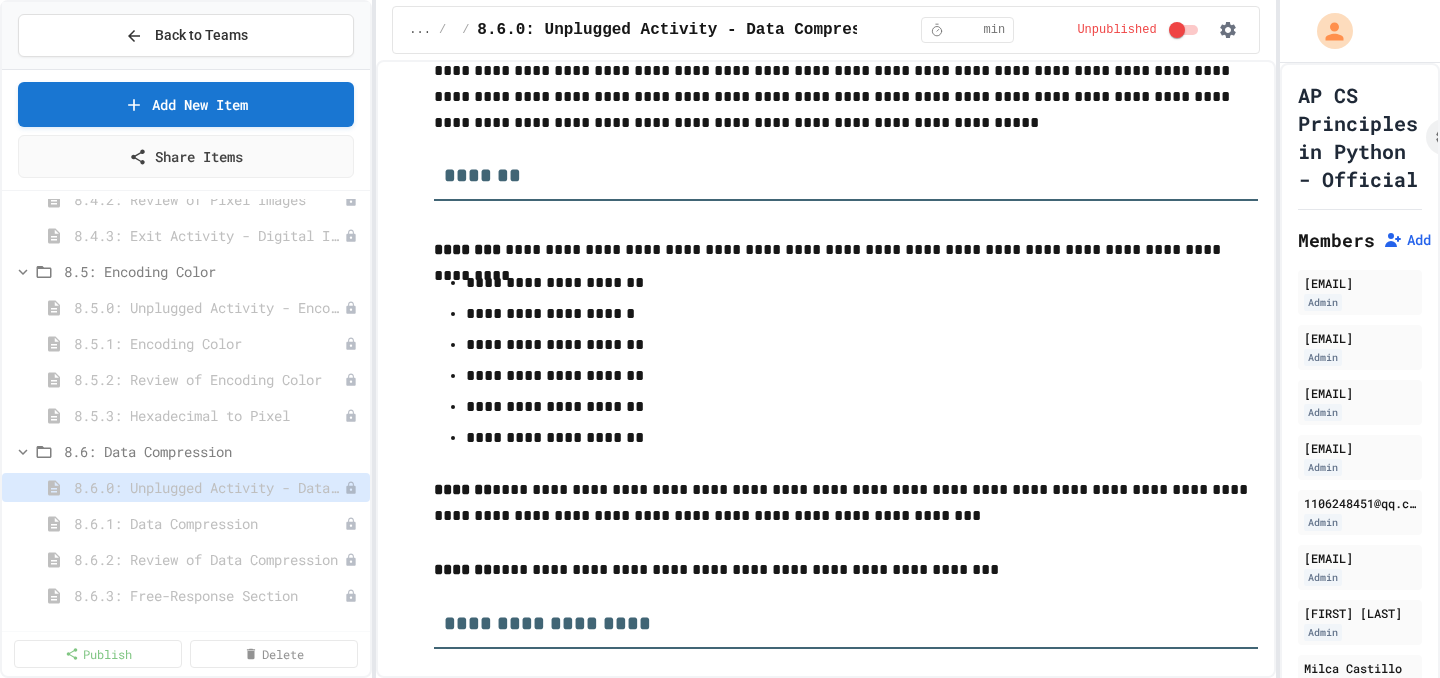 scroll, scrollTop: 567, scrollLeft: 0, axis: vertical 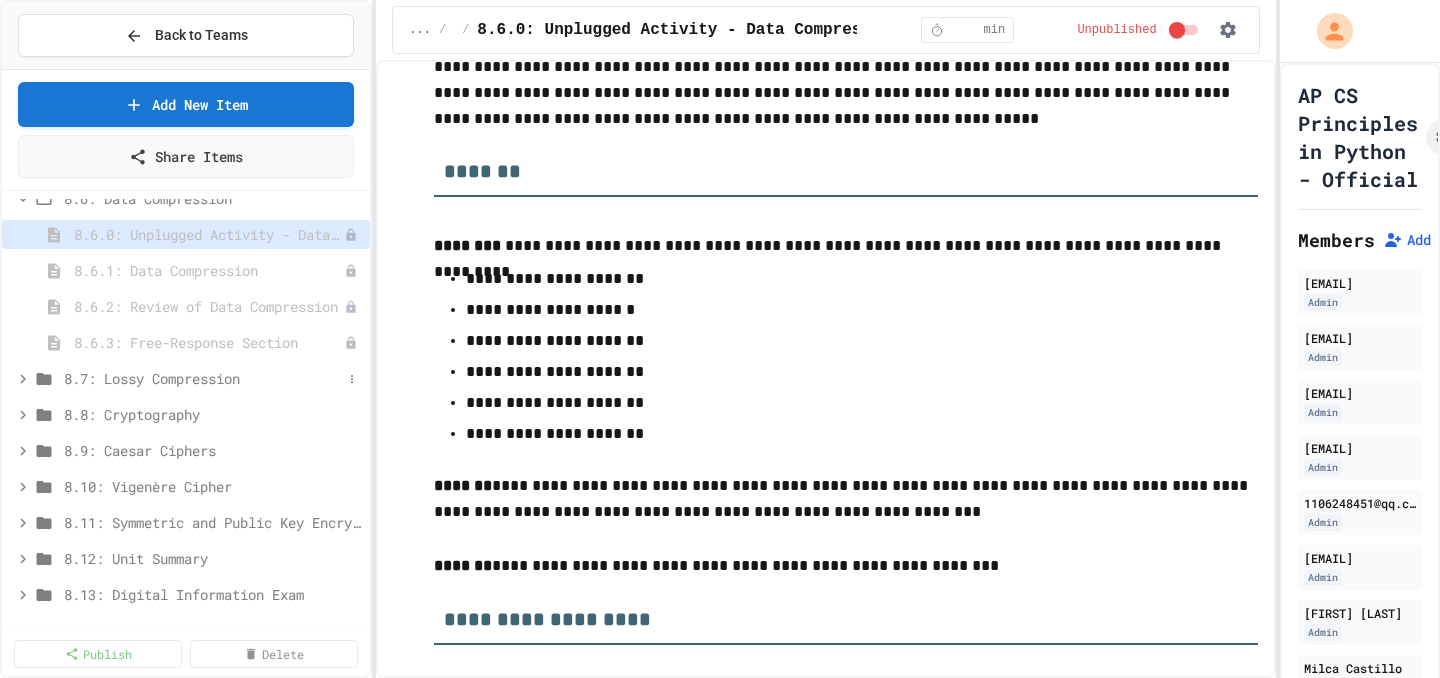 click on "8.7: Lossy Compression" at bounding box center [203, 378] 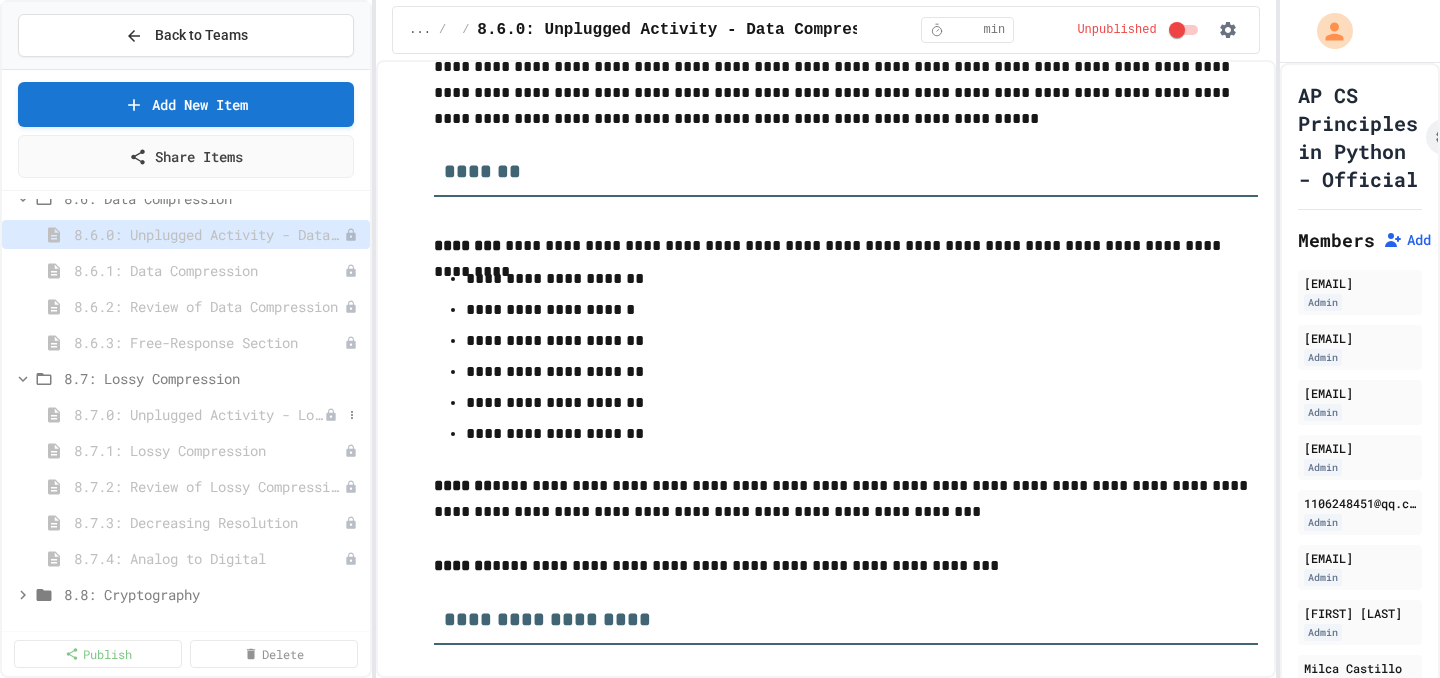 click on "8.7.0: Unplugged Activity - Lossy Compression" at bounding box center (199, 414) 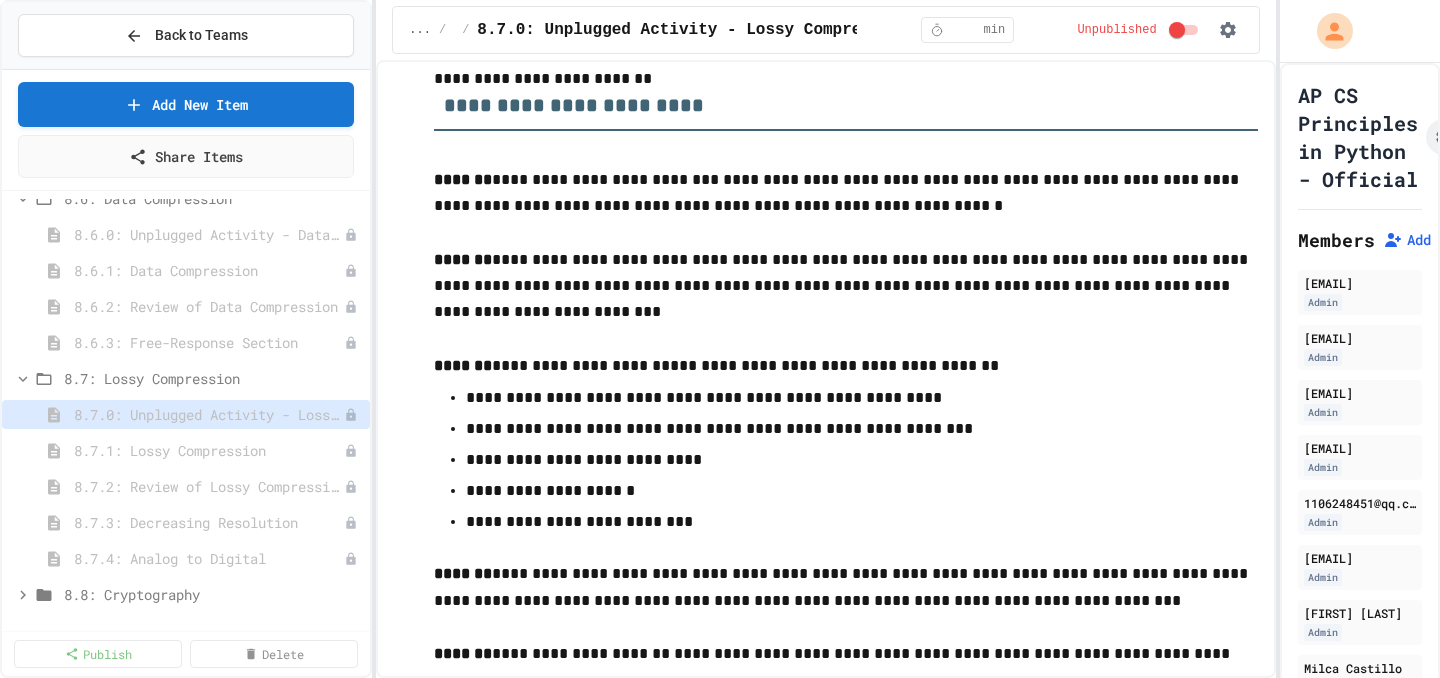 scroll, scrollTop: 1204, scrollLeft: 0, axis: vertical 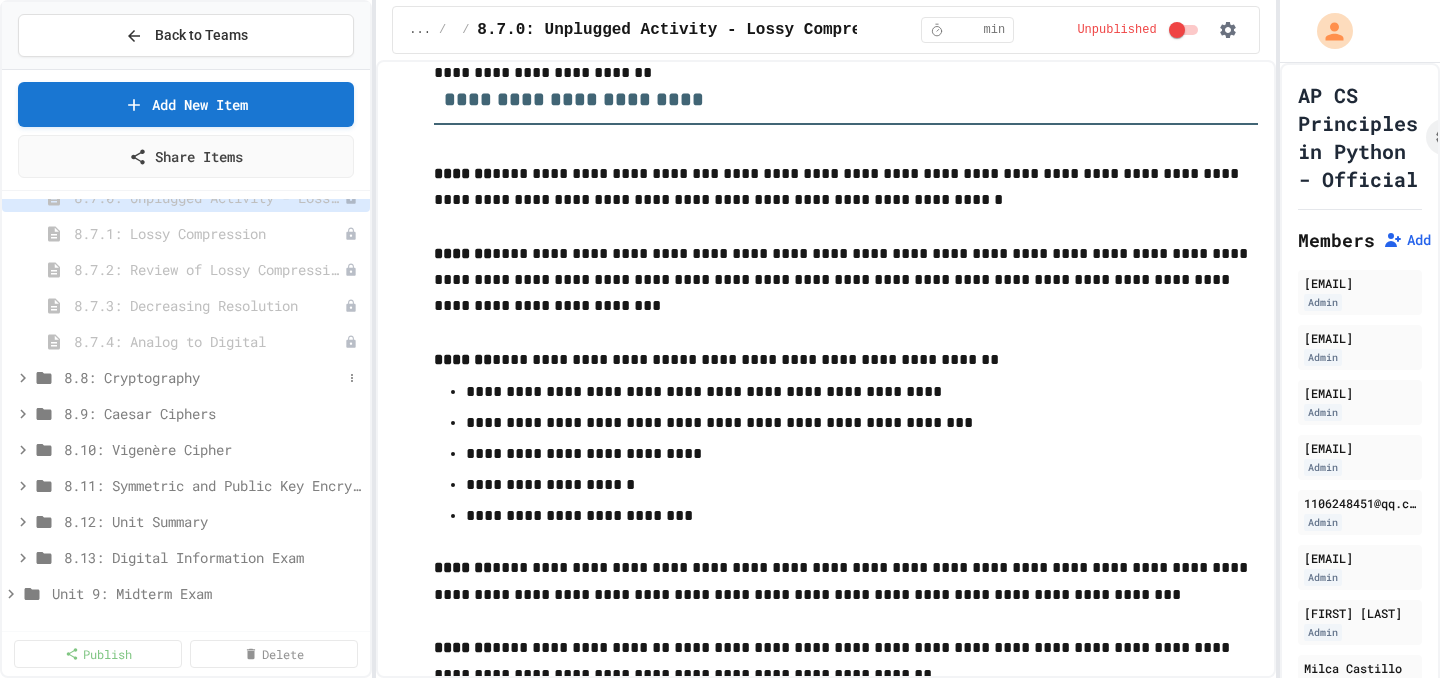 click 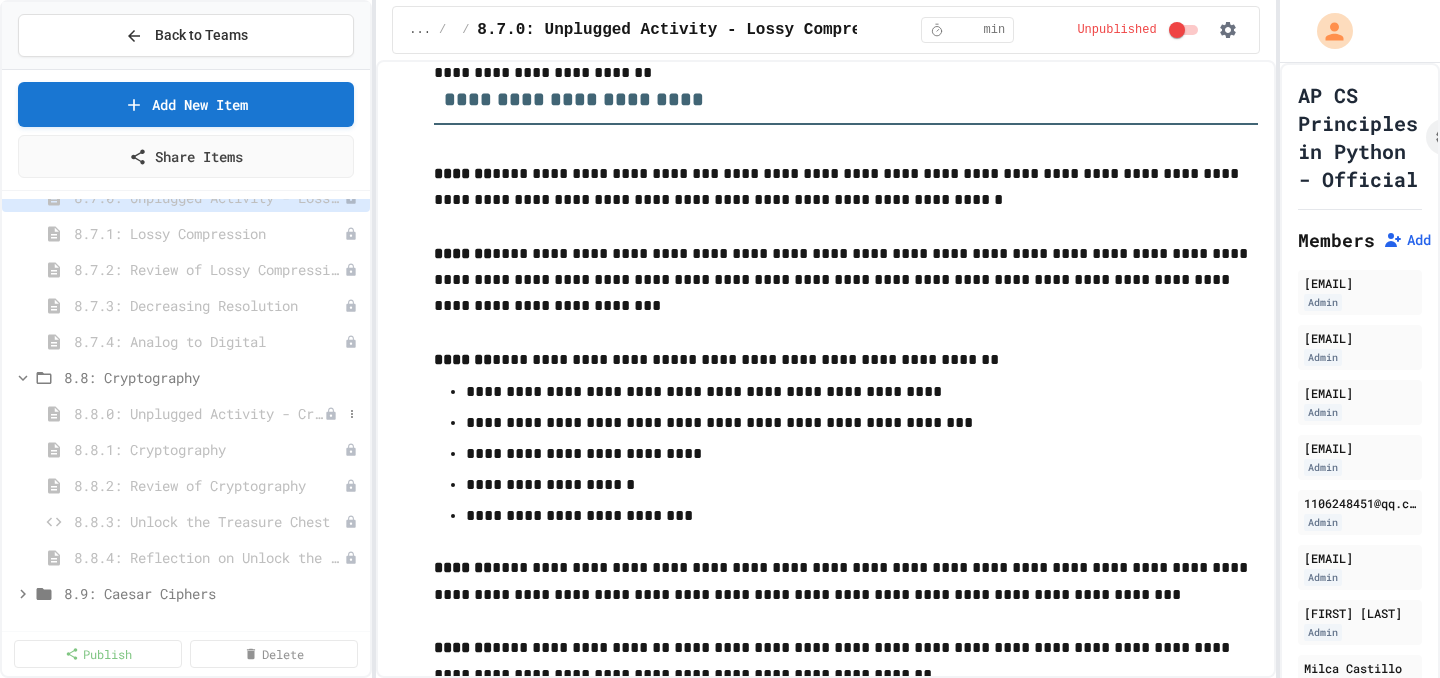click on "8.8.0: Unplugged Activity - Cryptography" at bounding box center [199, 413] 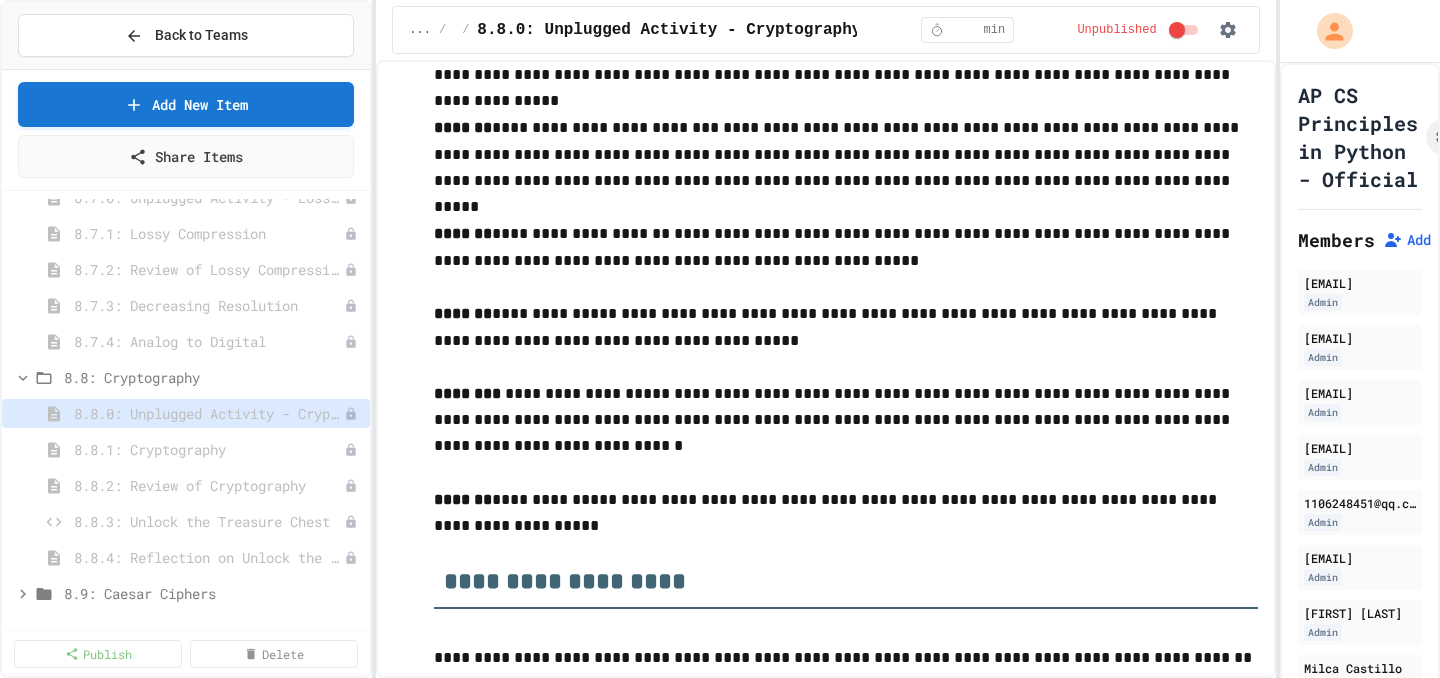 scroll, scrollTop: 1472, scrollLeft: 0, axis: vertical 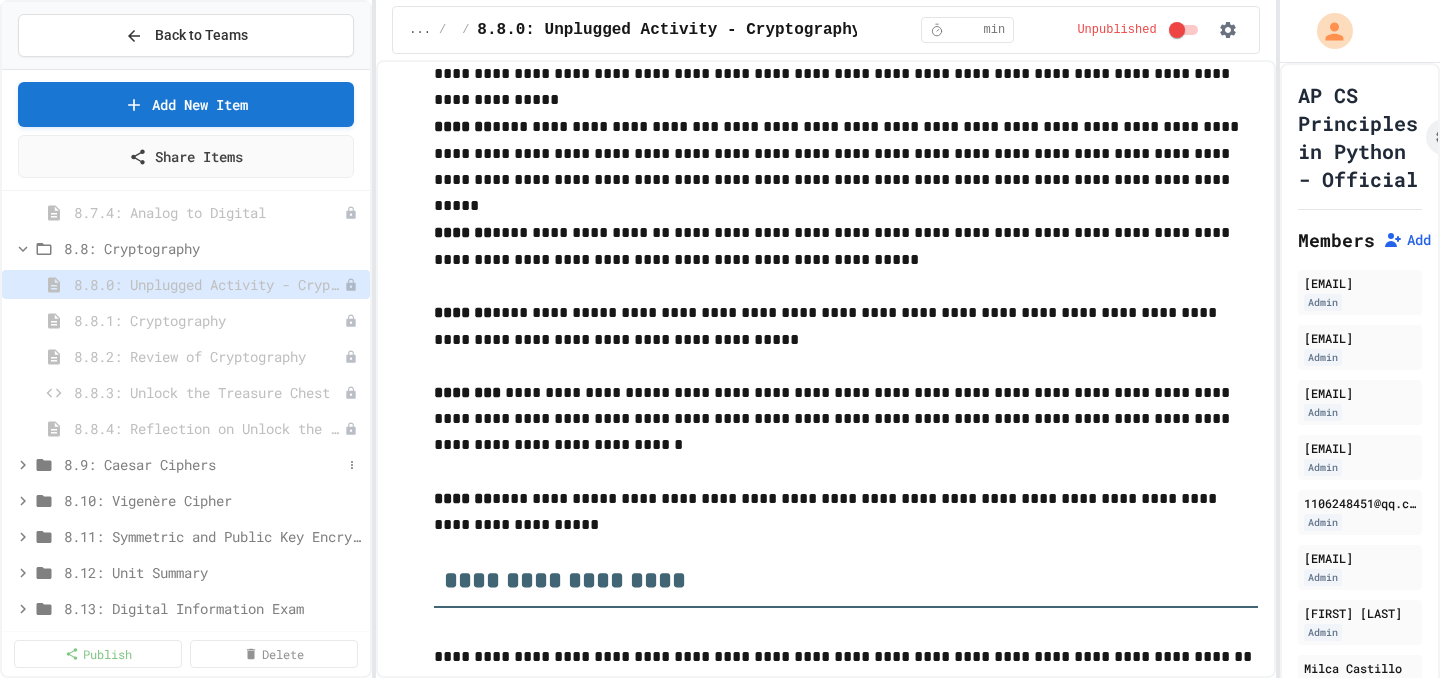 click 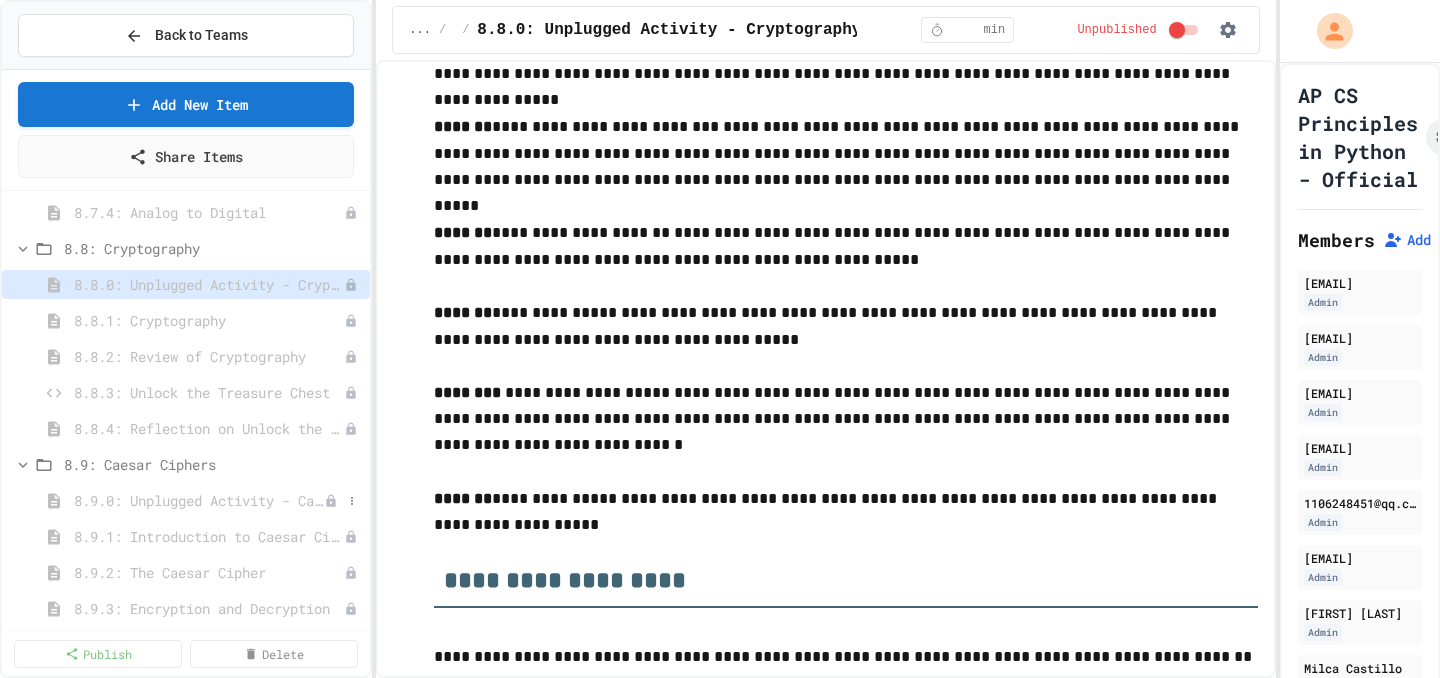 click on "8.9.0: Unplugged Activity - Caesar Ciphers" at bounding box center [199, 500] 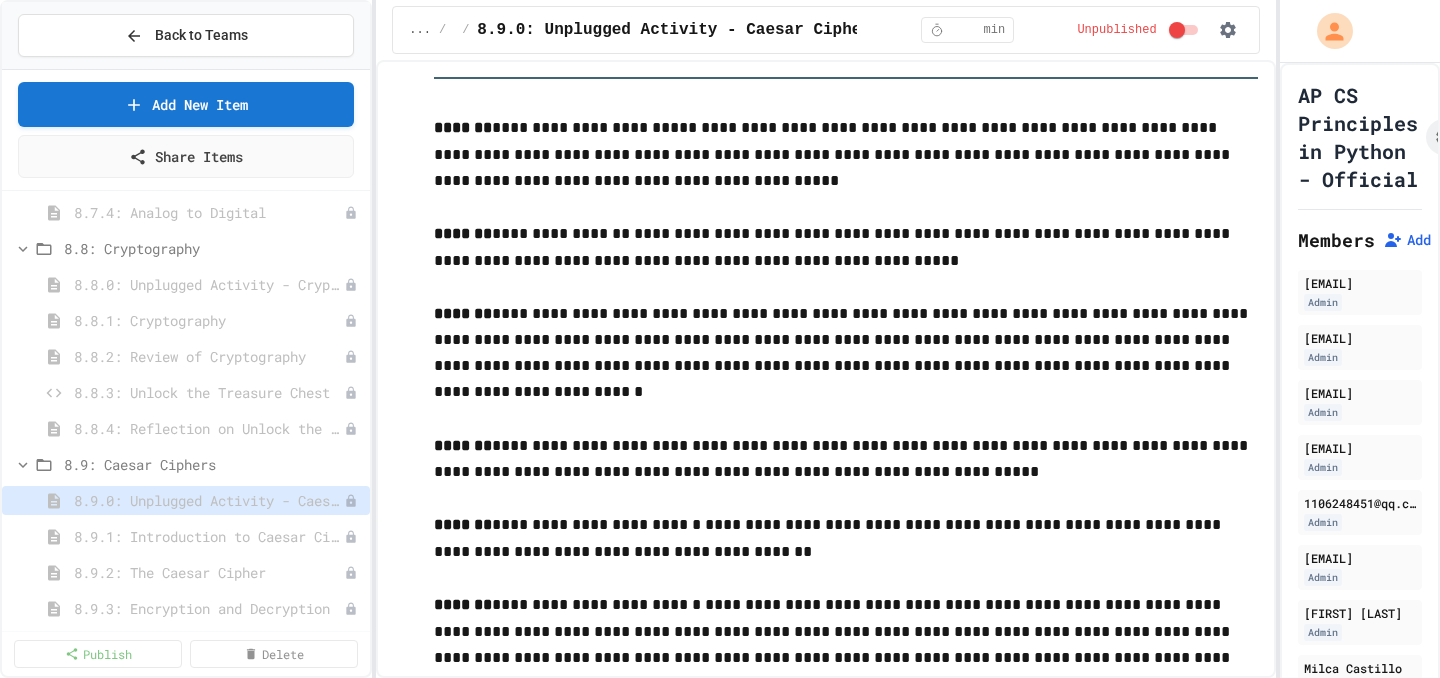 scroll, scrollTop: 1177, scrollLeft: 0, axis: vertical 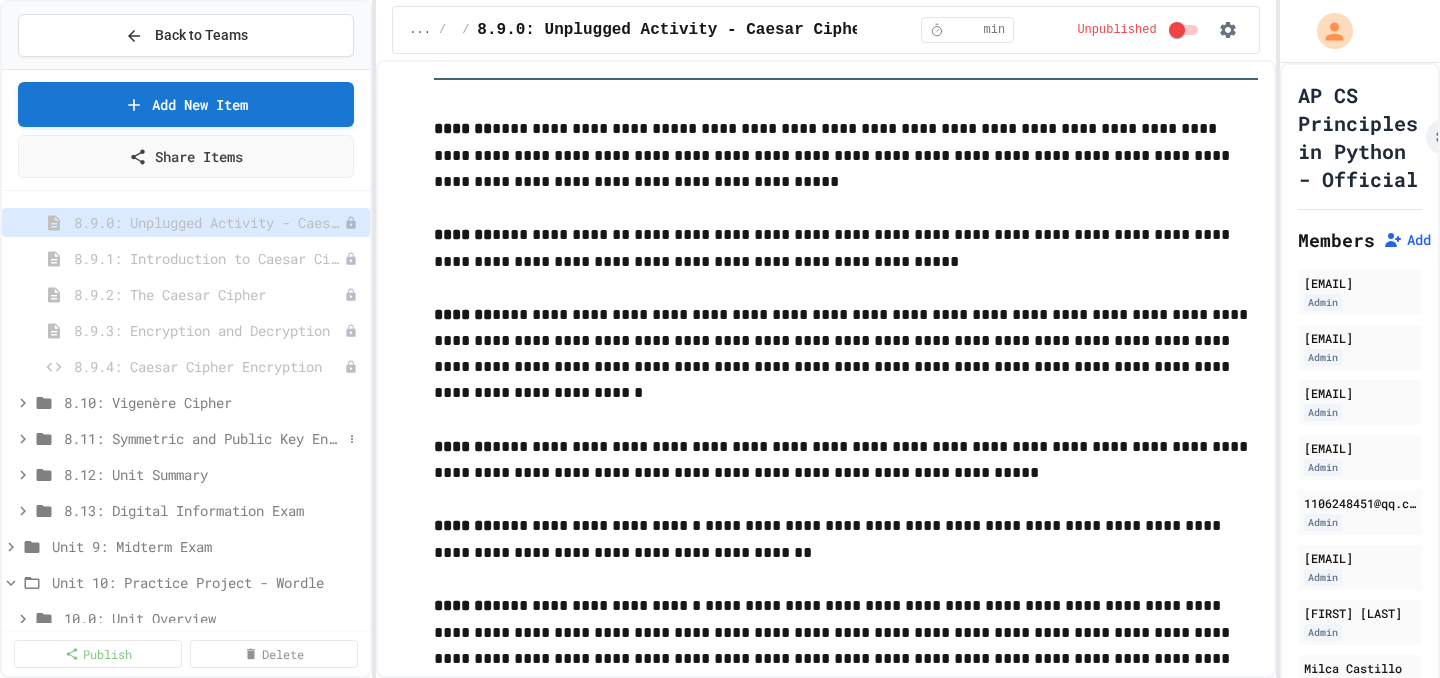 click on "8.11: Symmetric and Public Key Encryption" at bounding box center [203, 438] 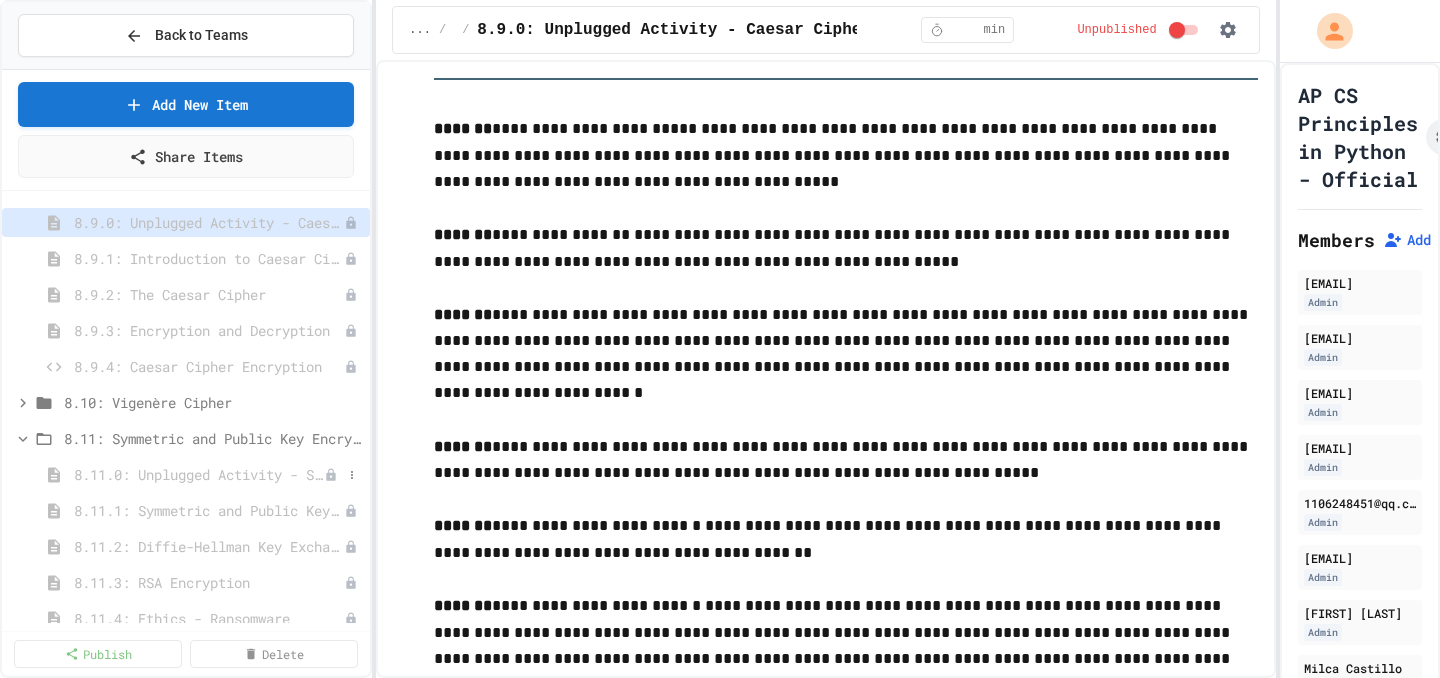 click on "8.11.0: Unplugged Activity - Symmetric and Public Key Encryption" at bounding box center [199, 474] 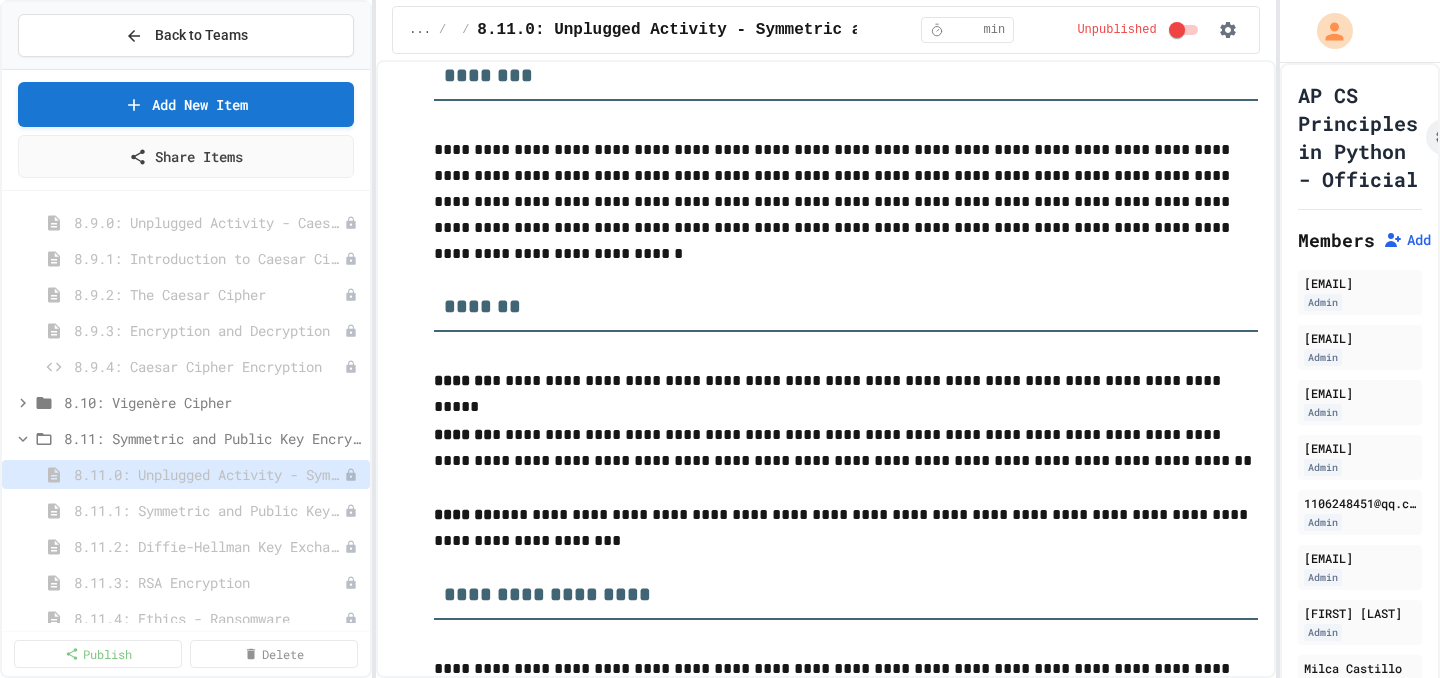 scroll, scrollTop: 0, scrollLeft: 0, axis: both 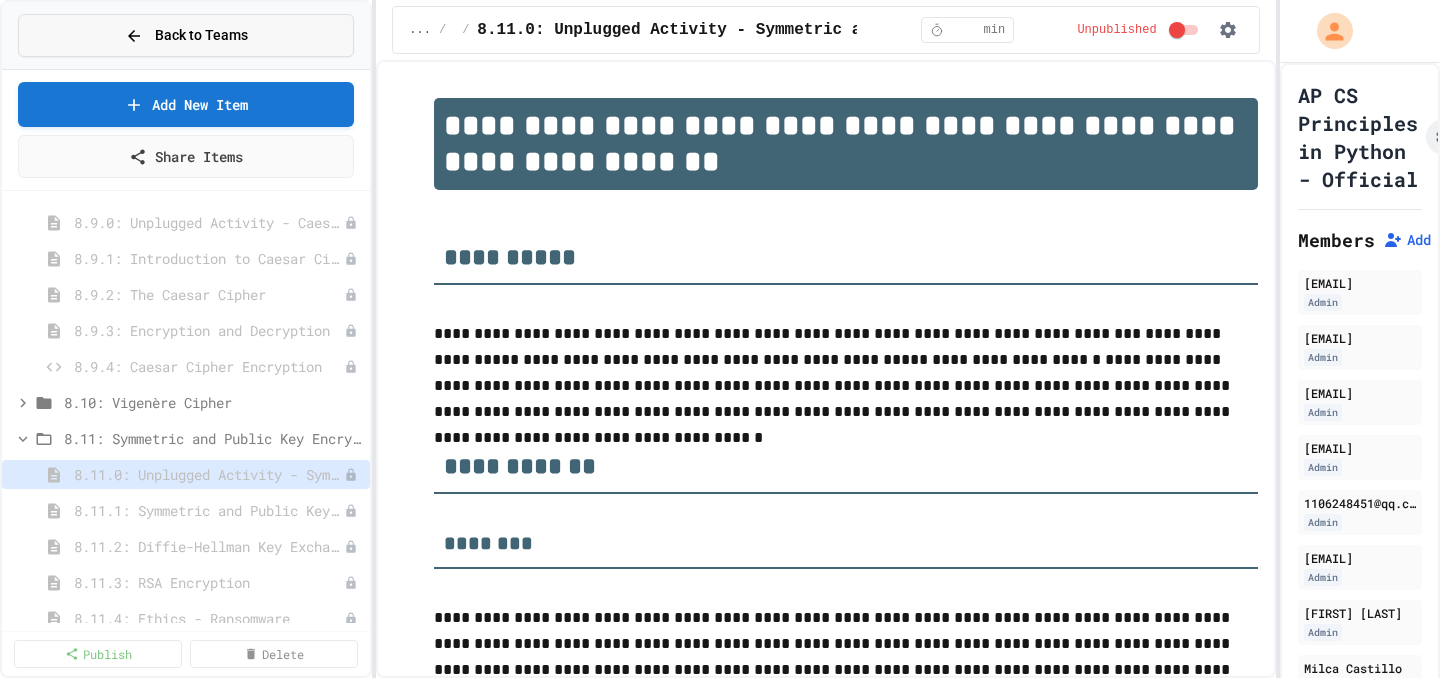 click on "Back to Teams" at bounding box center [186, 35] 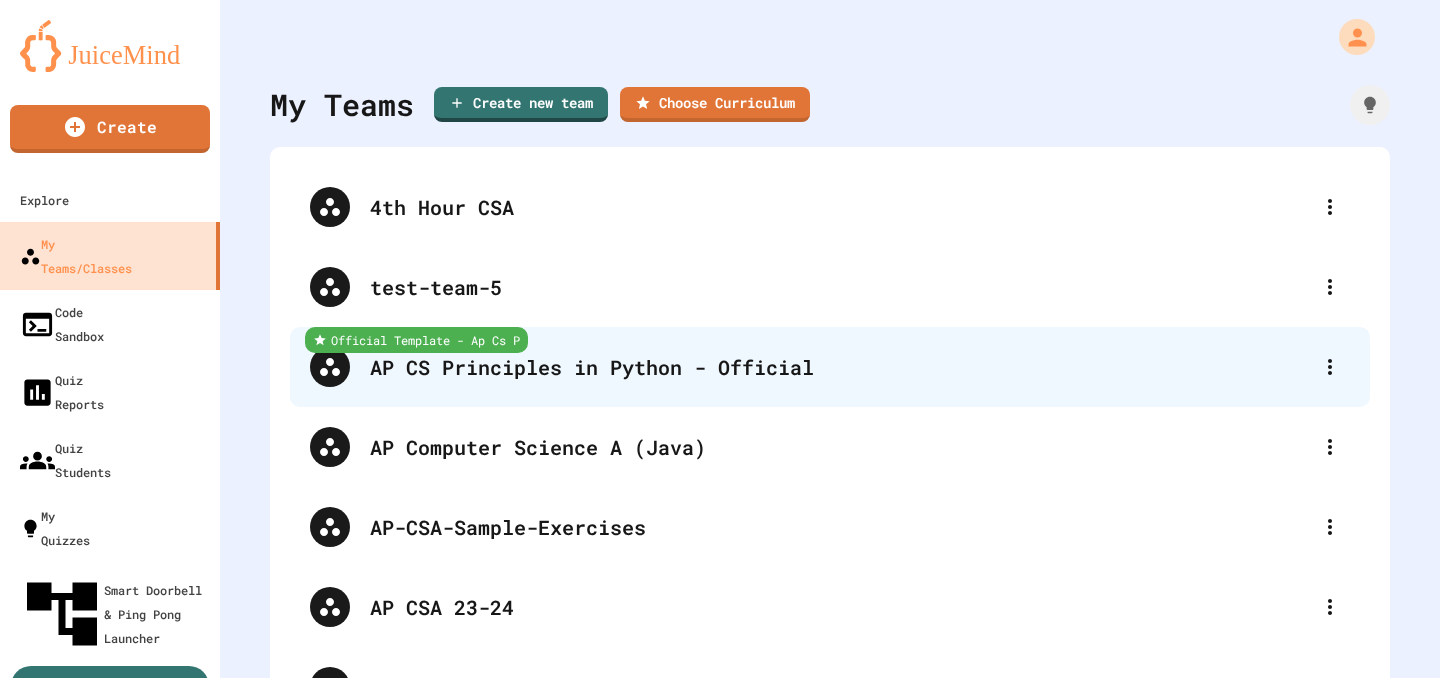 click on "AP CS Principles in Python - Official" at bounding box center [840, 367] 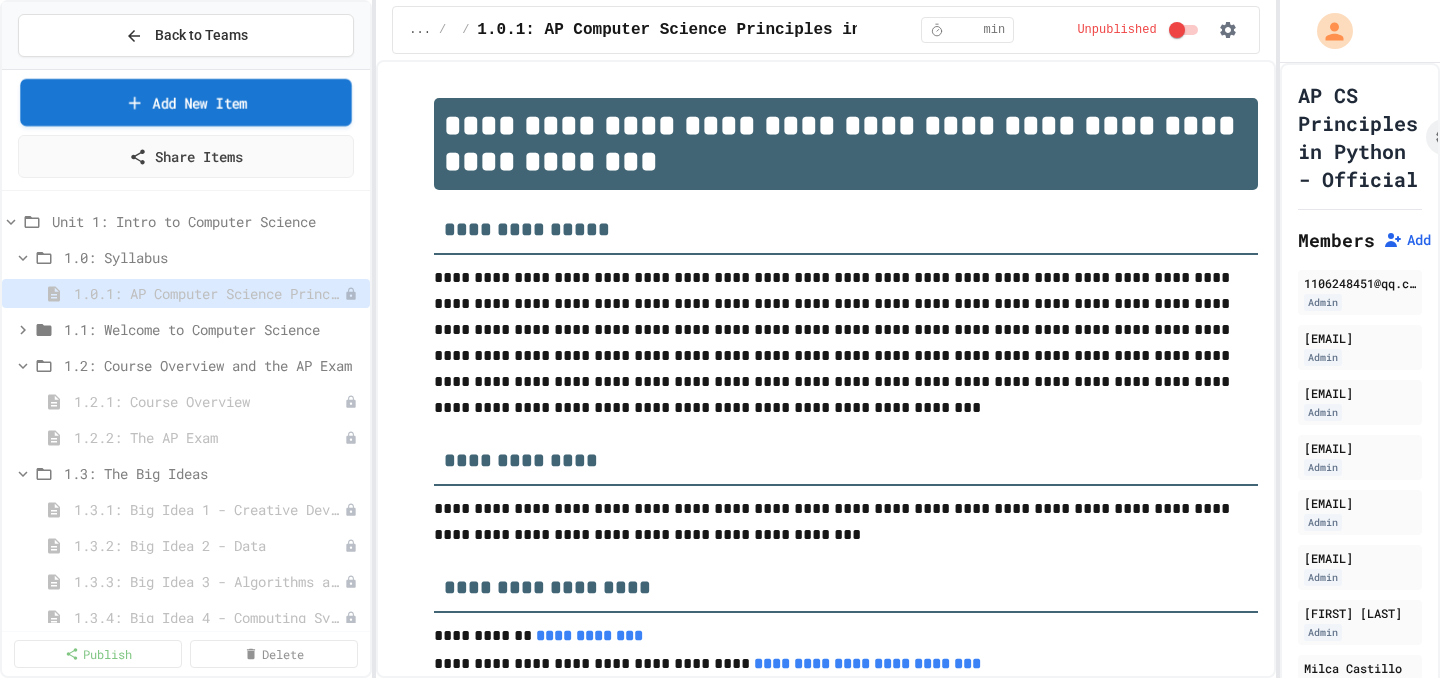 click on "Add New Item" at bounding box center (186, 102) 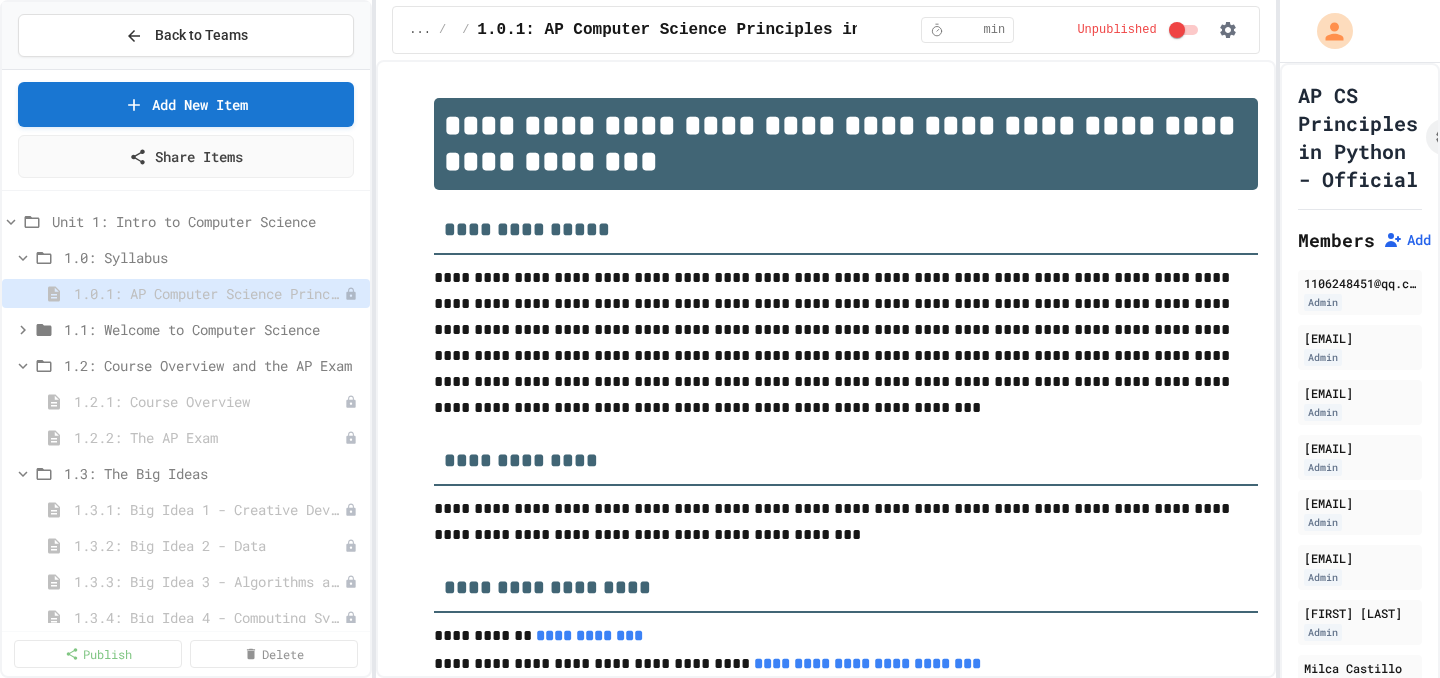 click on "Cancel" at bounding box center [720, 1054] 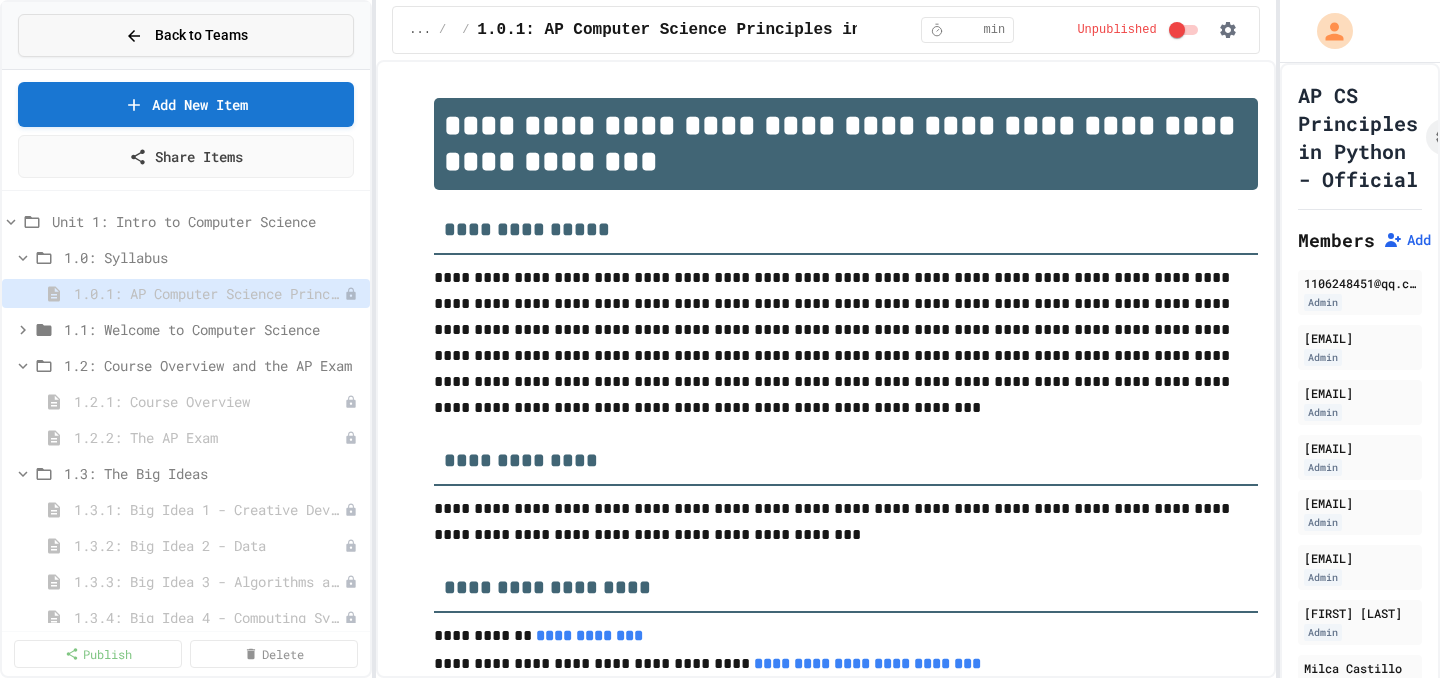 click on "Back to Teams" at bounding box center (201, 35) 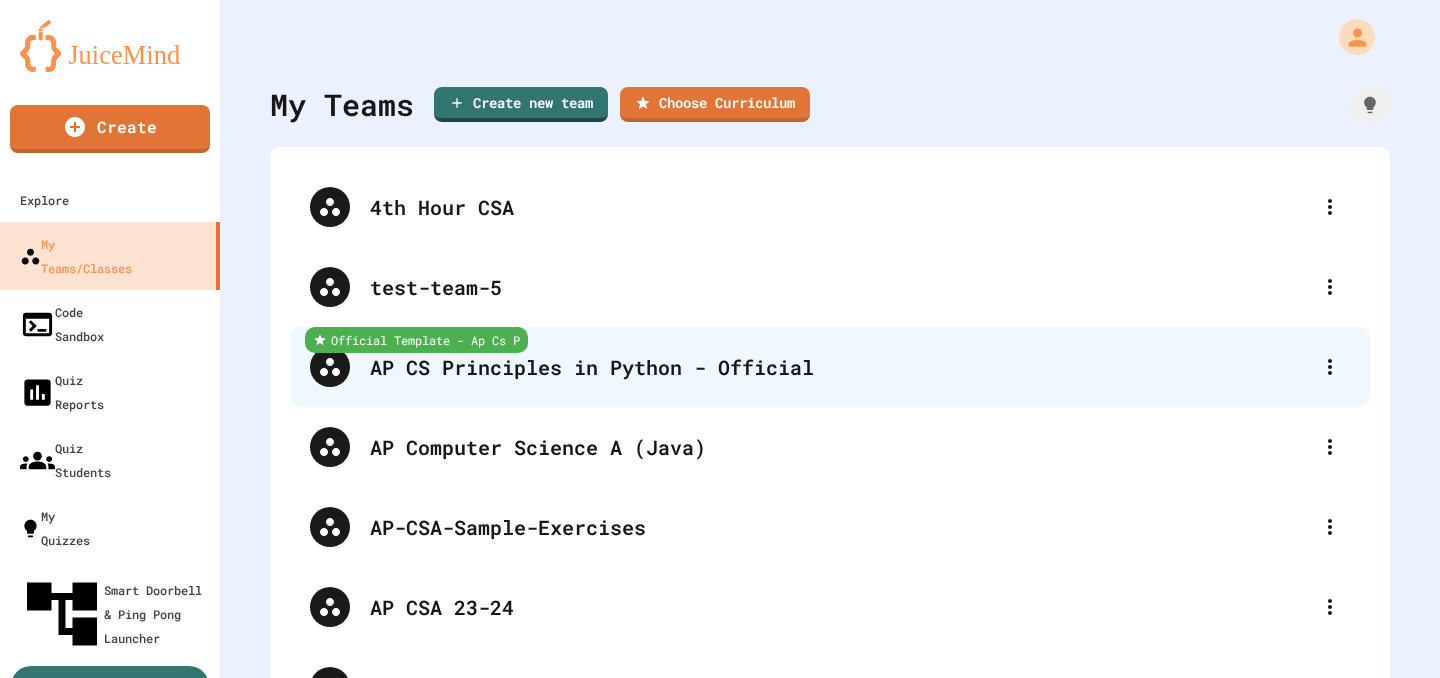 click on "Official Template -   Ap Cs P" at bounding box center (416, 340) 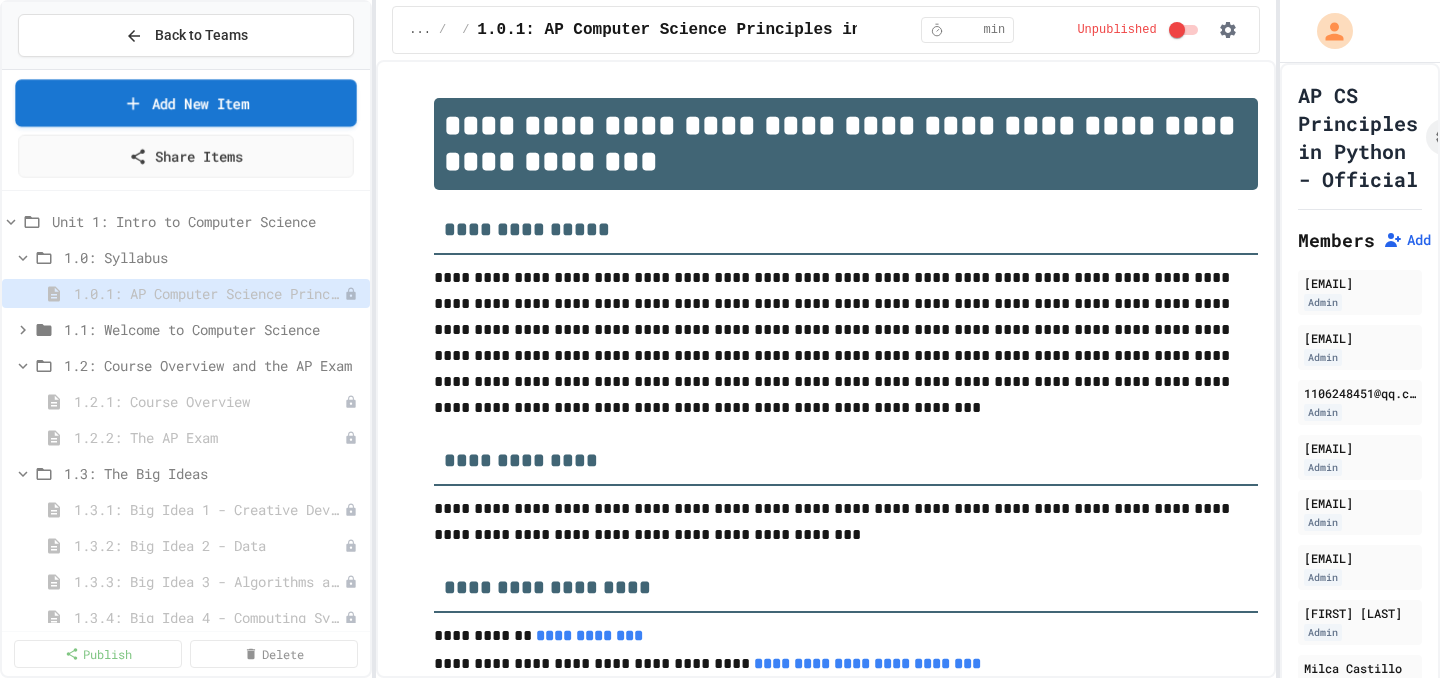 click on "Add New Item" at bounding box center (186, 102) 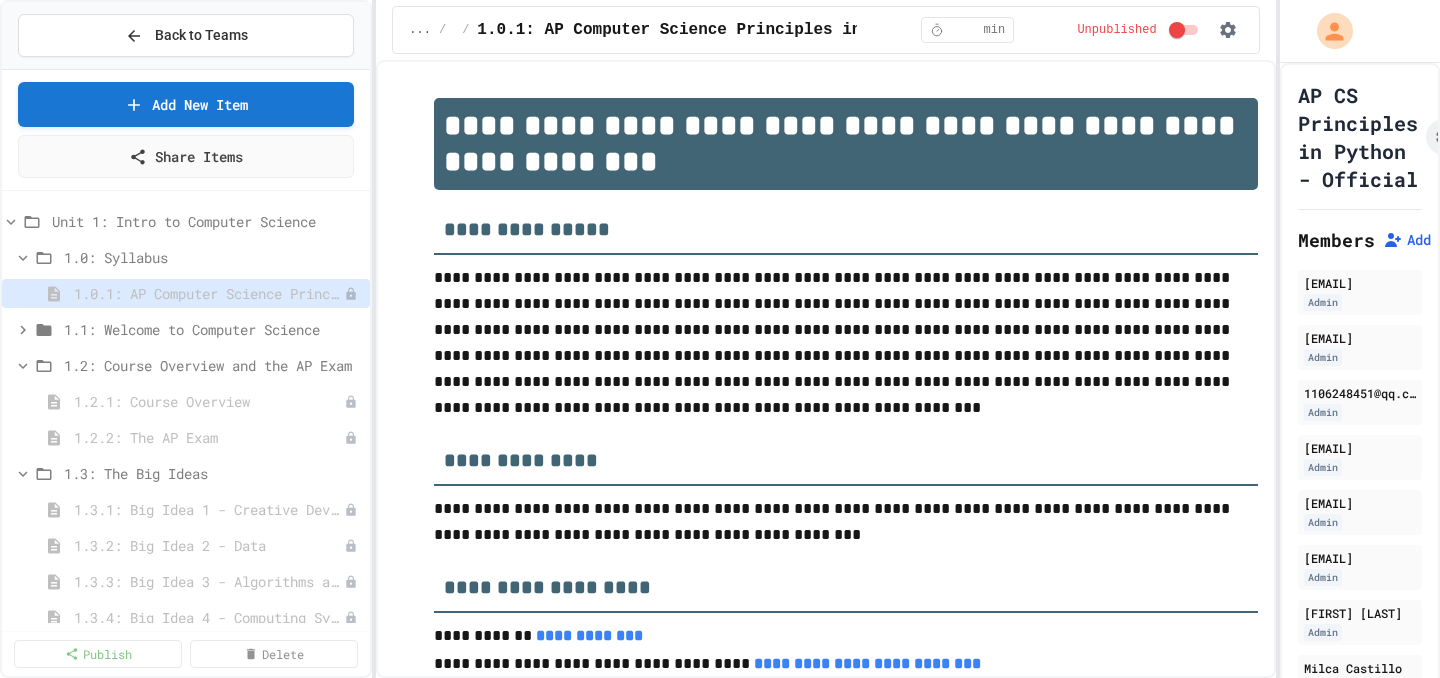 click on "Browse Premade Content" at bounding box center (720, 987) 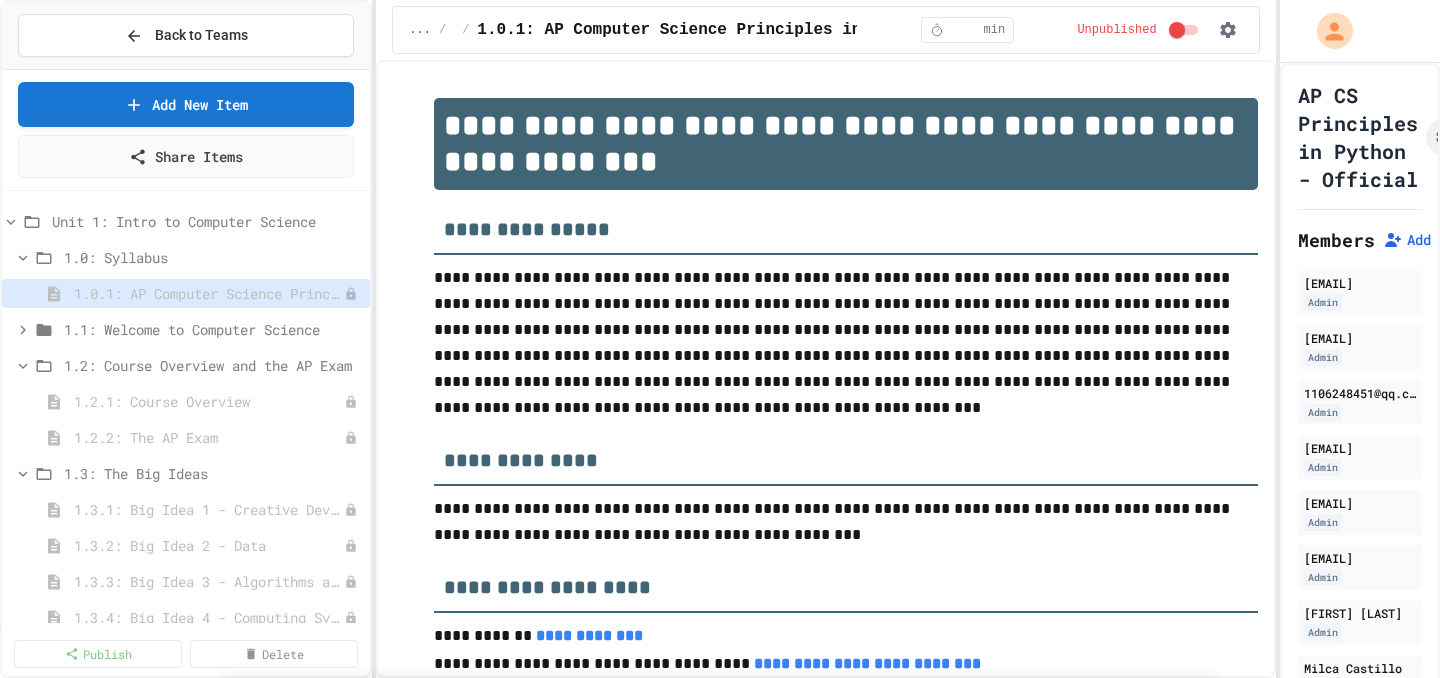 click 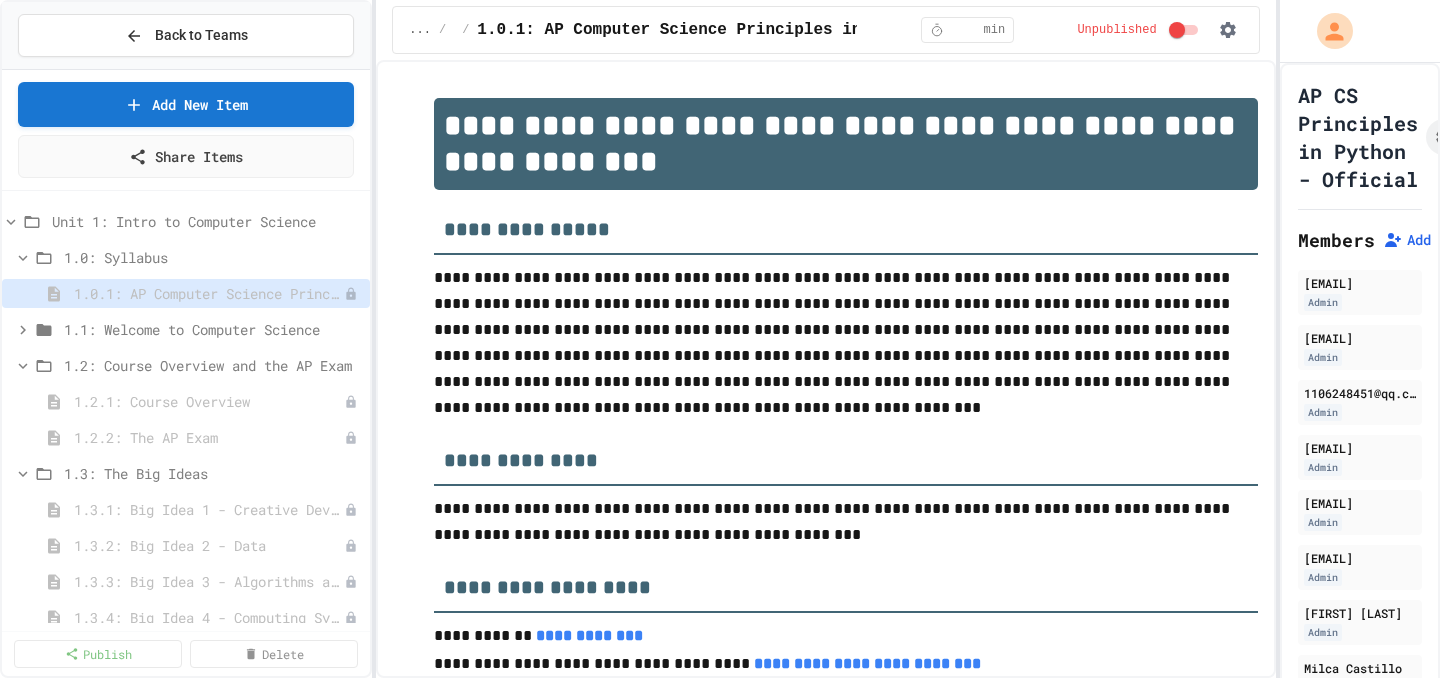 click on "Create Manually Use the traditional method to create content from scratch" at bounding box center [720, 880] 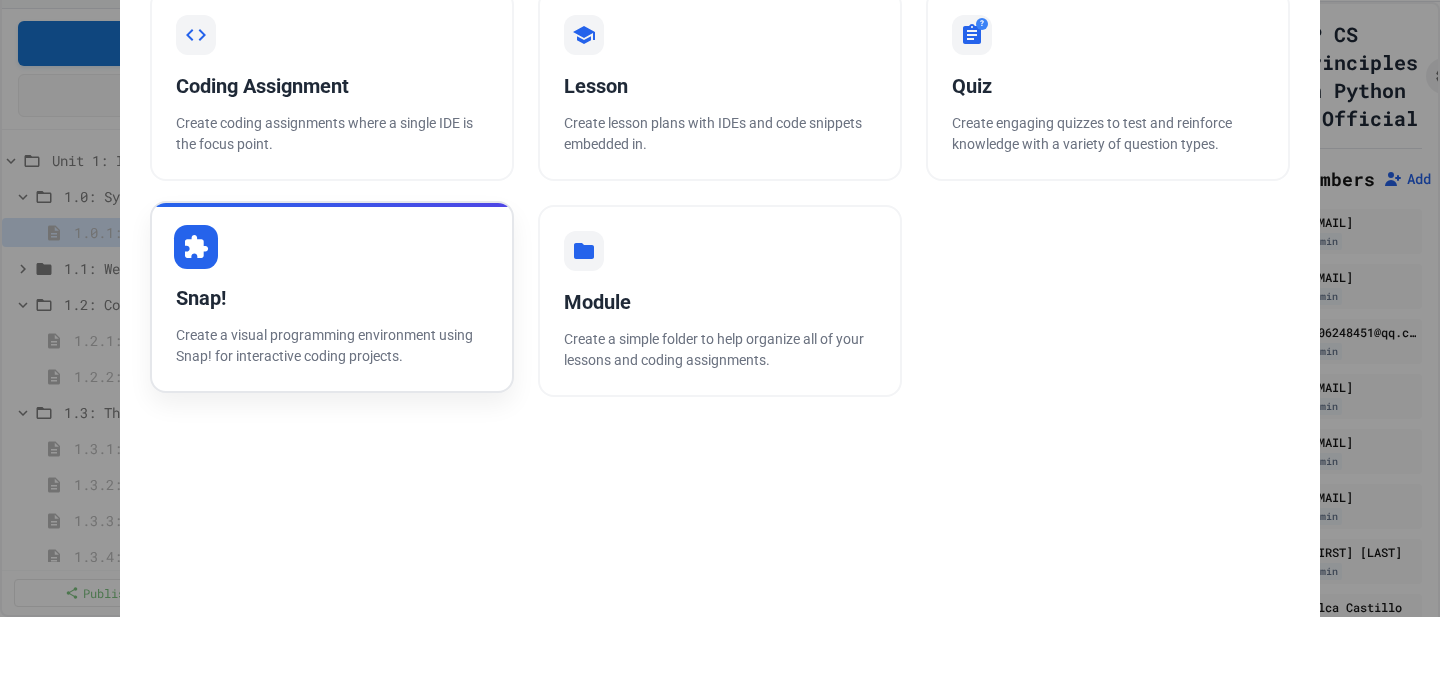 scroll, scrollTop: 0, scrollLeft: 0, axis: both 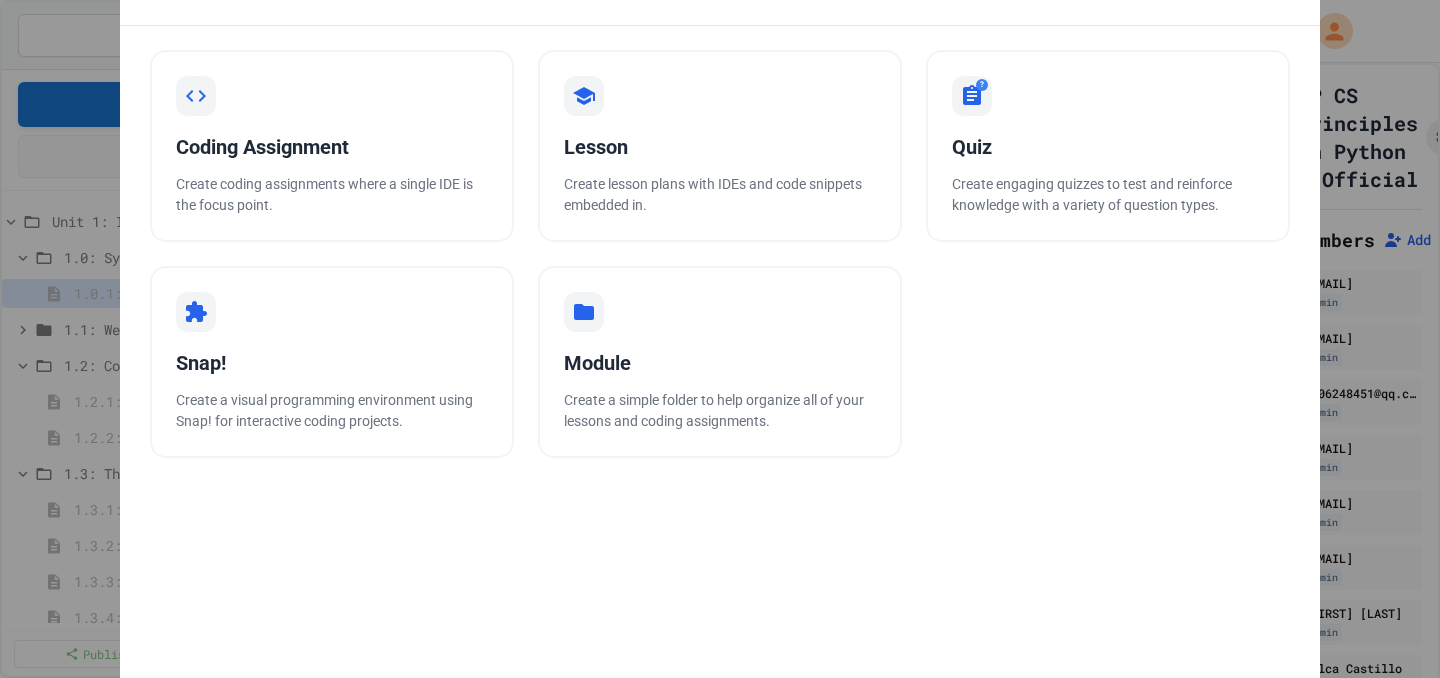 click on "Add a new item Coding Assignment Create coding assignments where a single IDE is the focus point. Lesson Create lesson plans with IDEs and code snippets embedded in. ? Quiz Create engaging quizzes to test and reinforce knowledge with a variety of question types. Snap! Create a visual programming environment using Snap! for interactive coding projects. Module Create a simple folder to help organize all of your lessons and coding assignments." at bounding box center (720, 339) 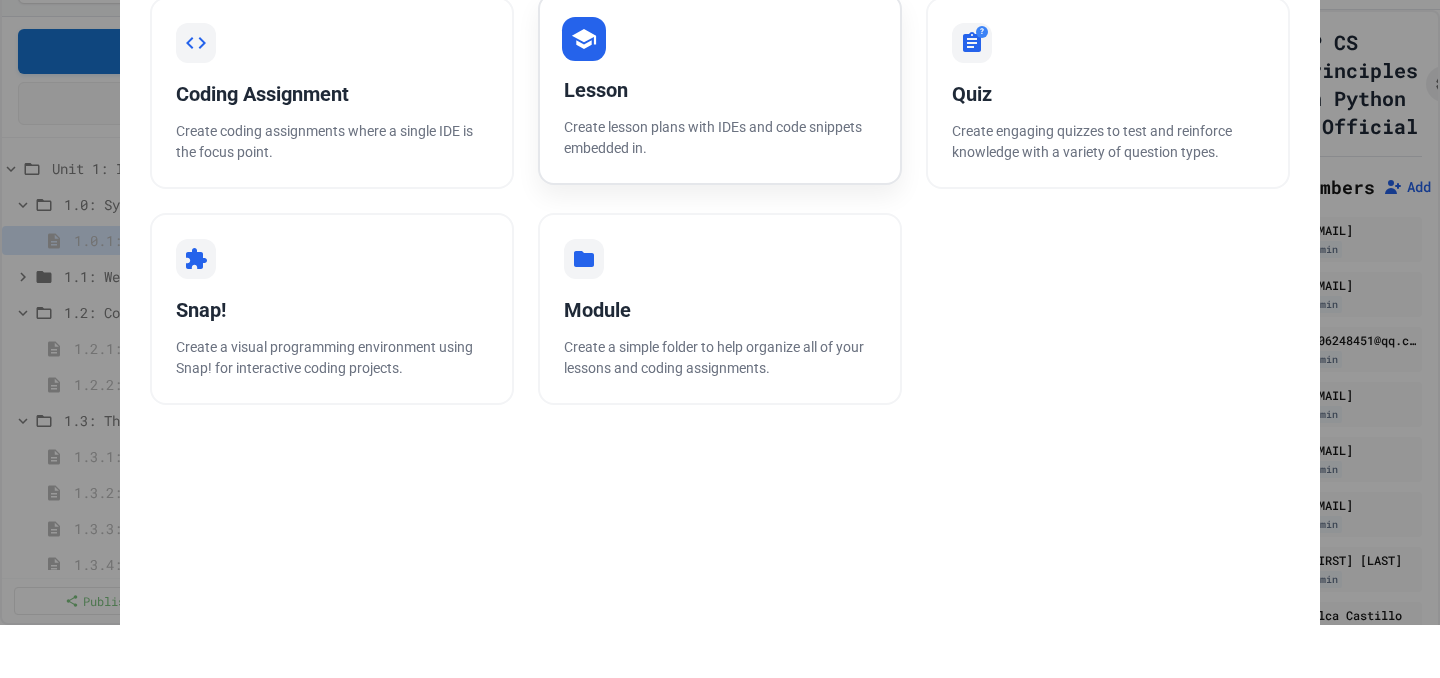 scroll, scrollTop: 61, scrollLeft: 0, axis: vertical 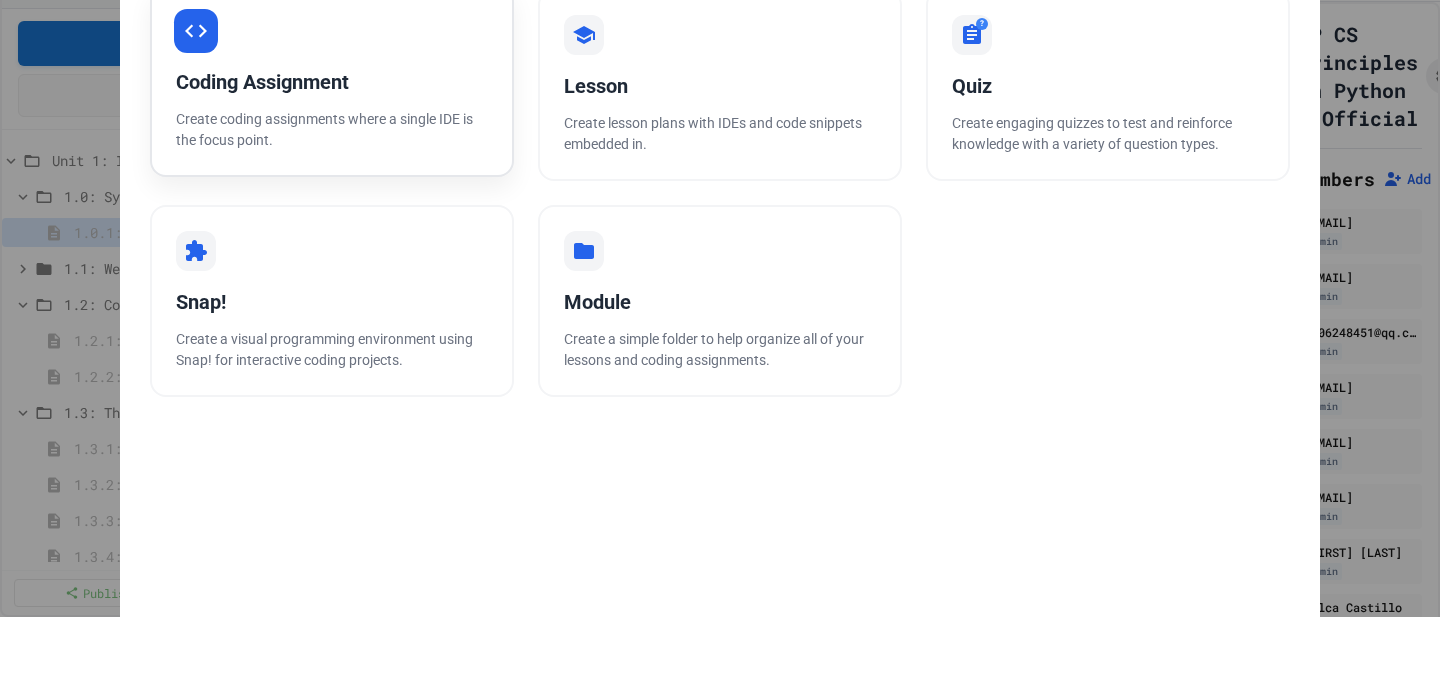 click on "Create coding assignments where a single IDE is the focus point." at bounding box center (332, 130) 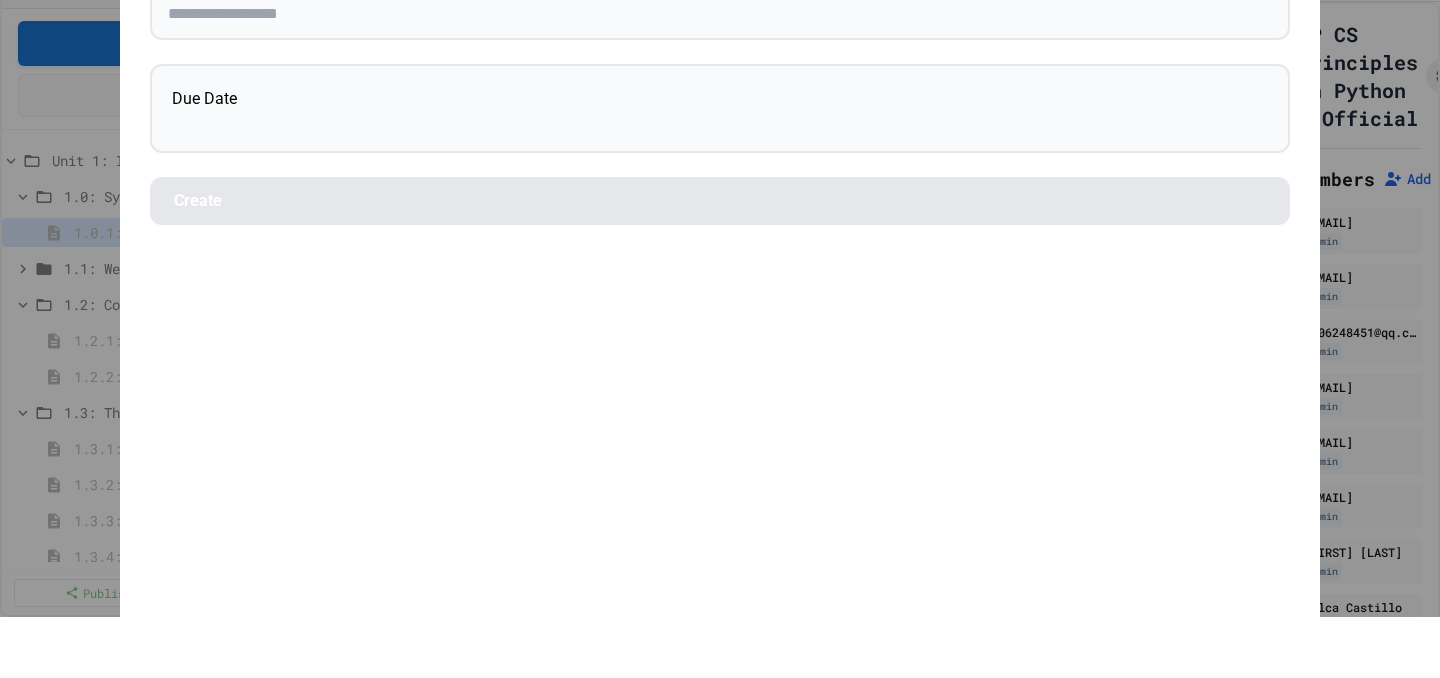 scroll, scrollTop: 0, scrollLeft: 0, axis: both 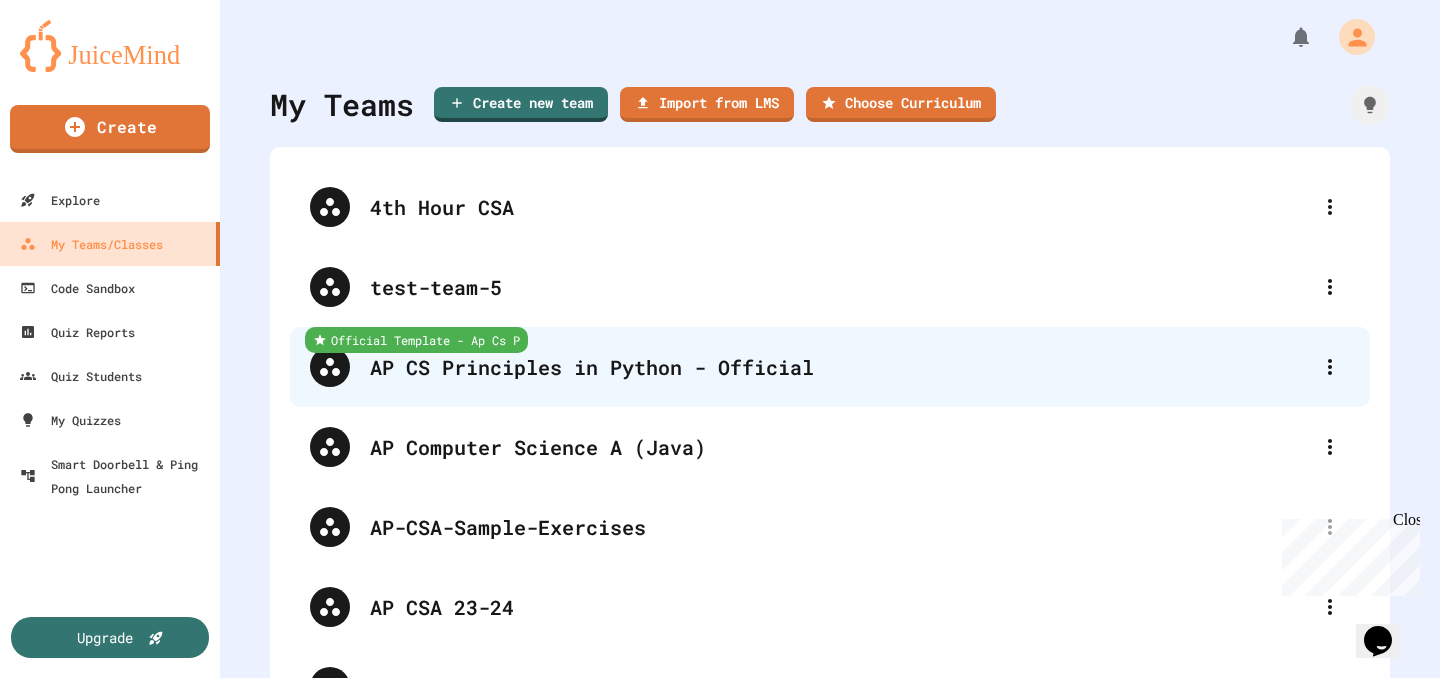 click on "AP CS Principles in Python - Official" at bounding box center [840, 367] 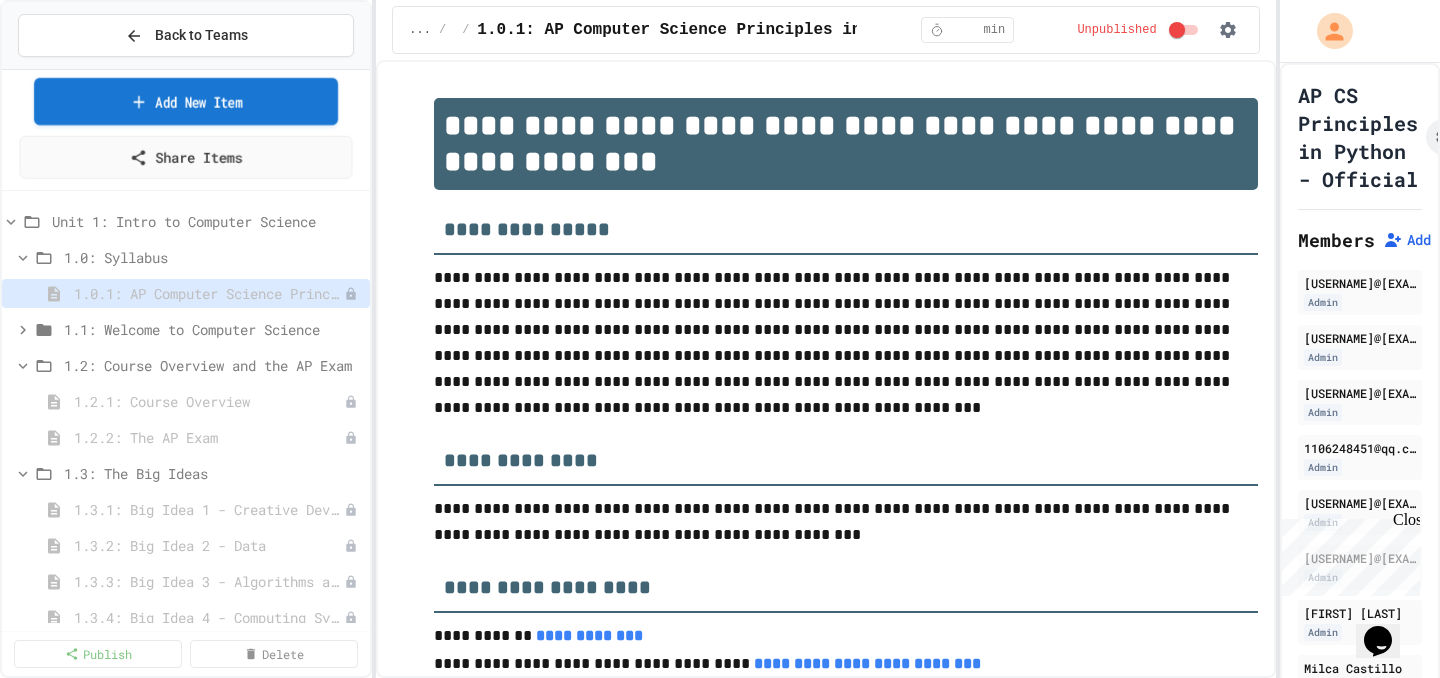 click on "Add New Item" at bounding box center [186, 101] 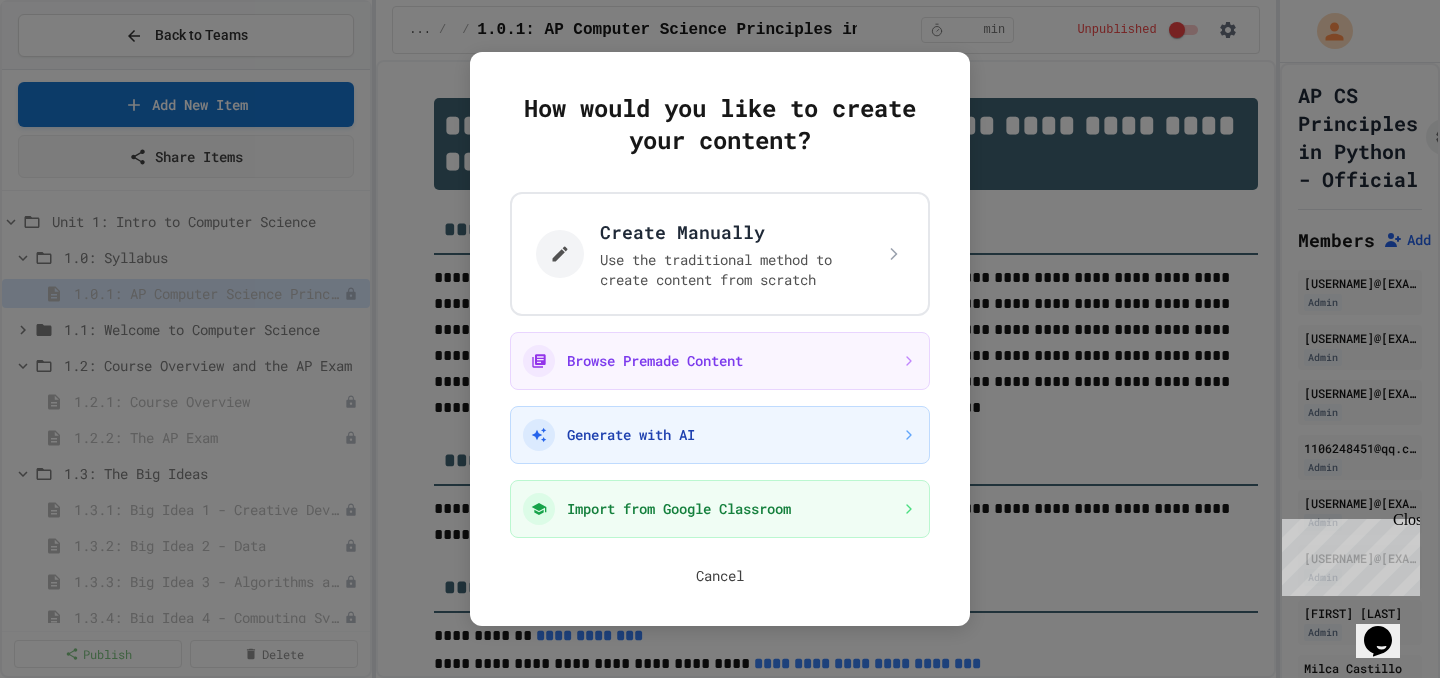 click on "Cancel" at bounding box center [720, 576] 